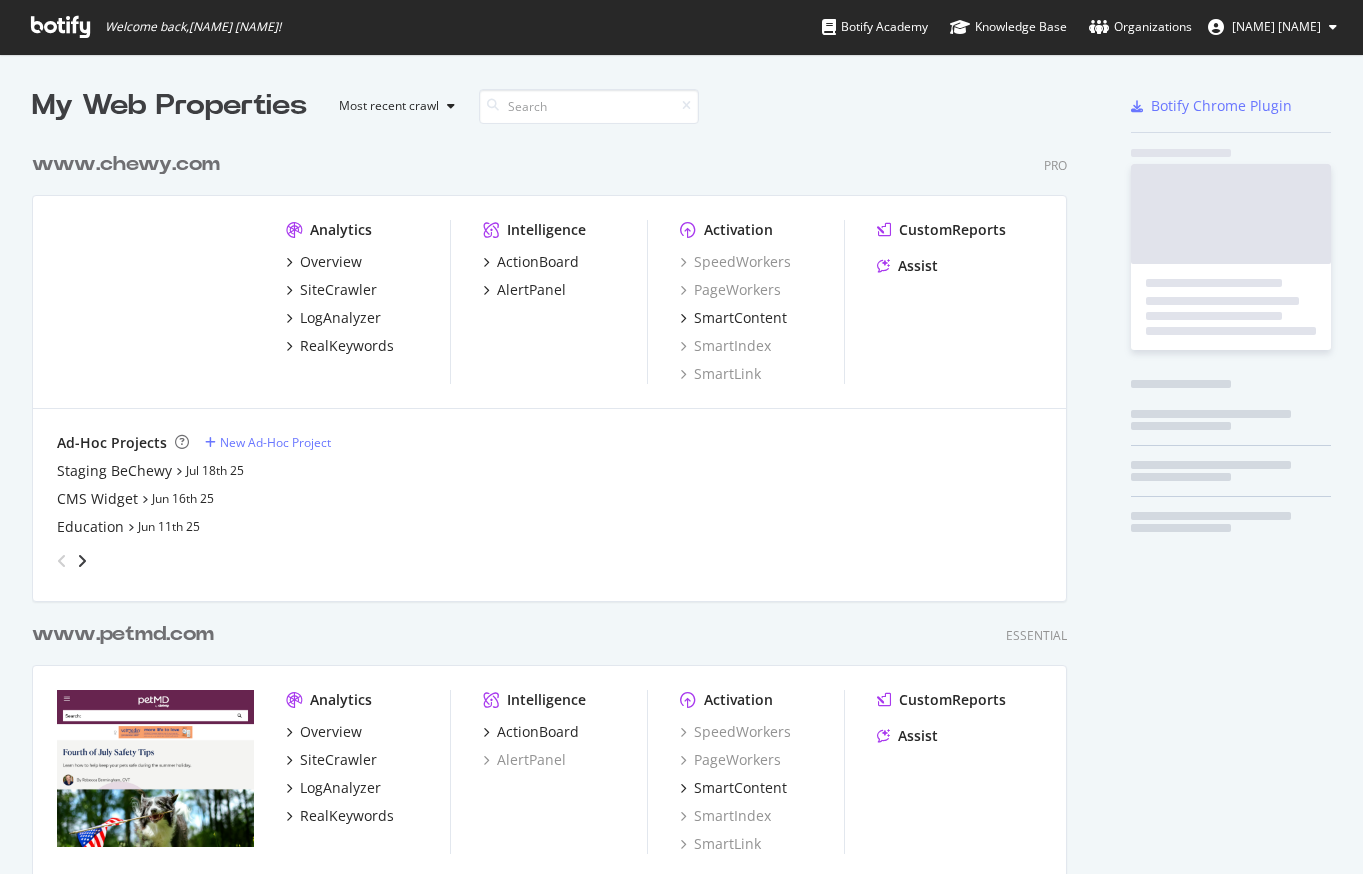 scroll, scrollTop: 0, scrollLeft: 0, axis: both 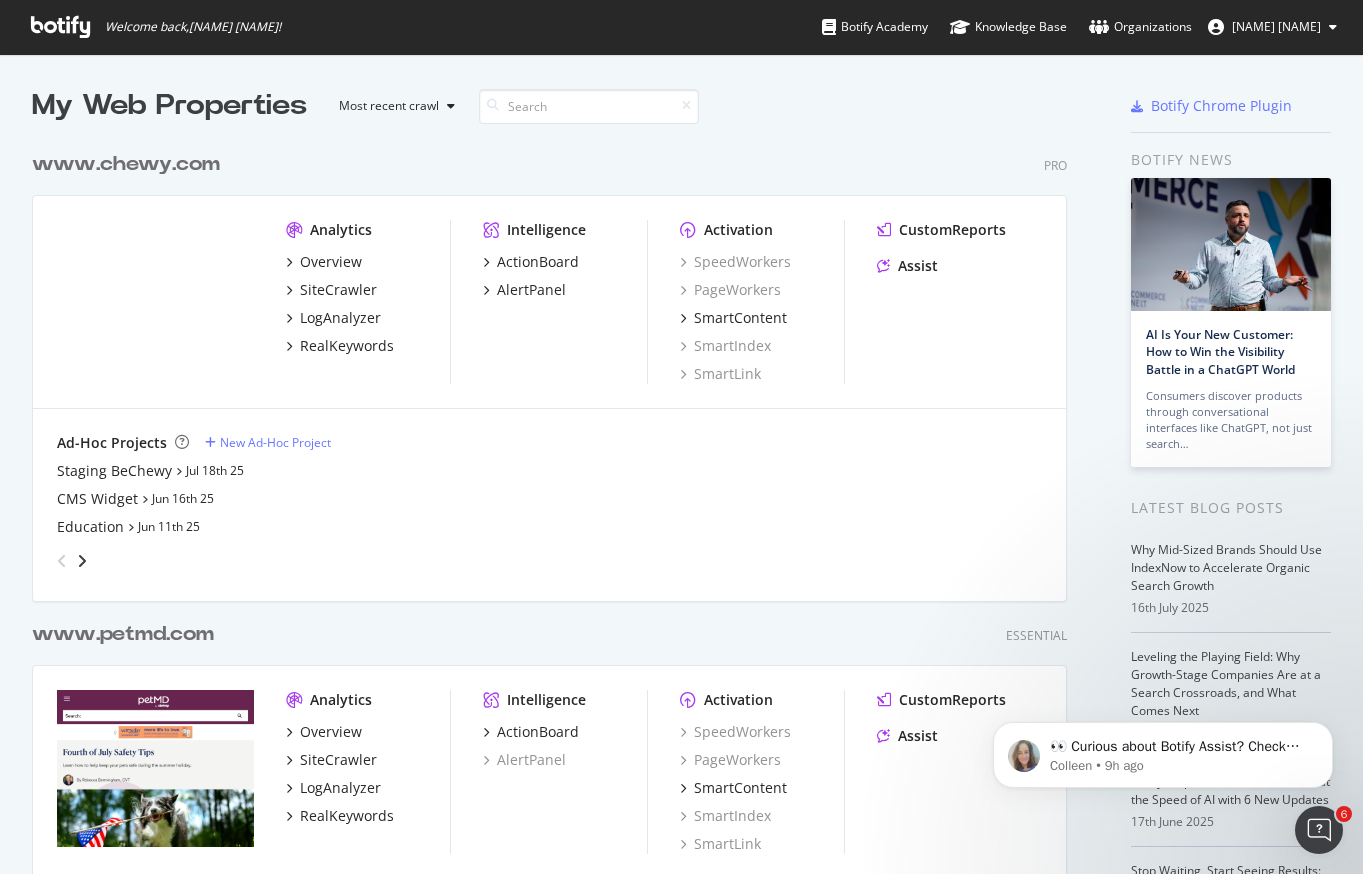 click 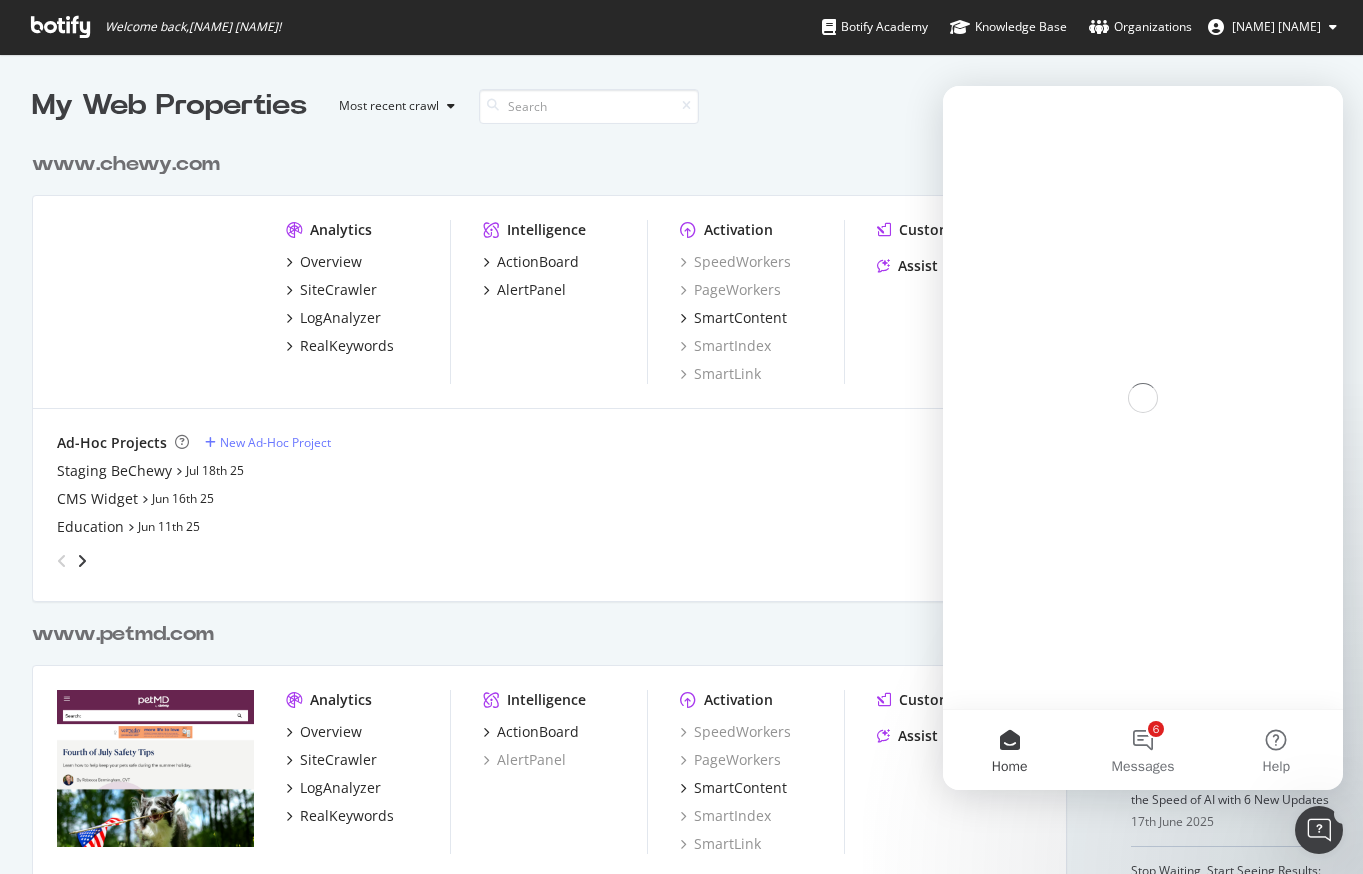 scroll, scrollTop: 0, scrollLeft: 0, axis: both 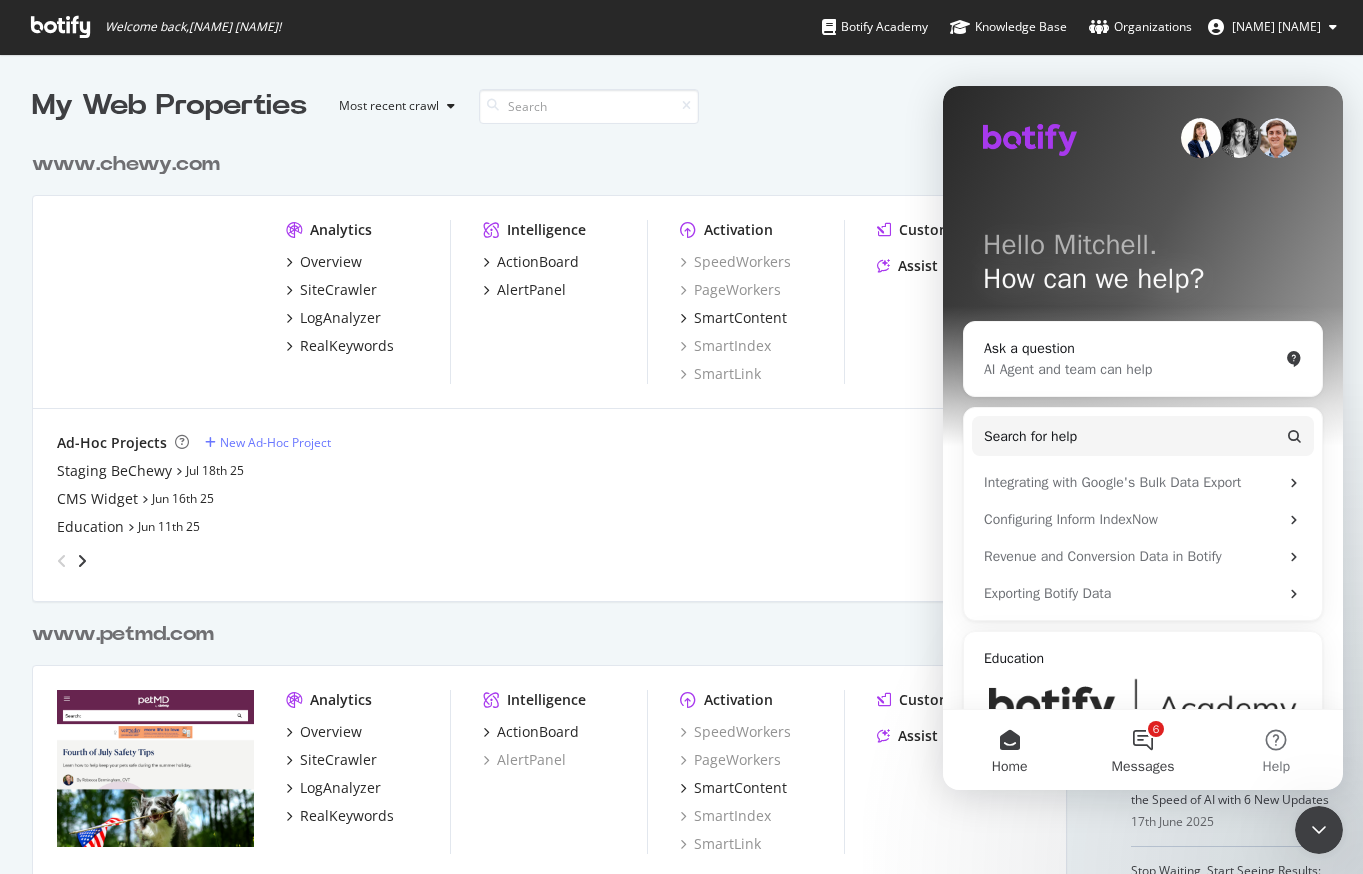 click on "6 Messages" at bounding box center (1142, 750) 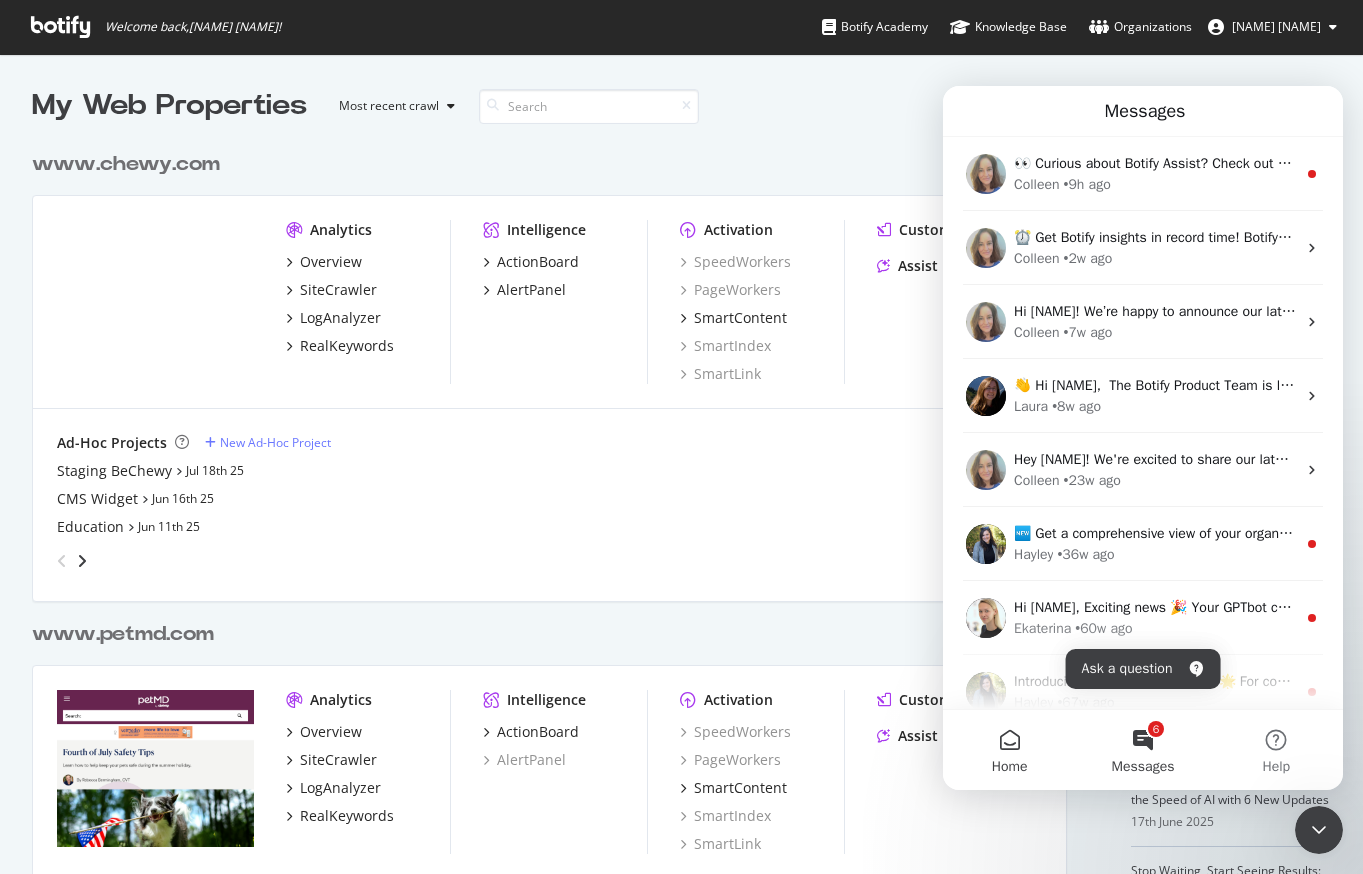 click on "Home" at bounding box center [1009, 750] 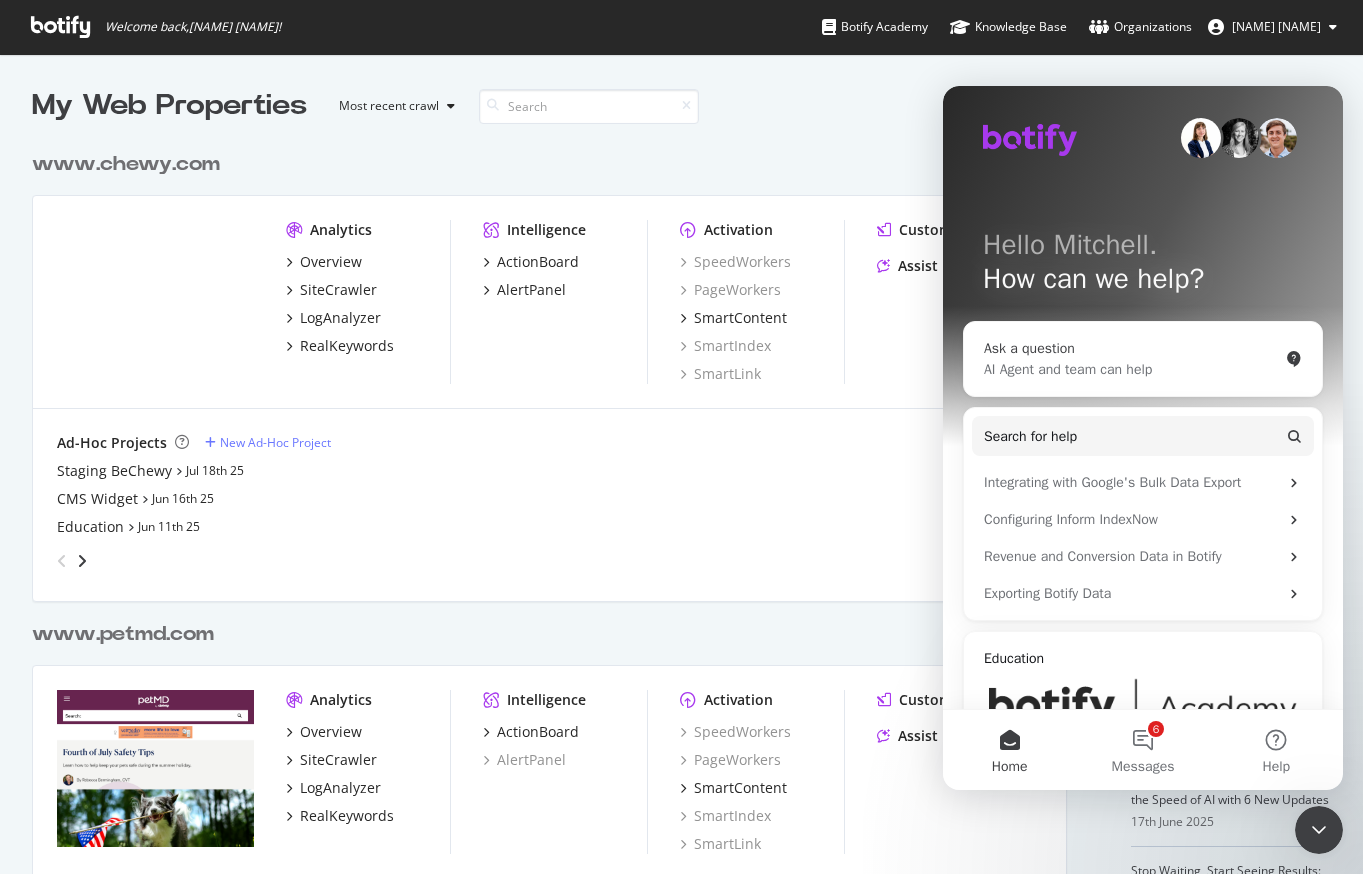 click on "Ask a question" at bounding box center (1131, 348) 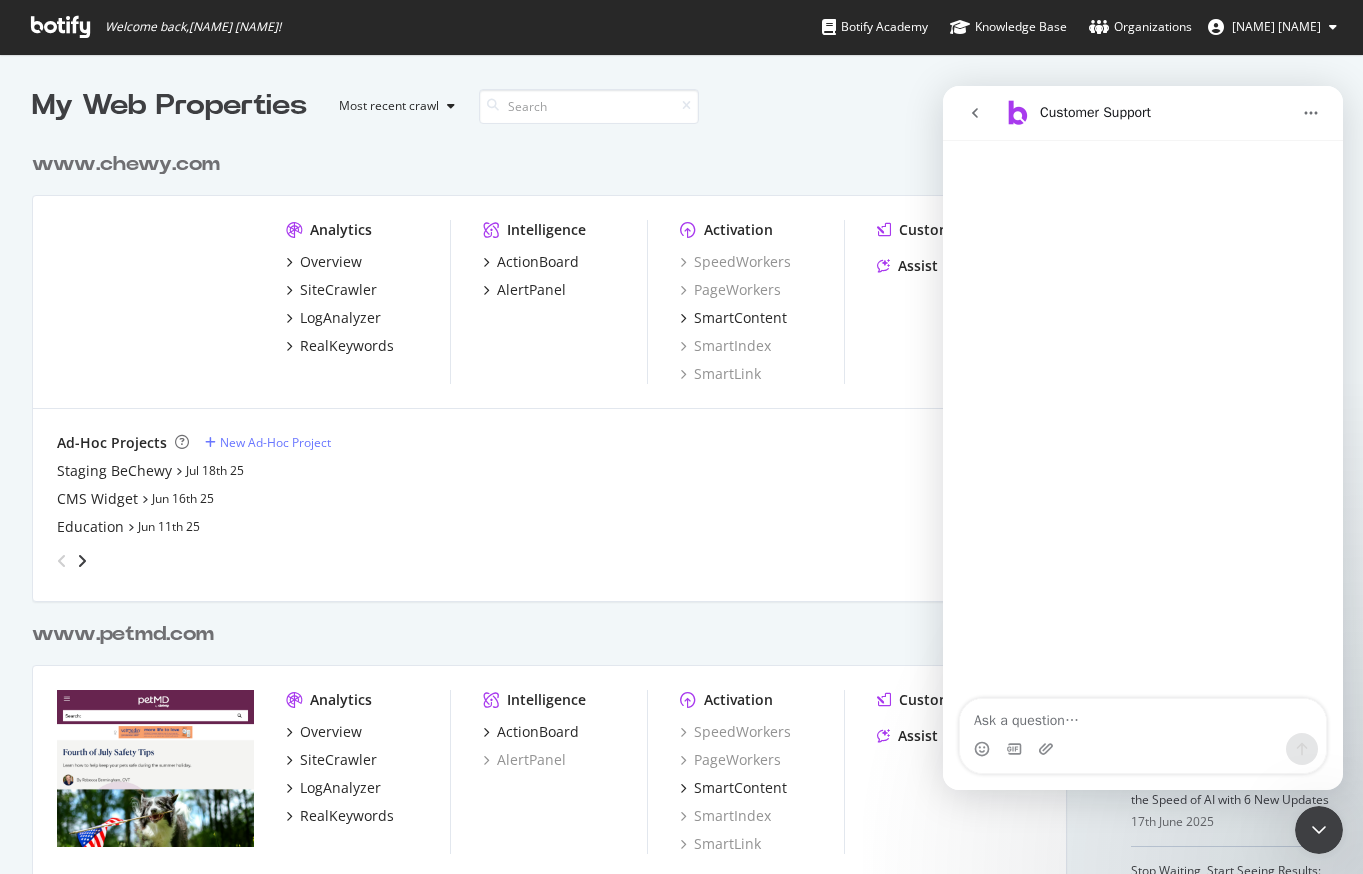 click at bounding box center (975, 113) 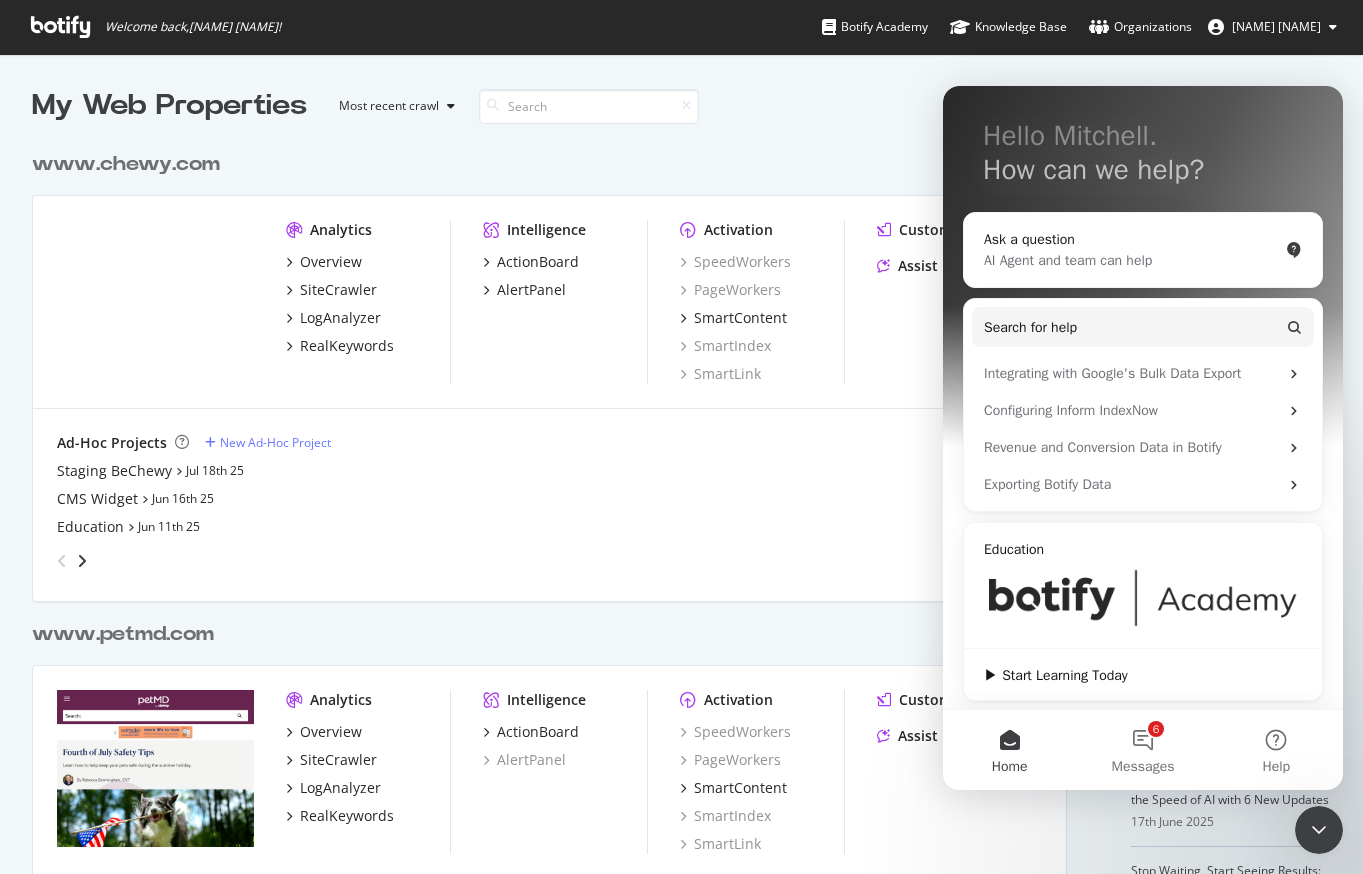 scroll, scrollTop: 111, scrollLeft: 0, axis: vertical 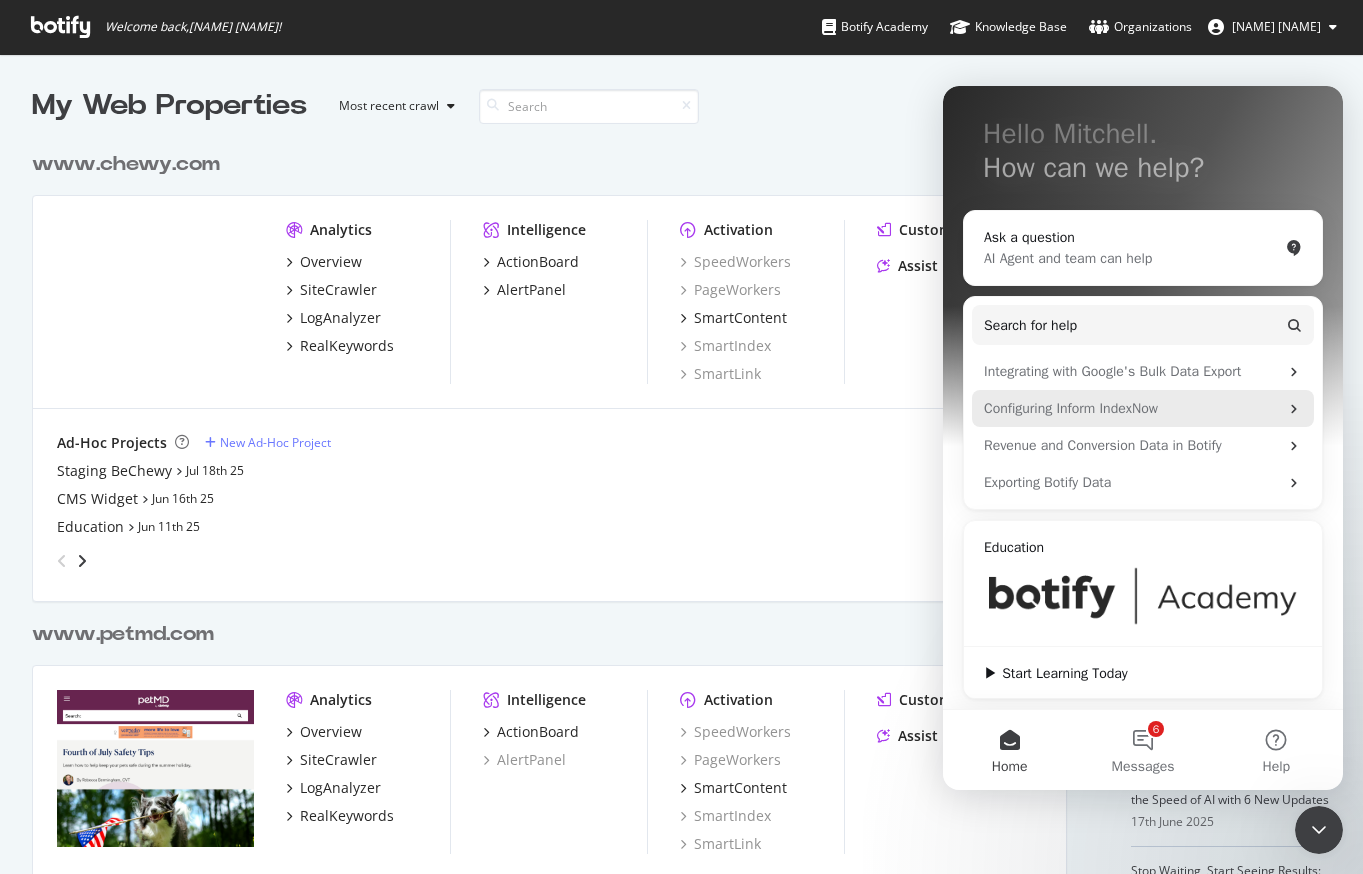 click on "Configuring Inform IndexNow" at bounding box center [1131, 408] 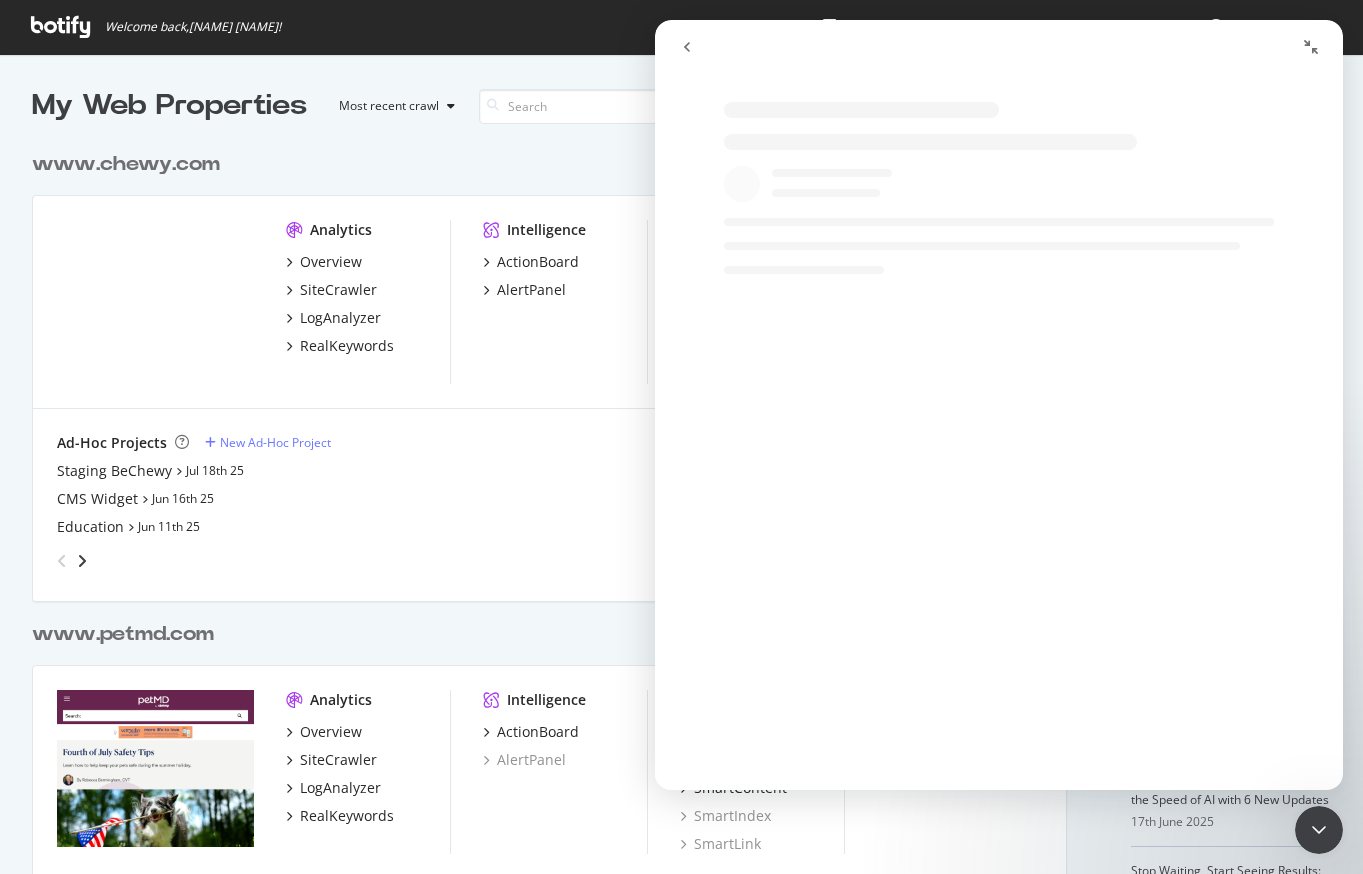 scroll, scrollTop: 0, scrollLeft: 0, axis: both 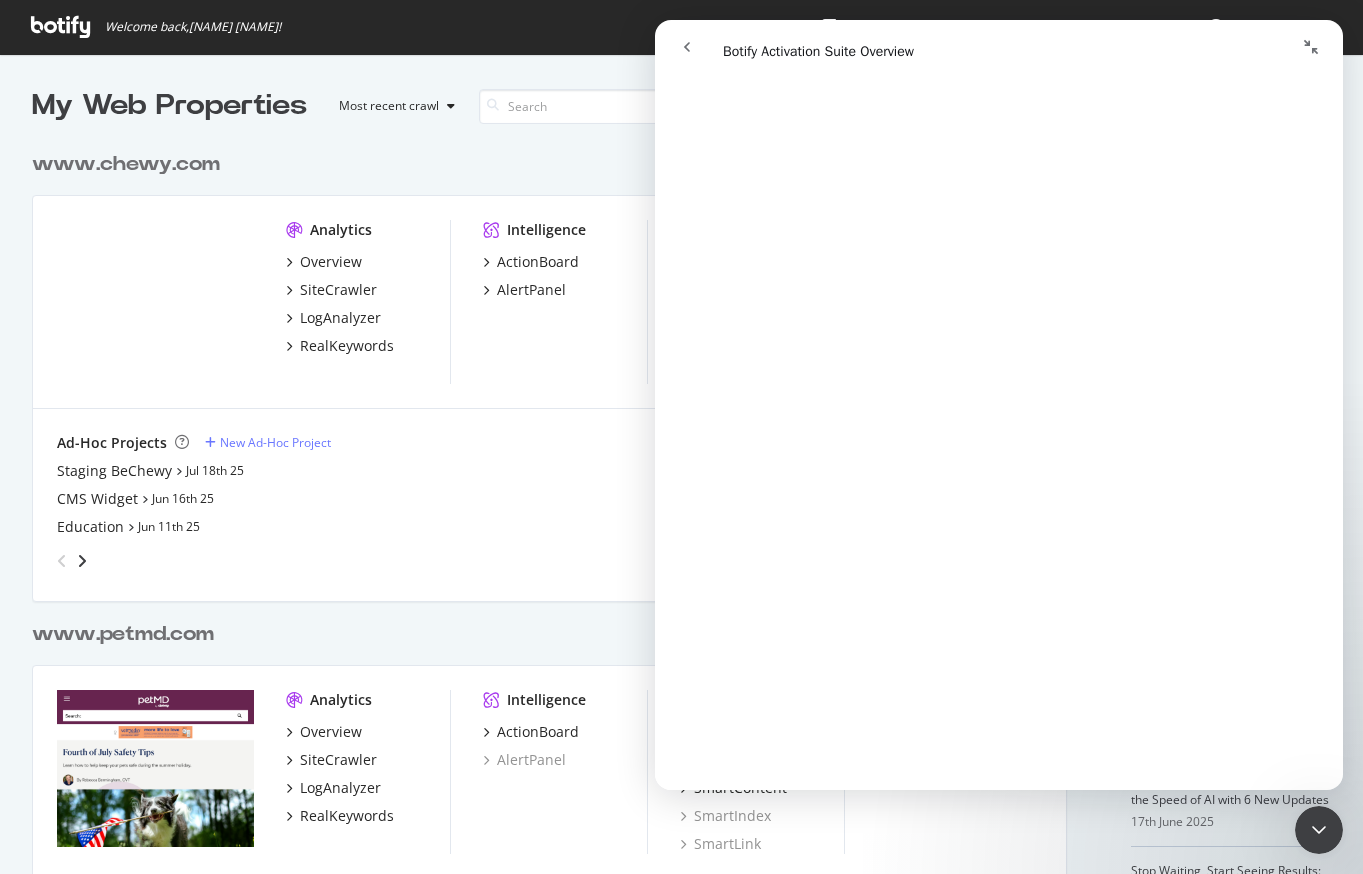 click 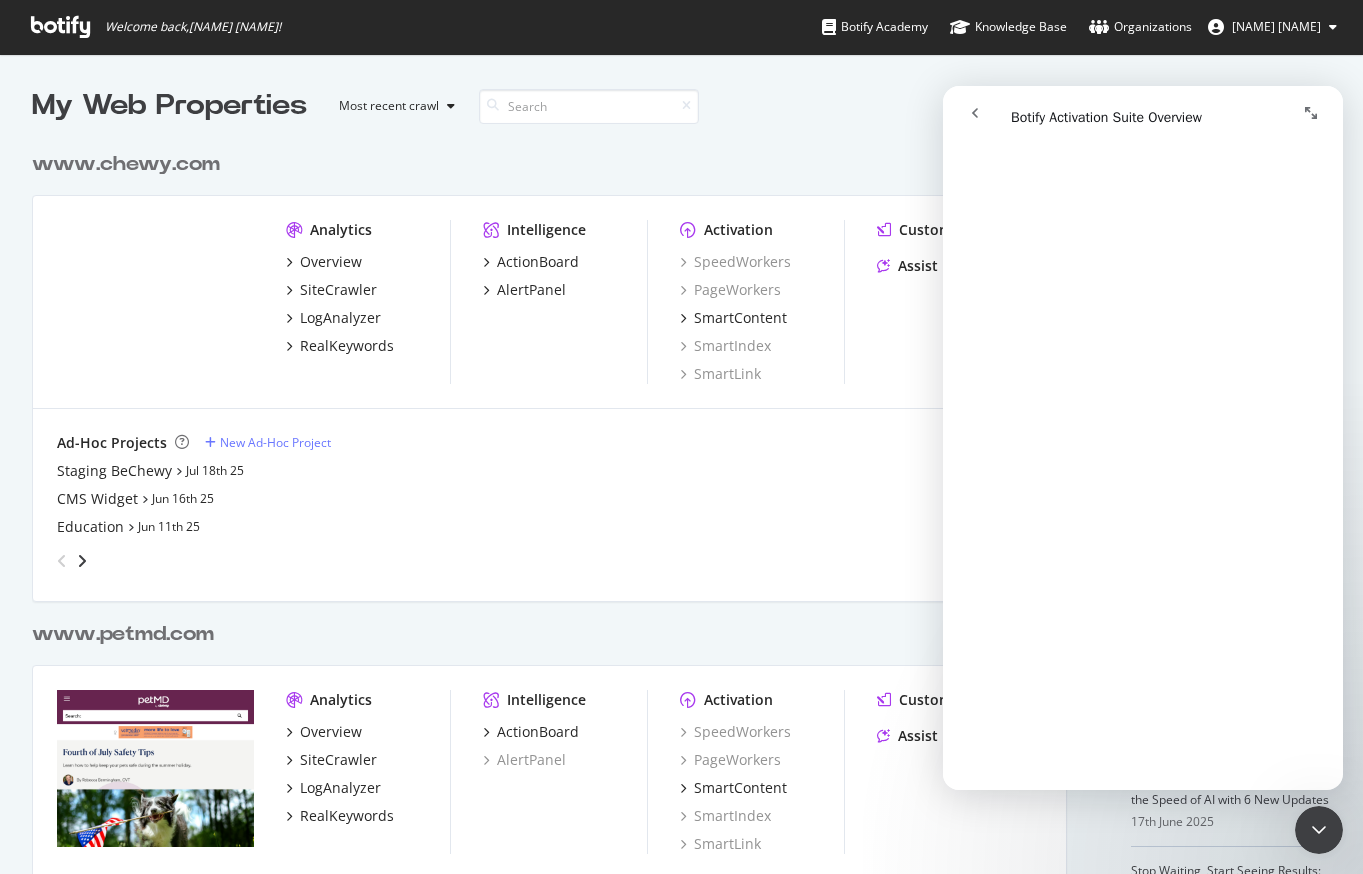 scroll, scrollTop: 997, scrollLeft: 0, axis: vertical 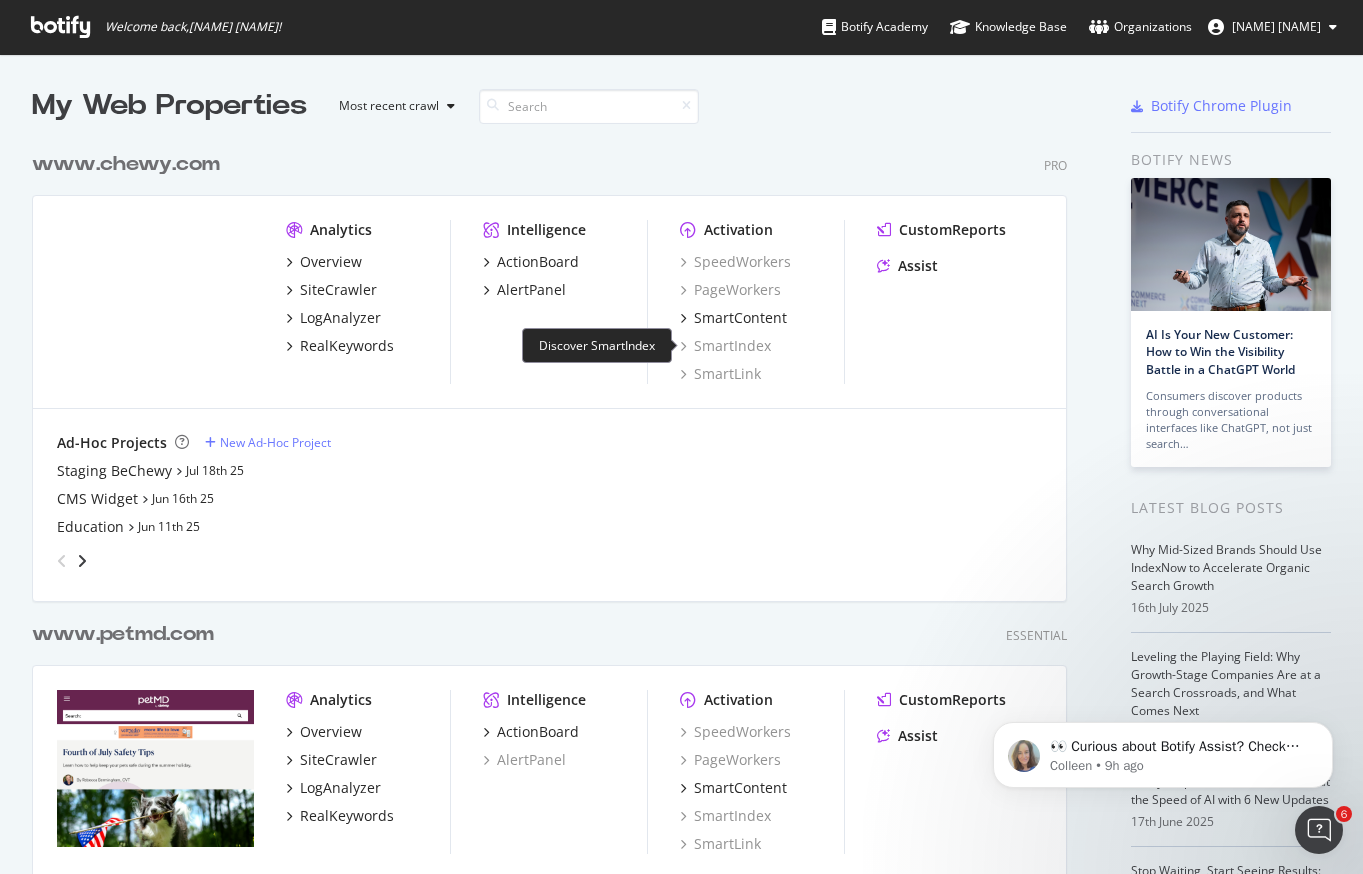 click on "SmartIndex" at bounding box center [725, 346] 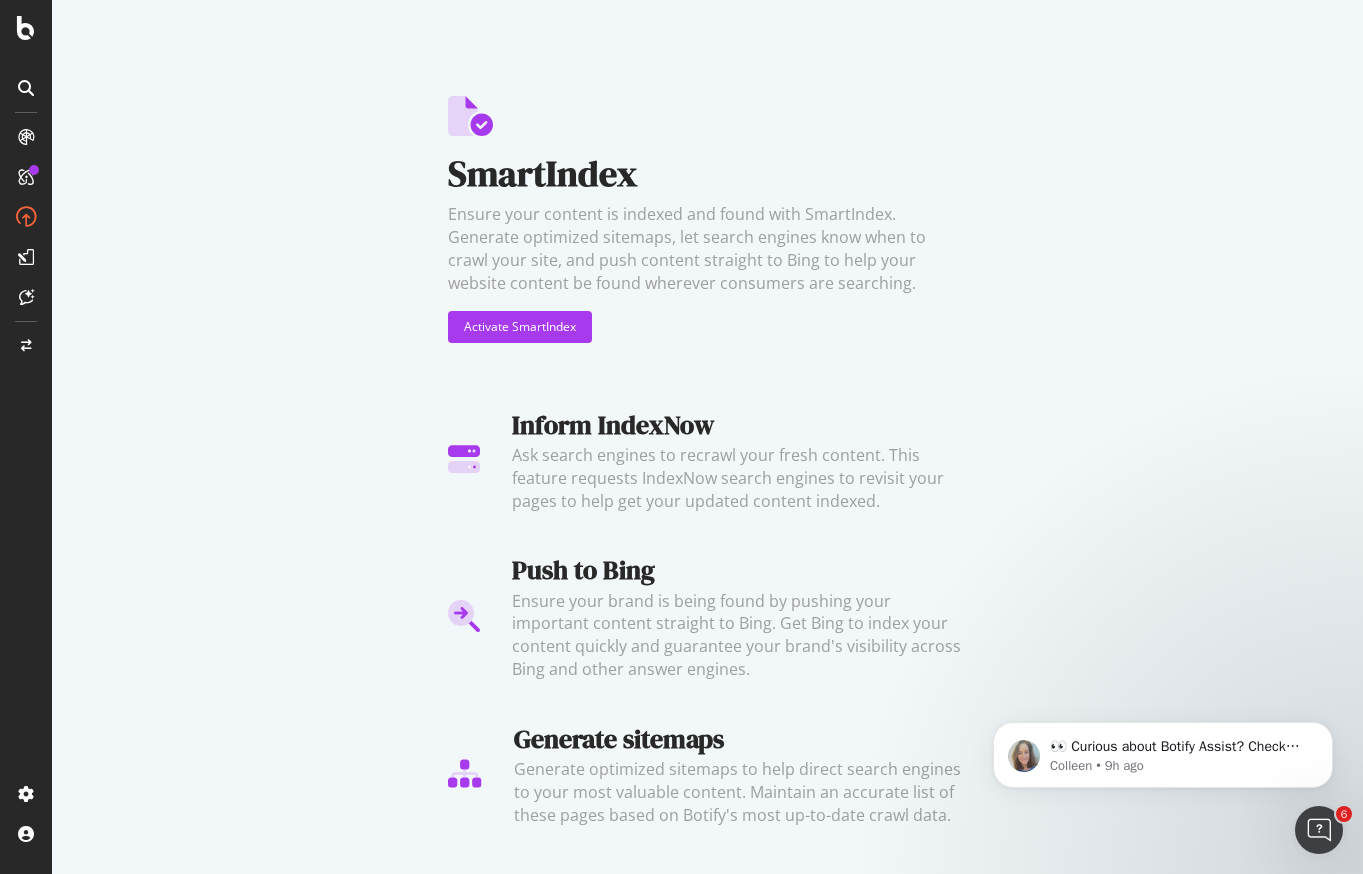 click on "SmartIndex Ensure your content is indexed and found with SmartIndex. Generate optimized sitemaps, let search engines know when to crawl your site, and push content straight to Bing to help your website content be found wherever consumers are searching. Activate SmartIndex" at bounding box center [708, 243] 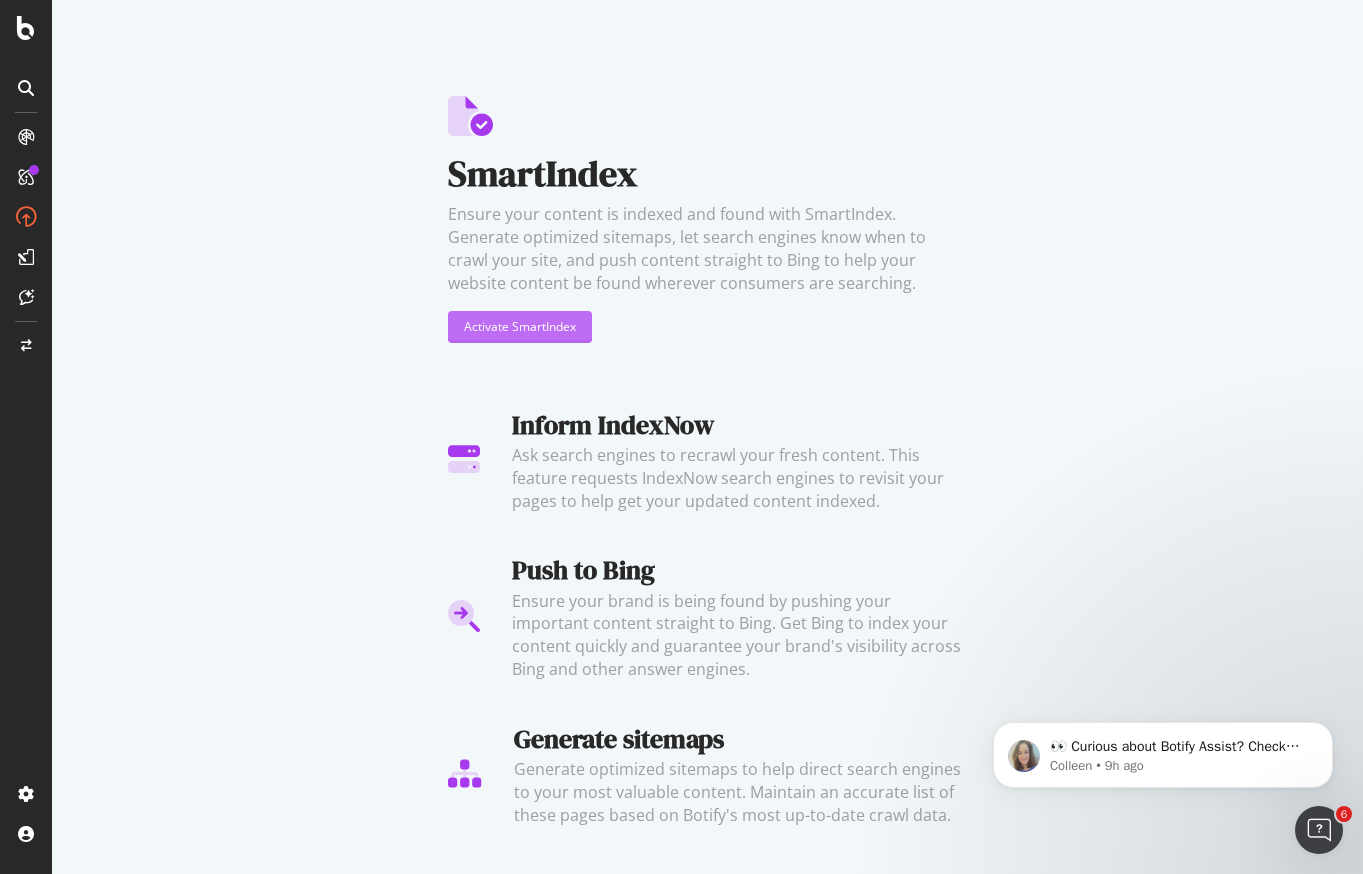 click on "Activate SmartIndex" at bounding box center (520, 326) 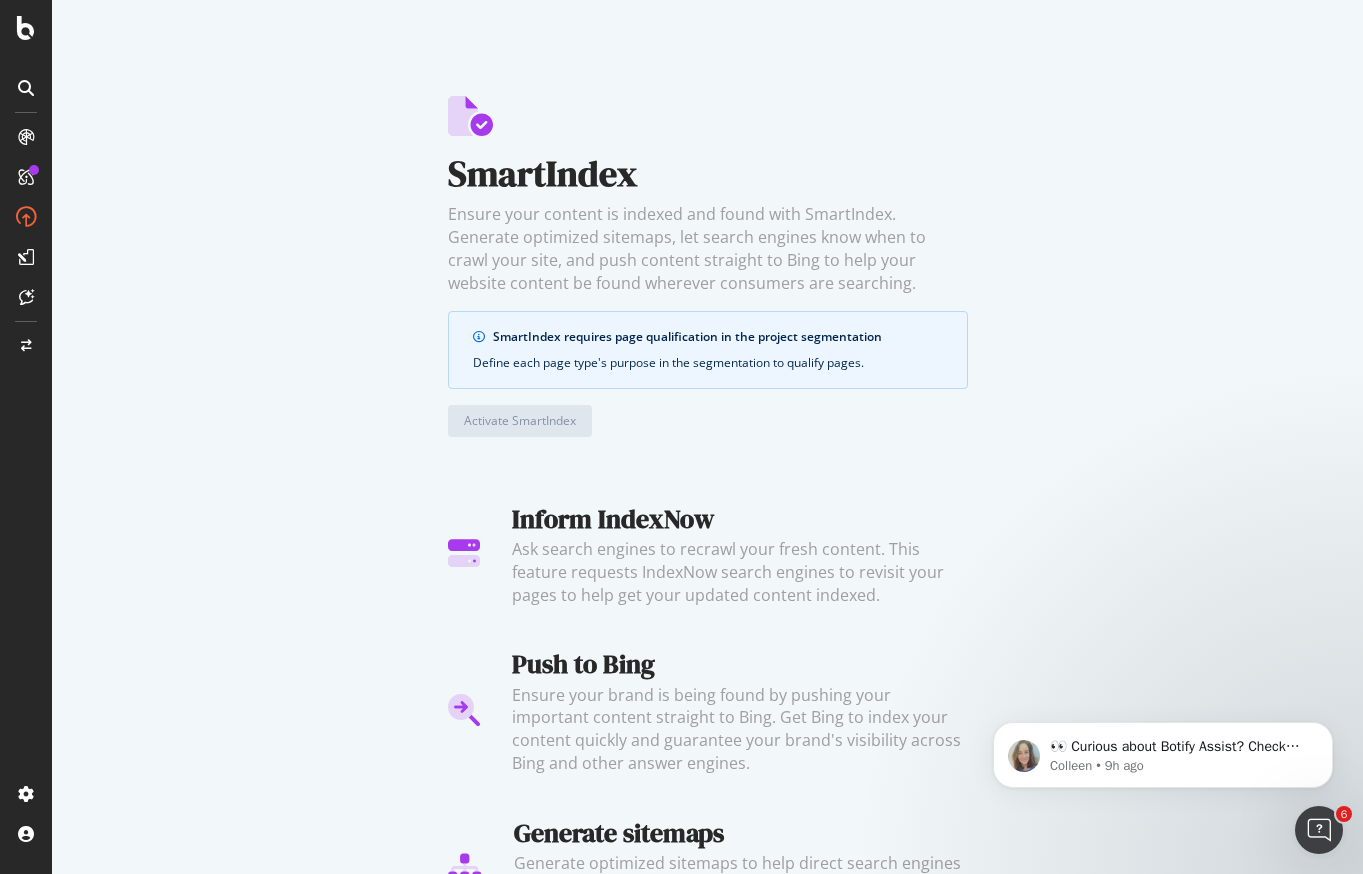 click on "qualify pages" at bounding box center (824, 362) 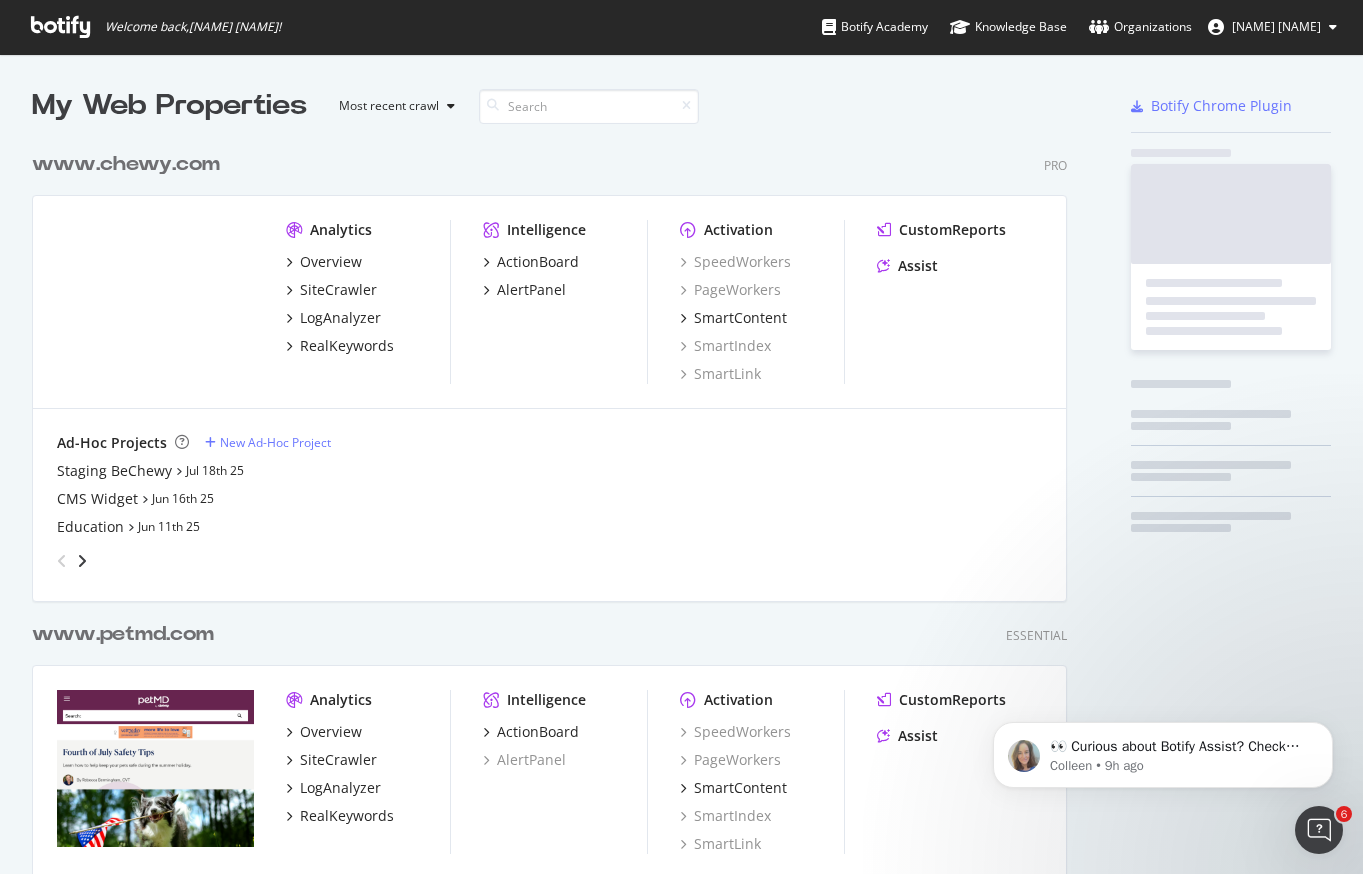 scroll, scrollTop: 1, scrollLeft: 1, axis: both 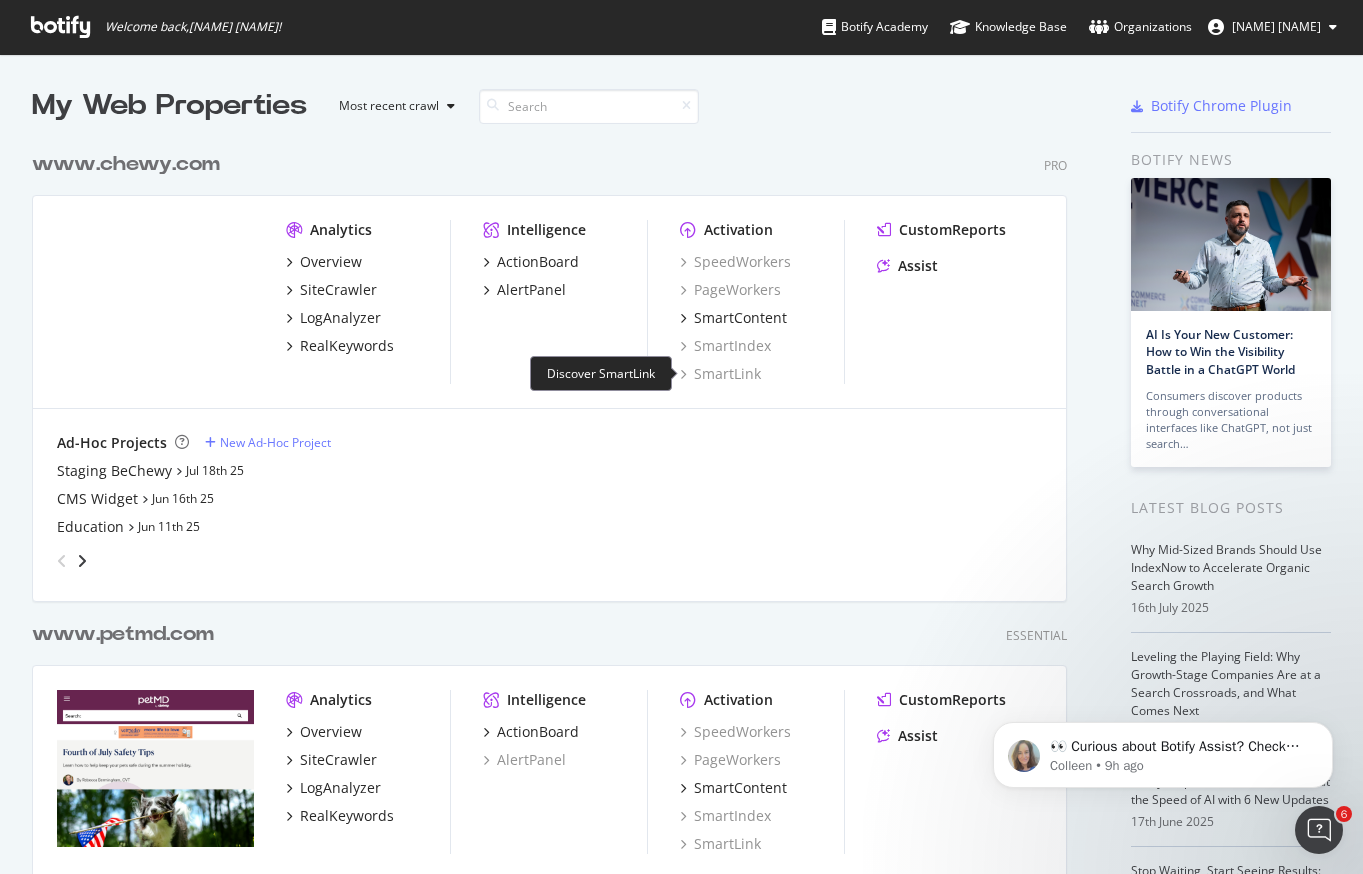click on "SmartLink" at bounding box center [720, 374] 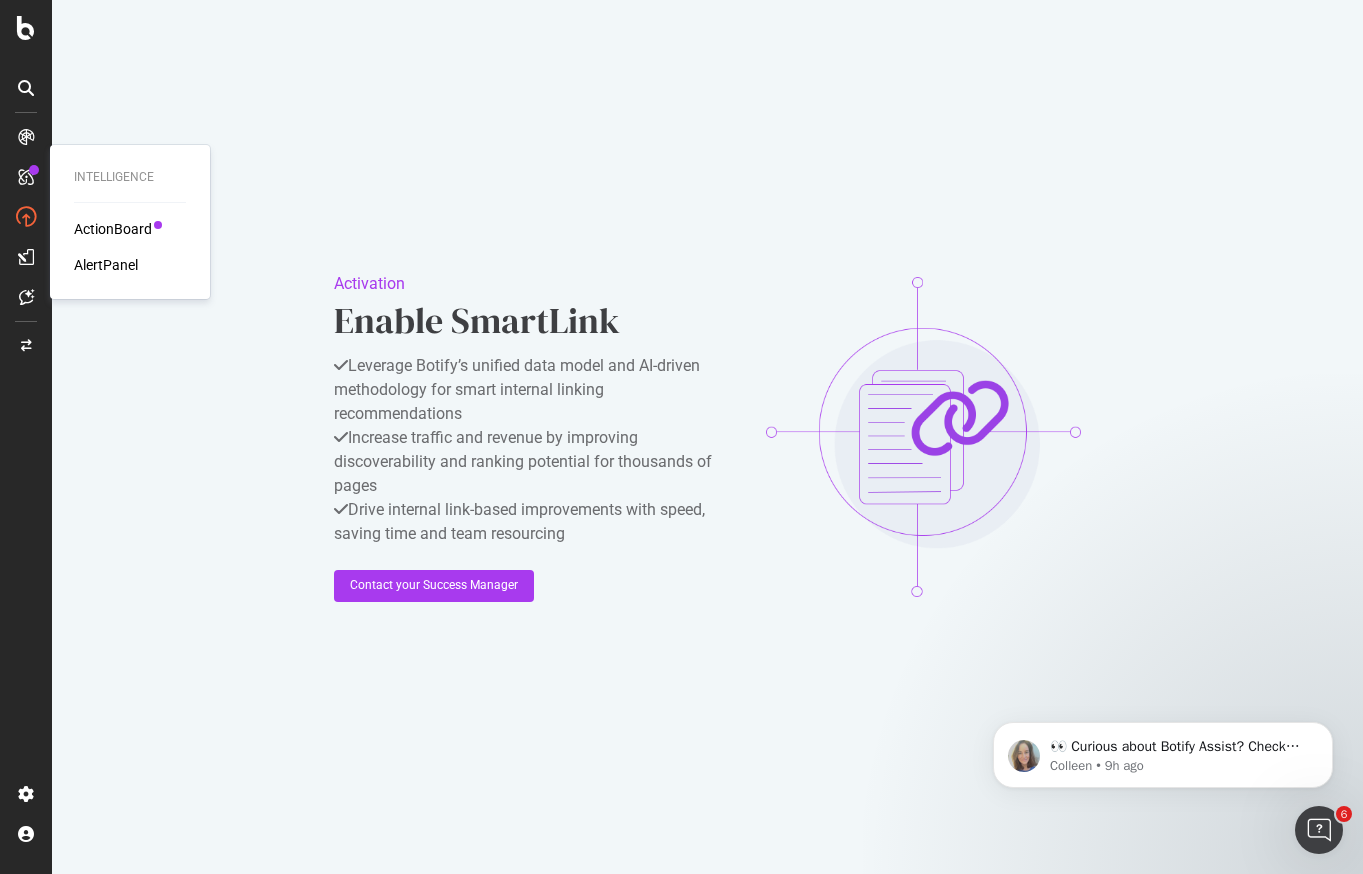 click on "ActionBoard" at bounding box center (113, 229) 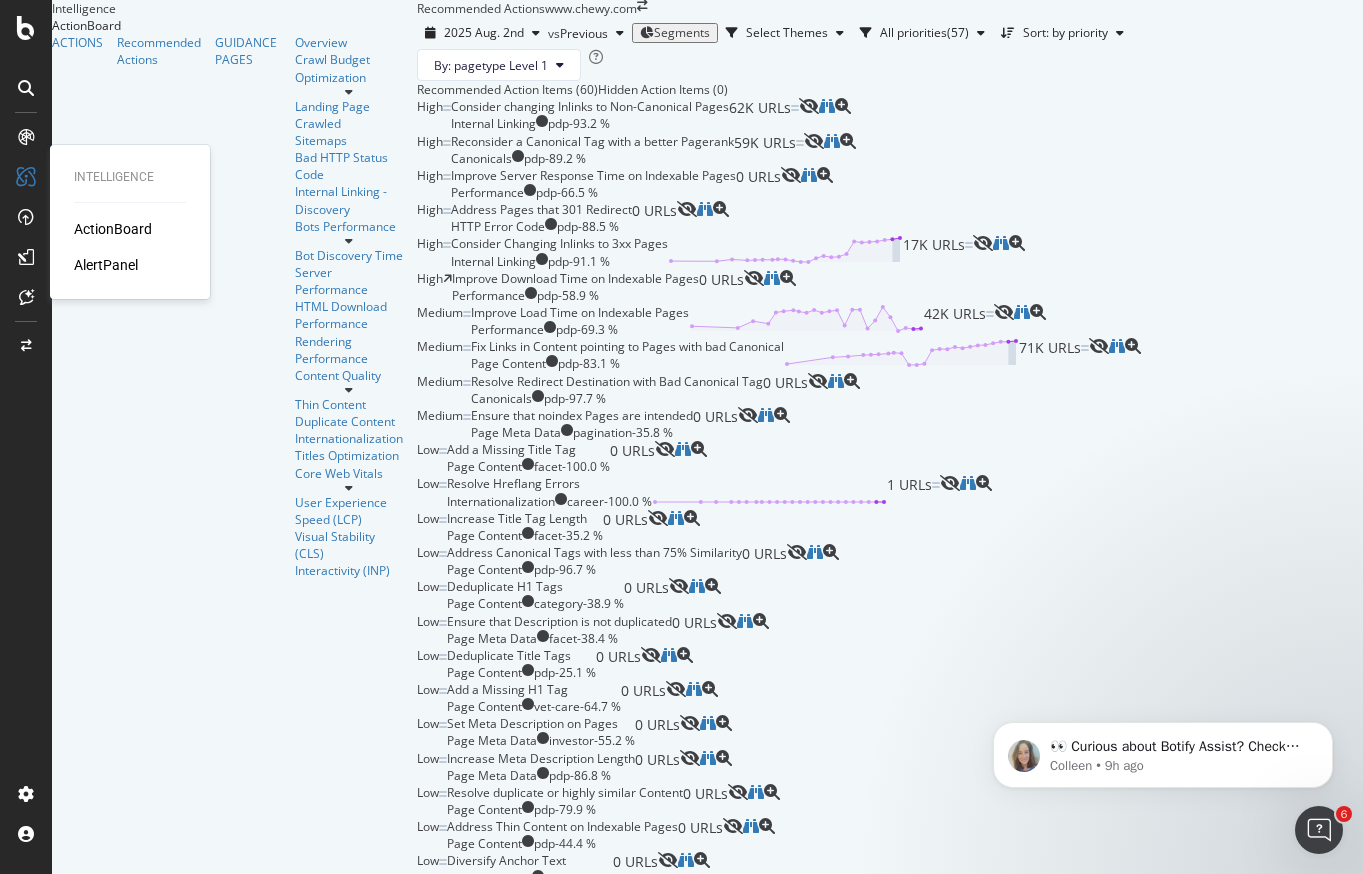click on "AlertPanel" at bounding box center (106, 265) 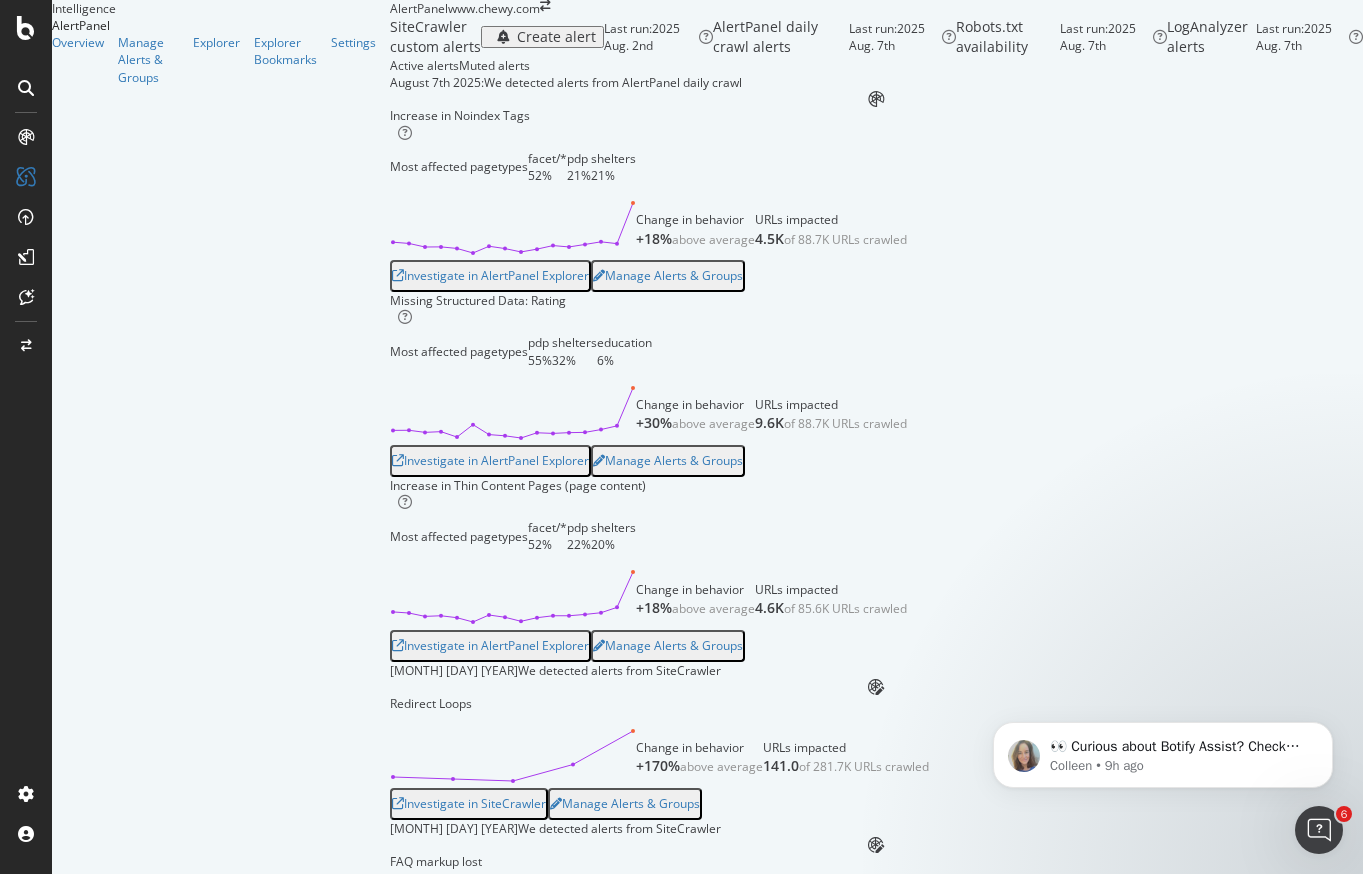 scroll, scrollTop: 163, scrollLeft: 0, axis: vertical 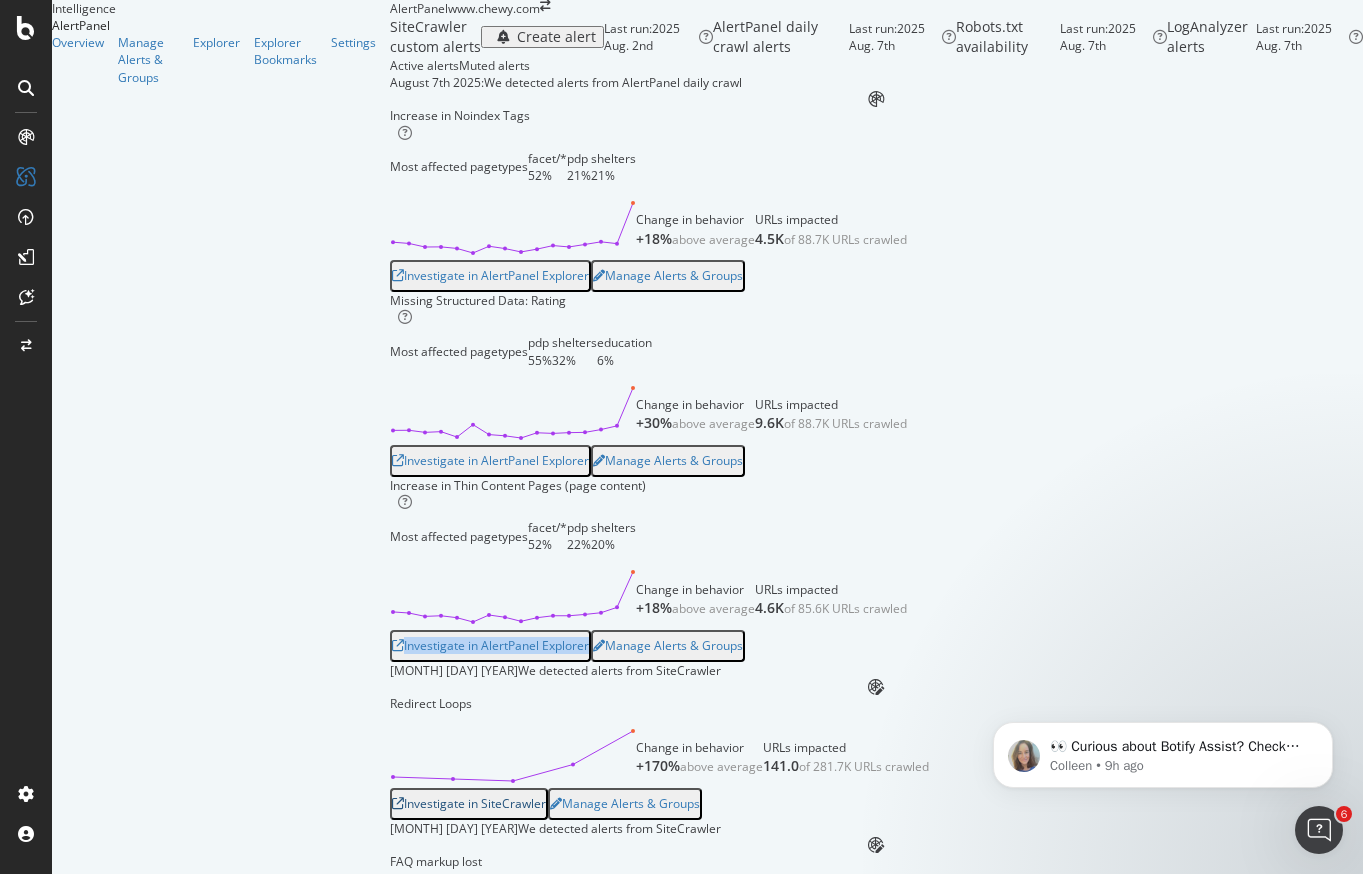 click on "Investigate in SiteCrawler" at bounding box center (469, 804) 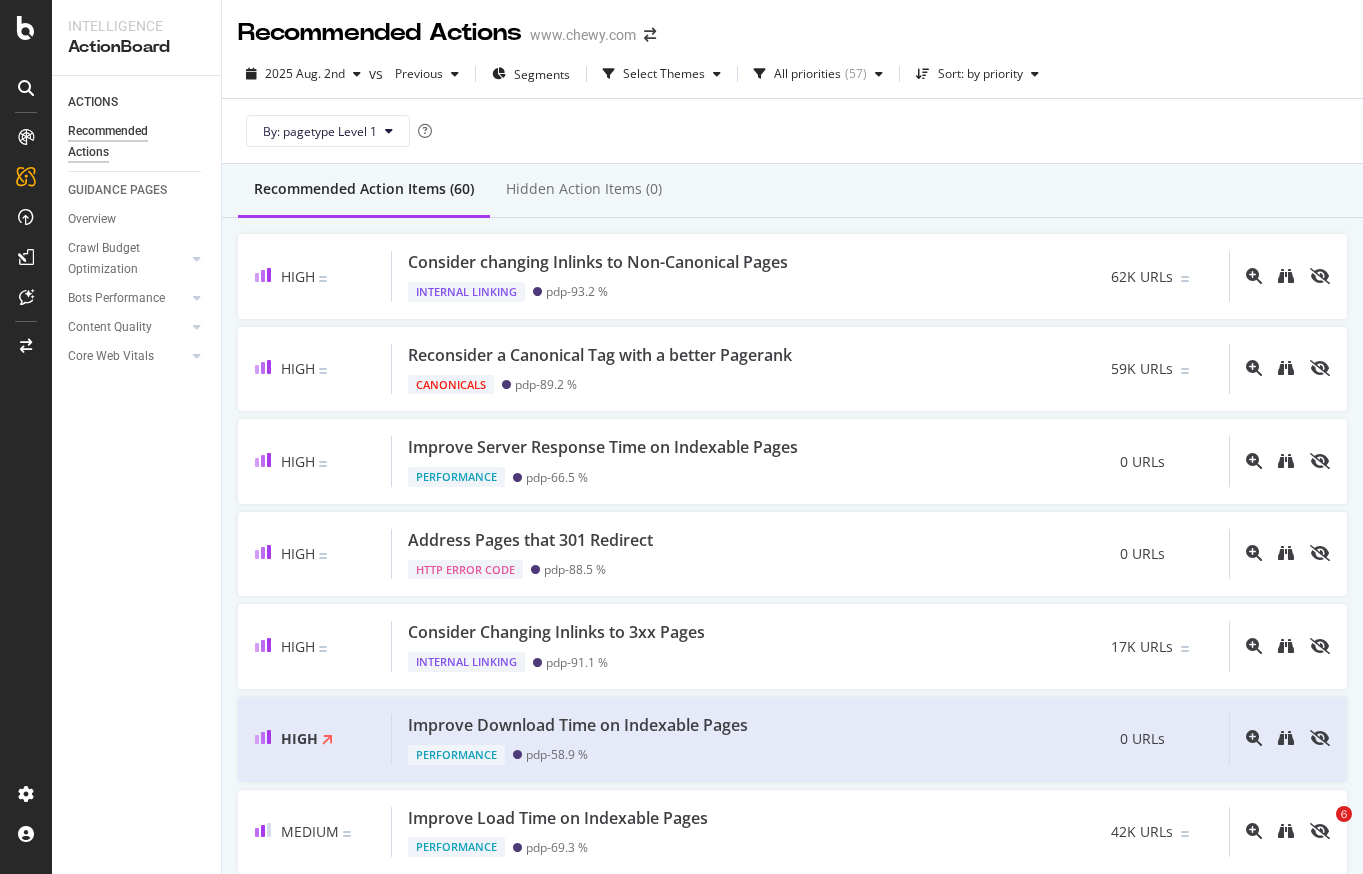 scroll, scrollTop: 0, scrollLeft: 0, axis: both 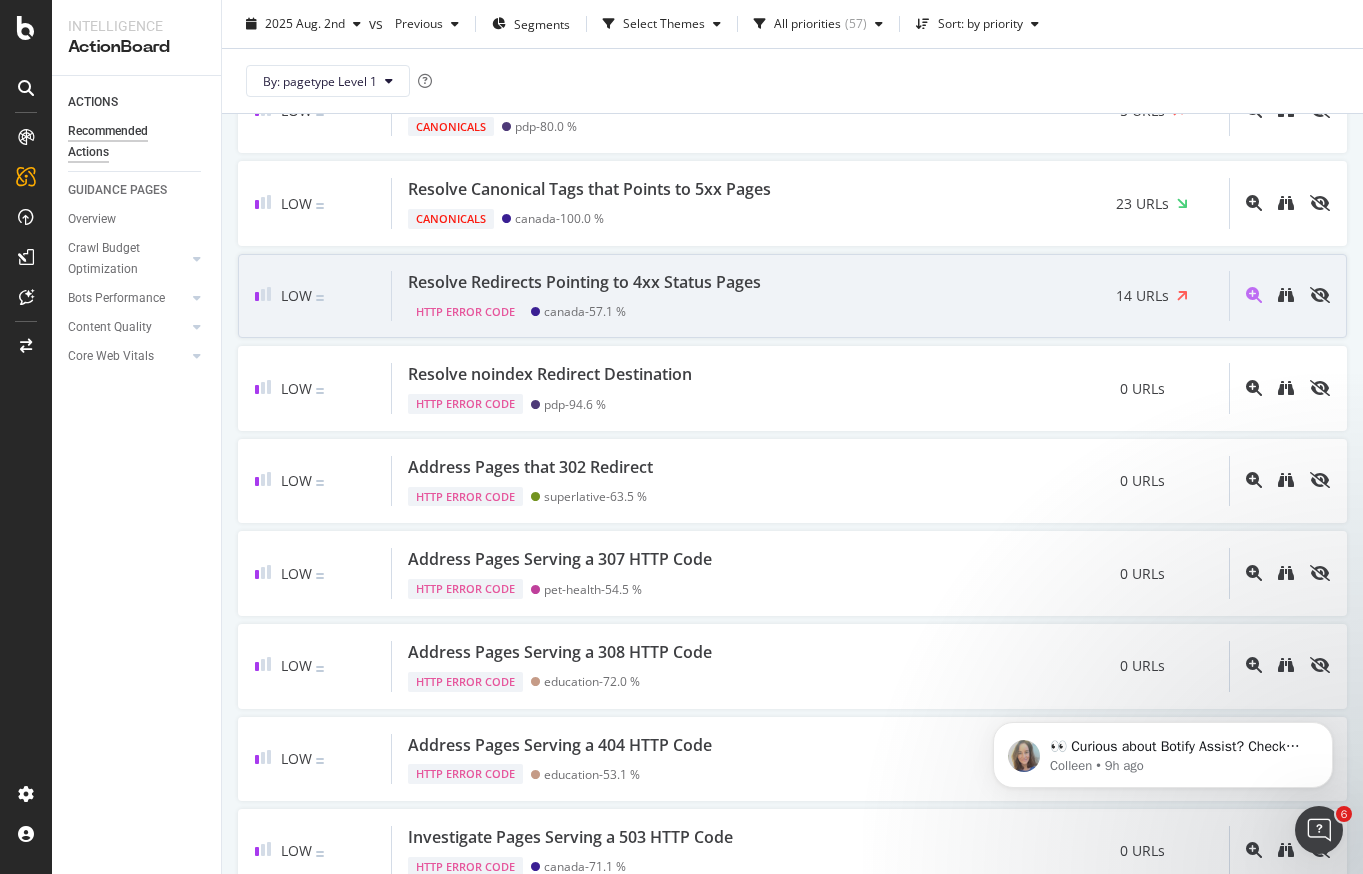 click on "Resolve Redirects Pointing to 4xx Status Pages HTTP Error Code canada  -  57.1 % 14 URLs" at bounding box center (810, 296) 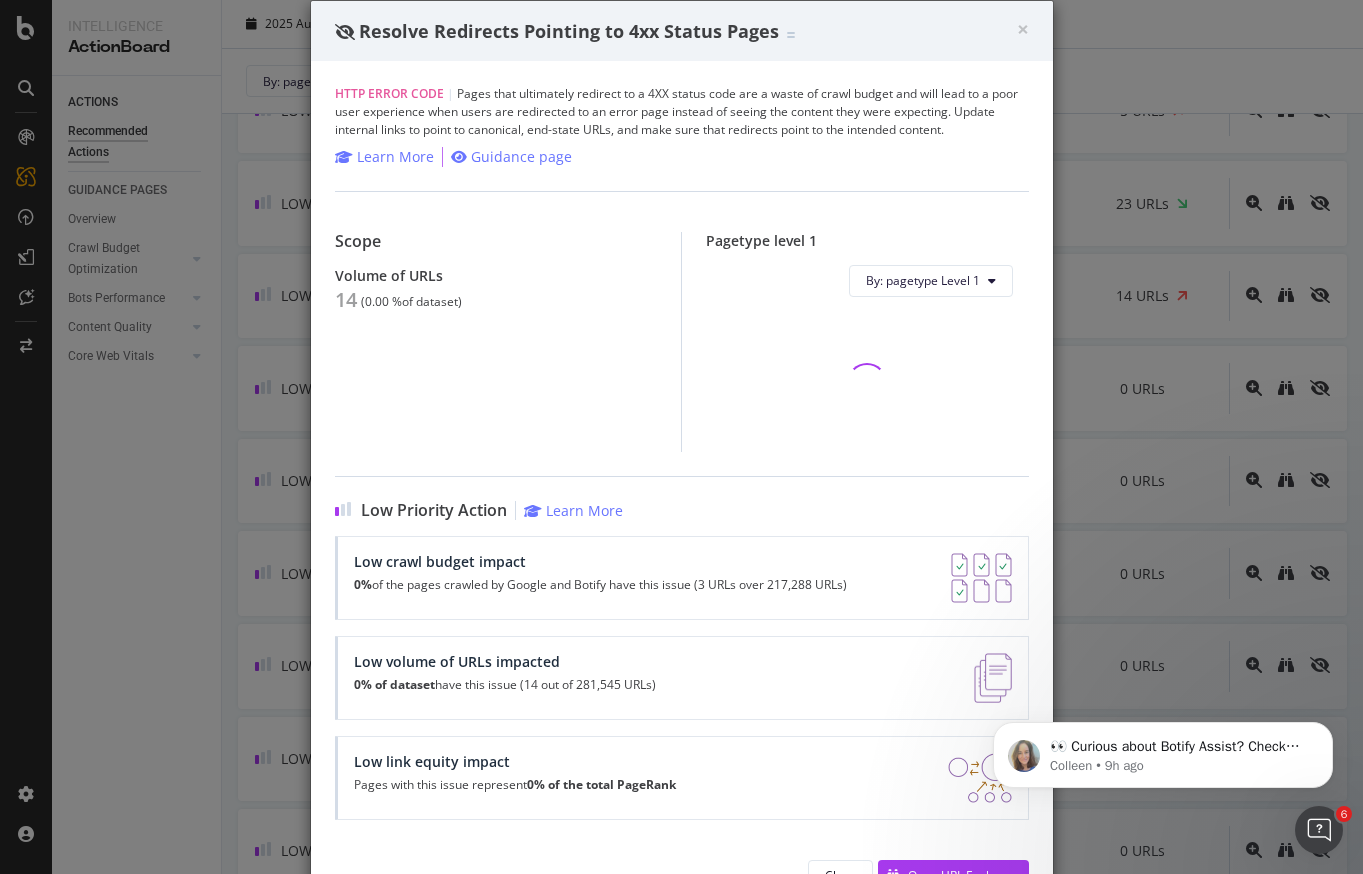 scroll, scrollTop: 35, scrollLeft: 0, axis: vertical 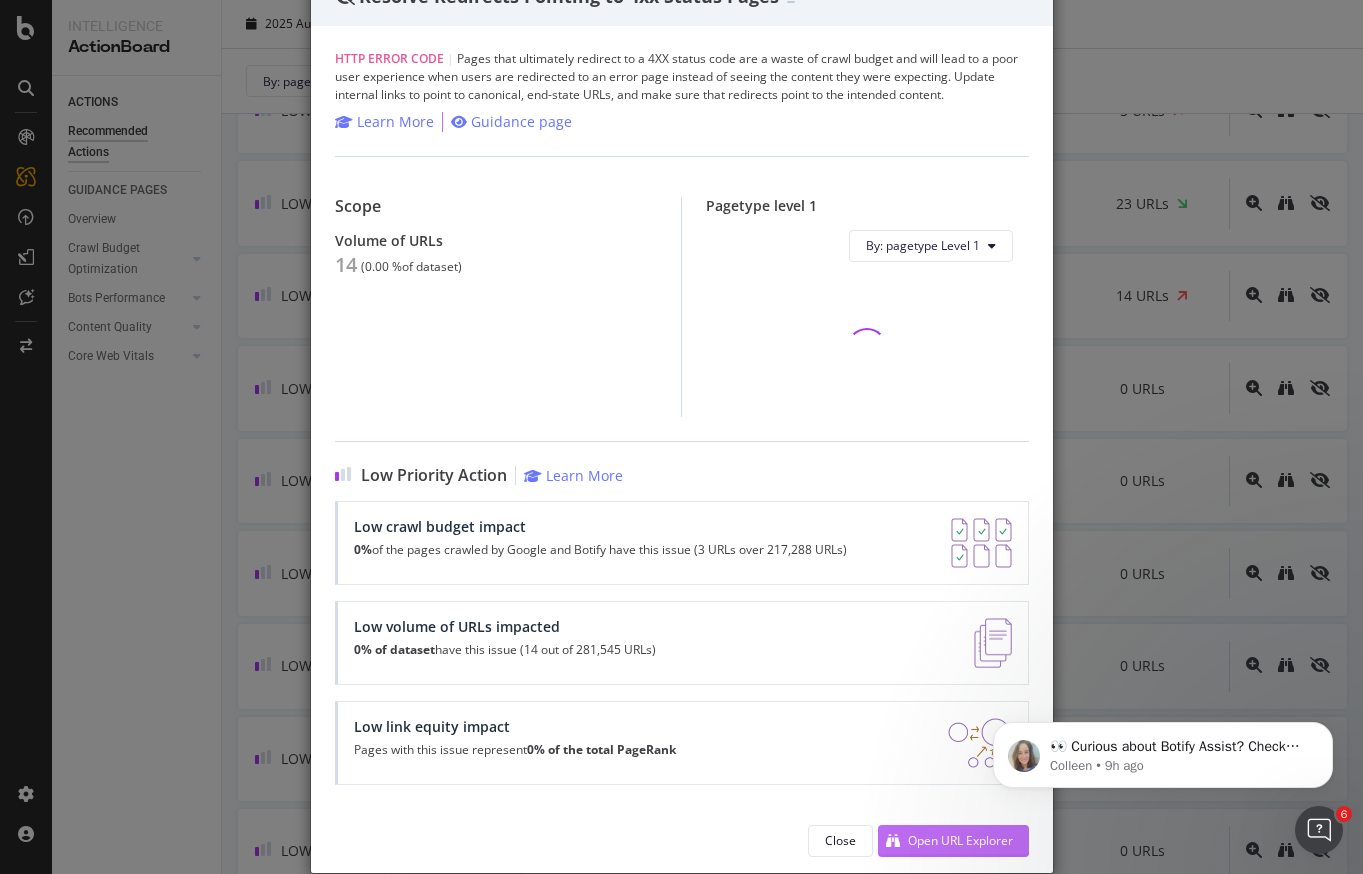 click on "Close Open URL Explorer" at bounding box center [682, 841] 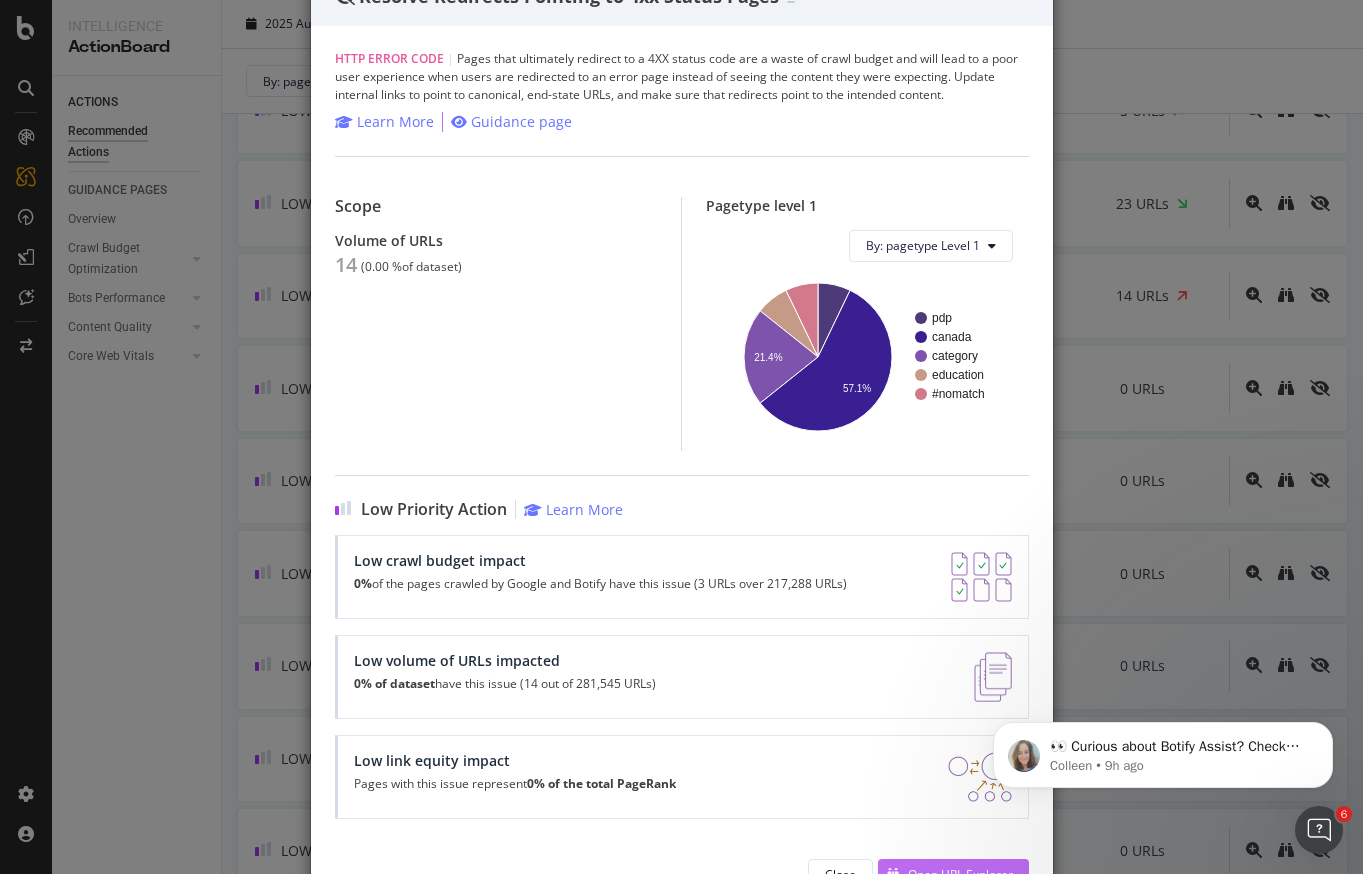click on "Open URL Explorer" at bounding box center (960, 874) 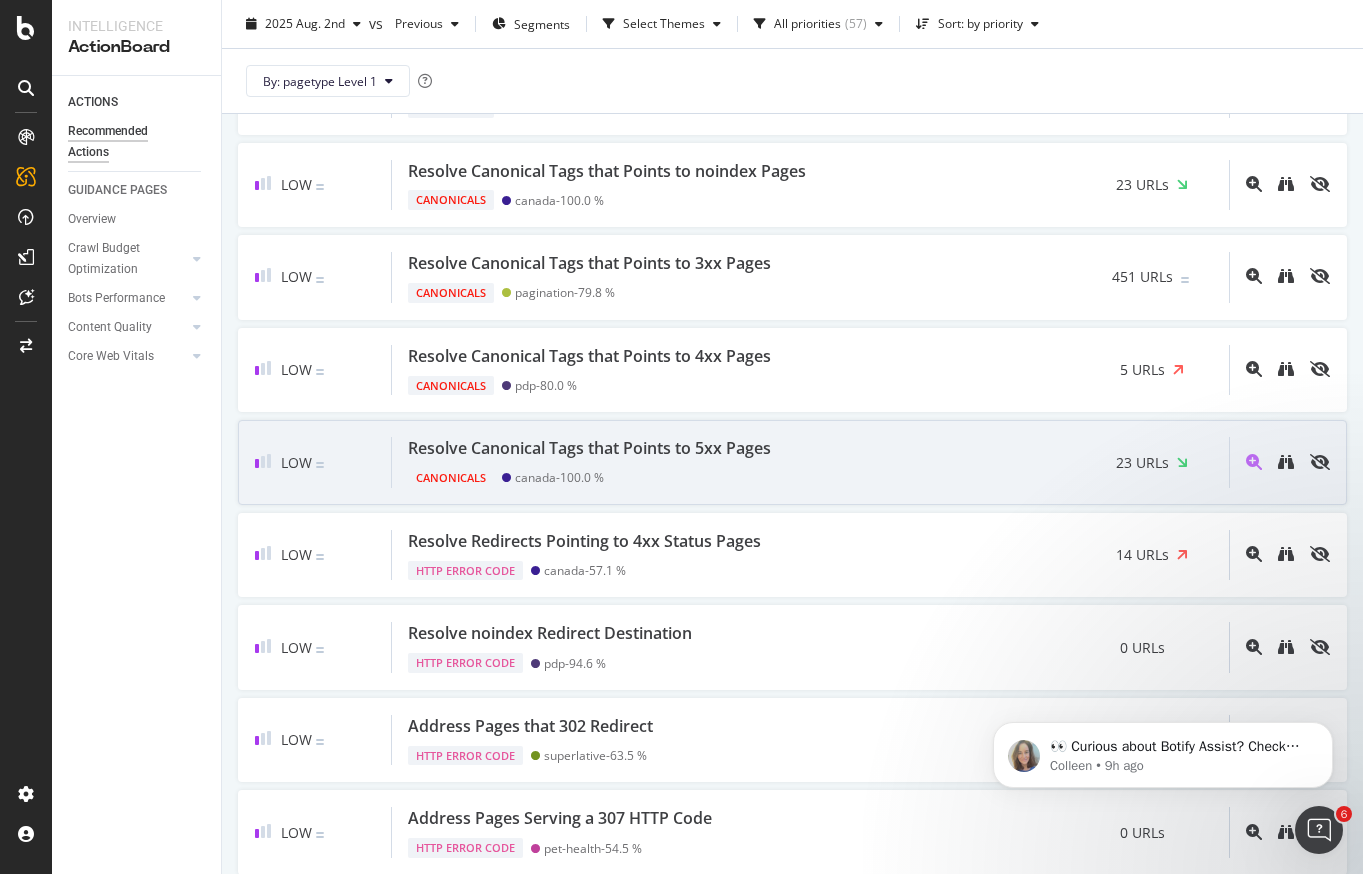scroll, scrollTop: 4047, scrollLeft: 0, axis: vertical 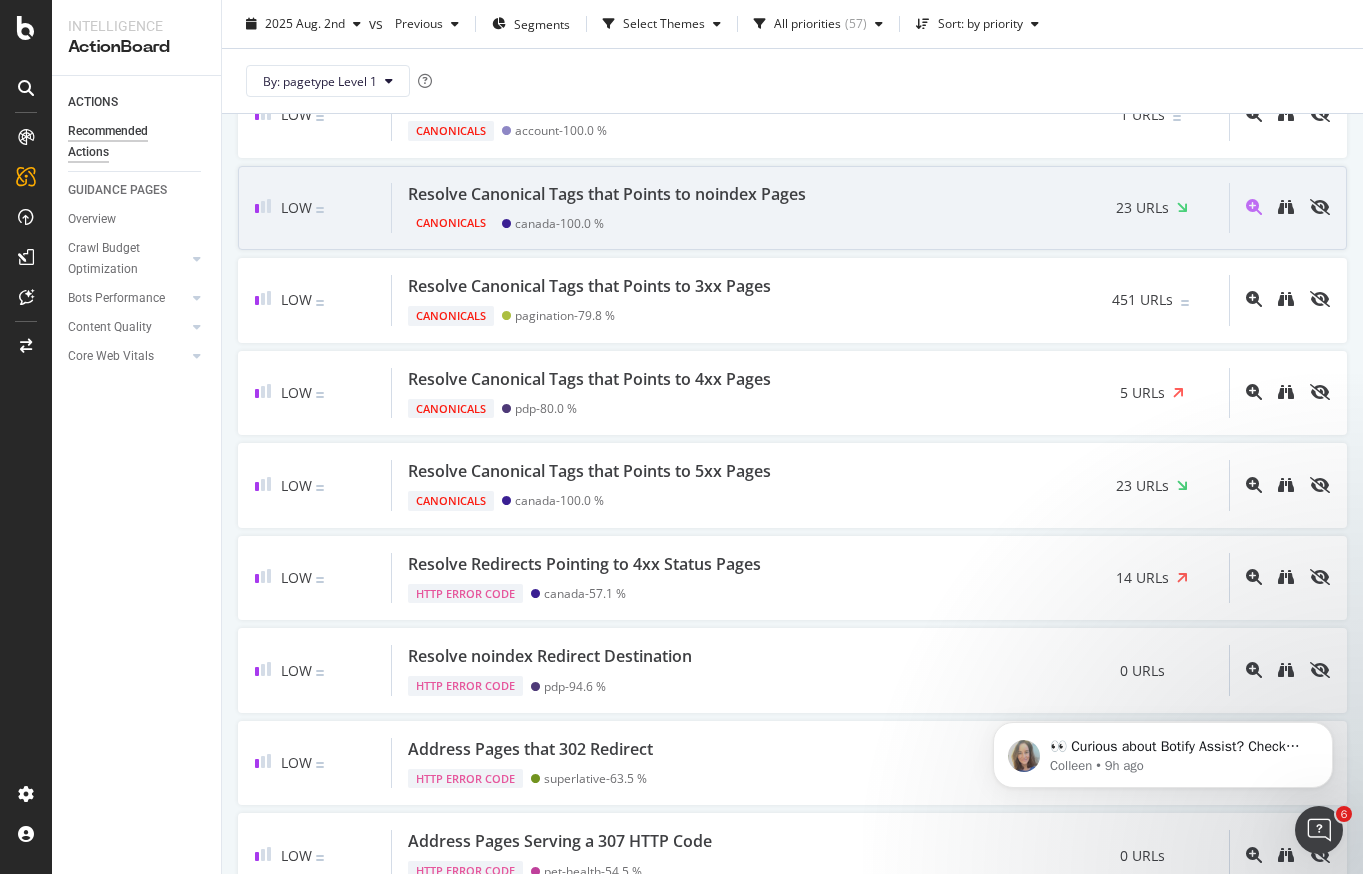click on "Resolve Canonical Tags that Points to noindex Pages Canonicals canada  -  100.0 % 23 URLs" at bounding box center (810, 208) 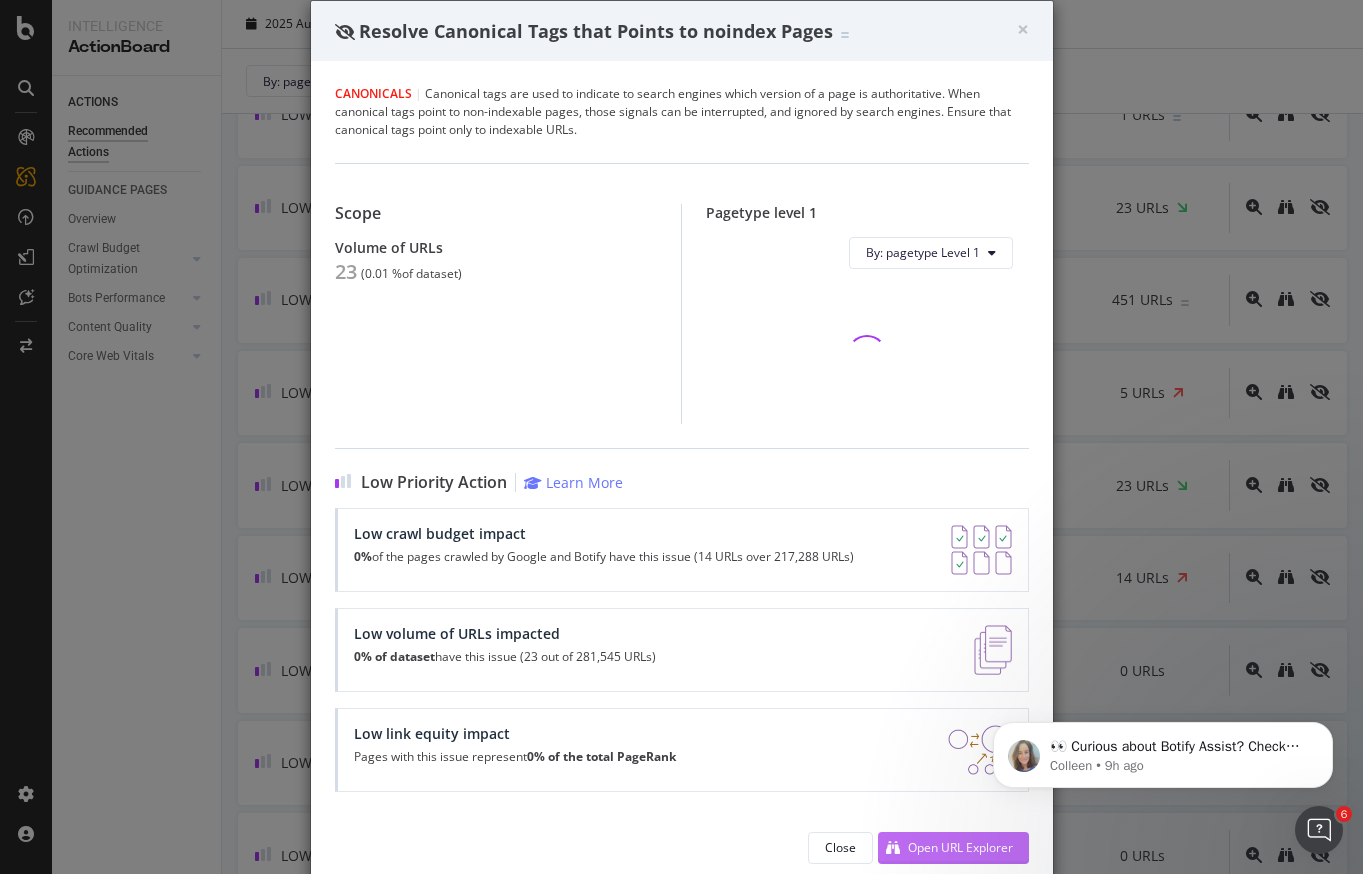 click on "Open URL Explorer" at bounding box center [960, 847] 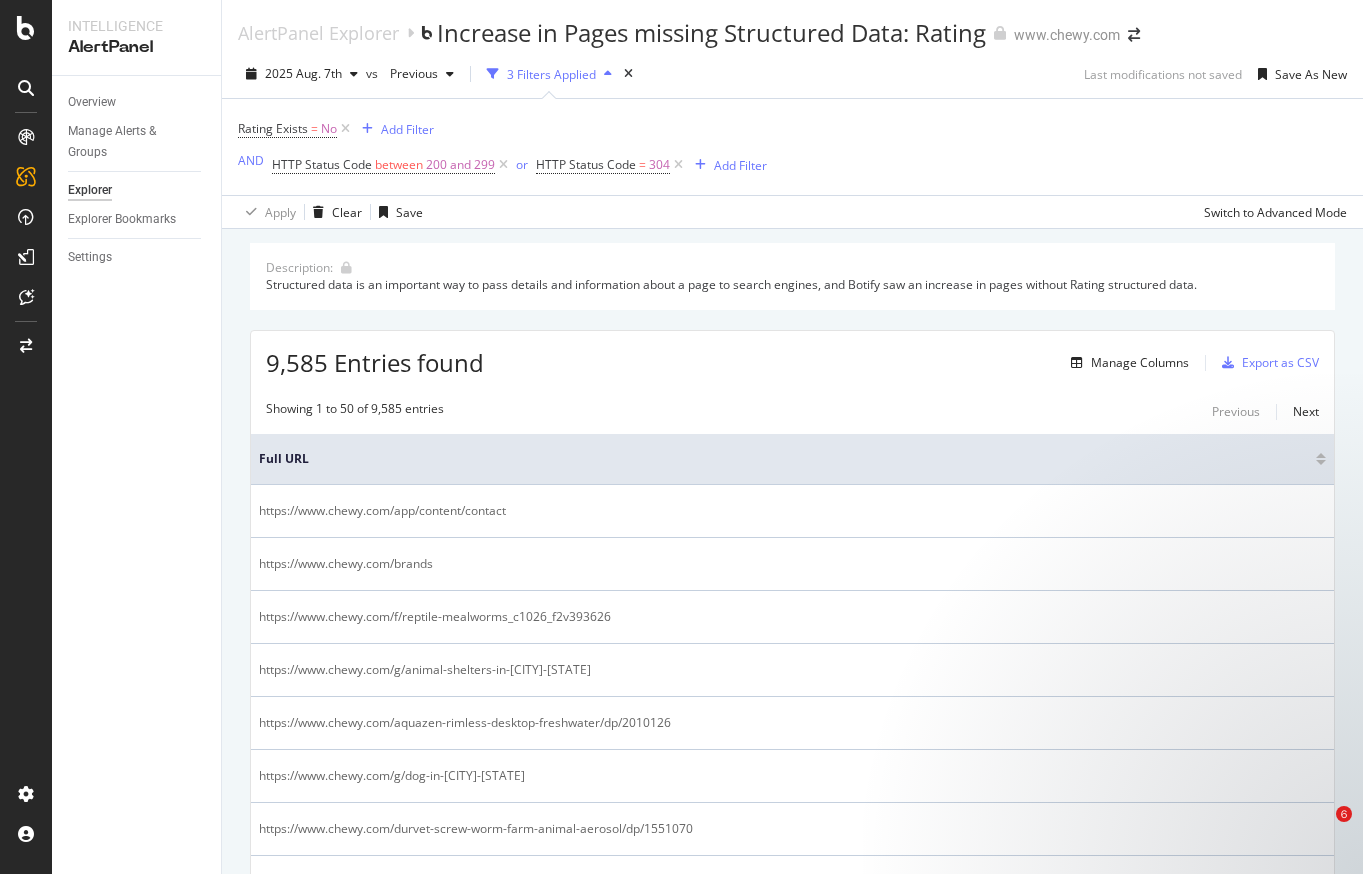 scroll, scrollTop: 0, scrollLeft: 0, axis: both 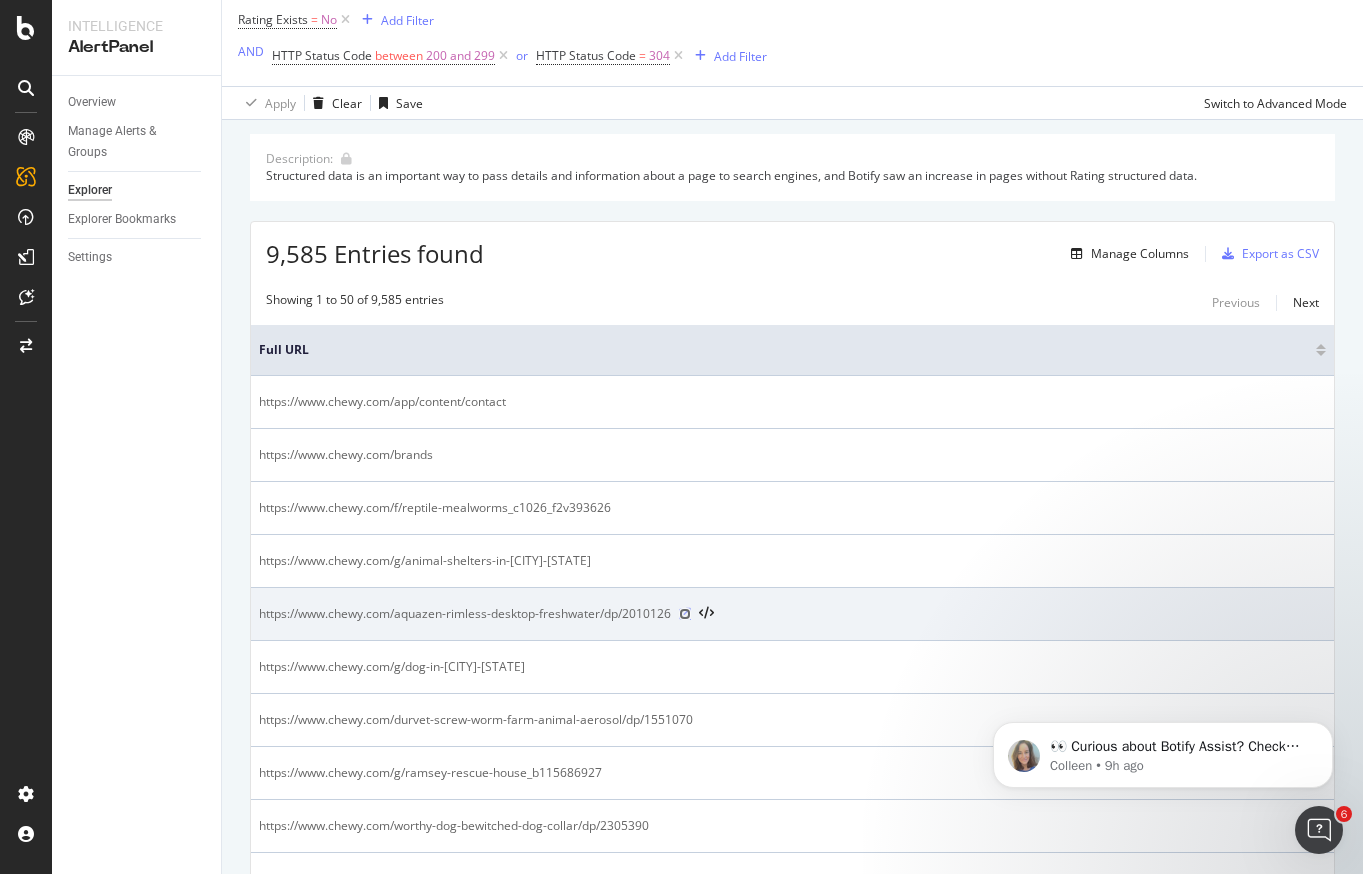 click at bounding box center [685, 614] 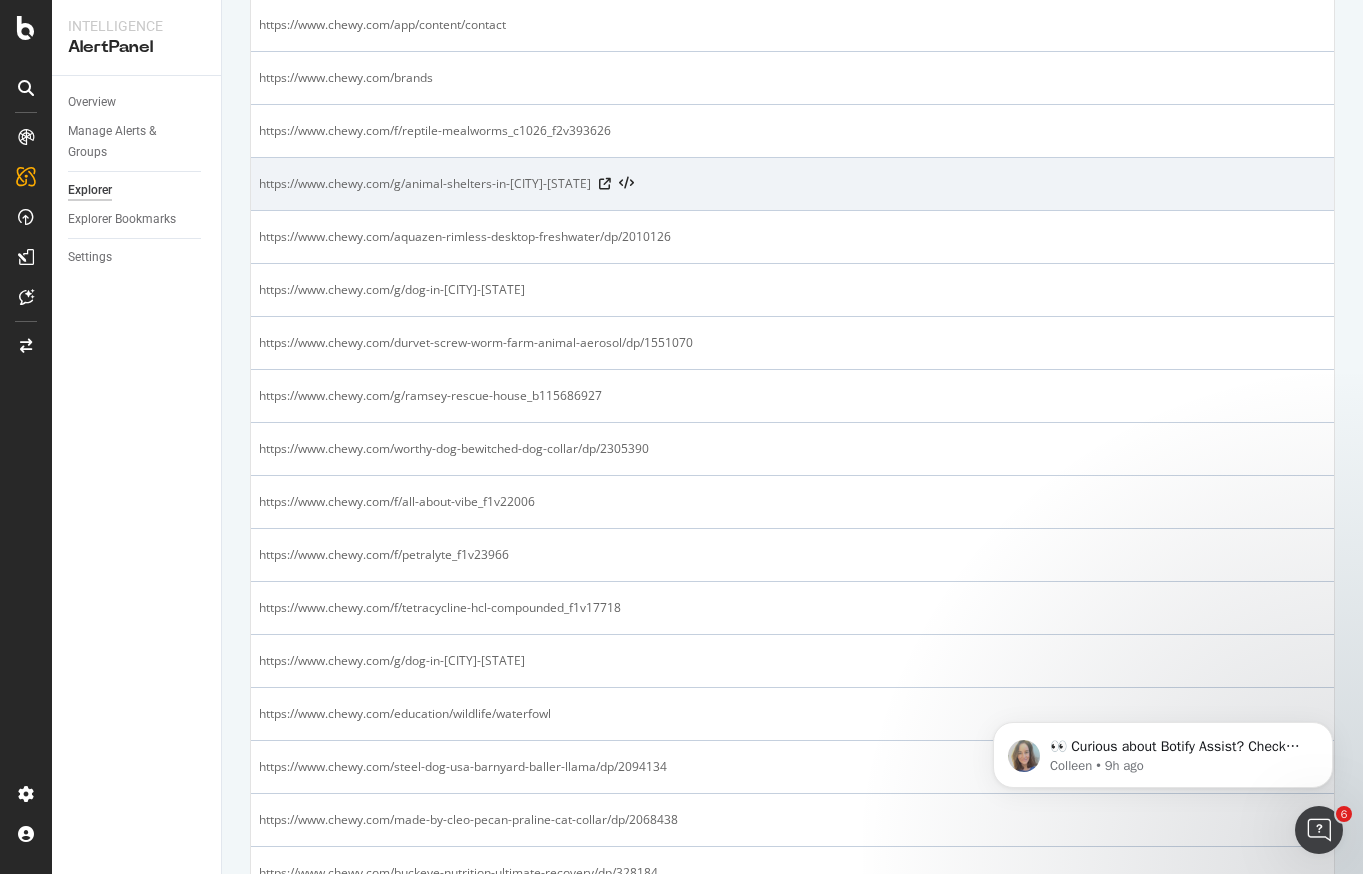 scroll, scrollTop: 485, scrollLeft: 0, axis: vertical 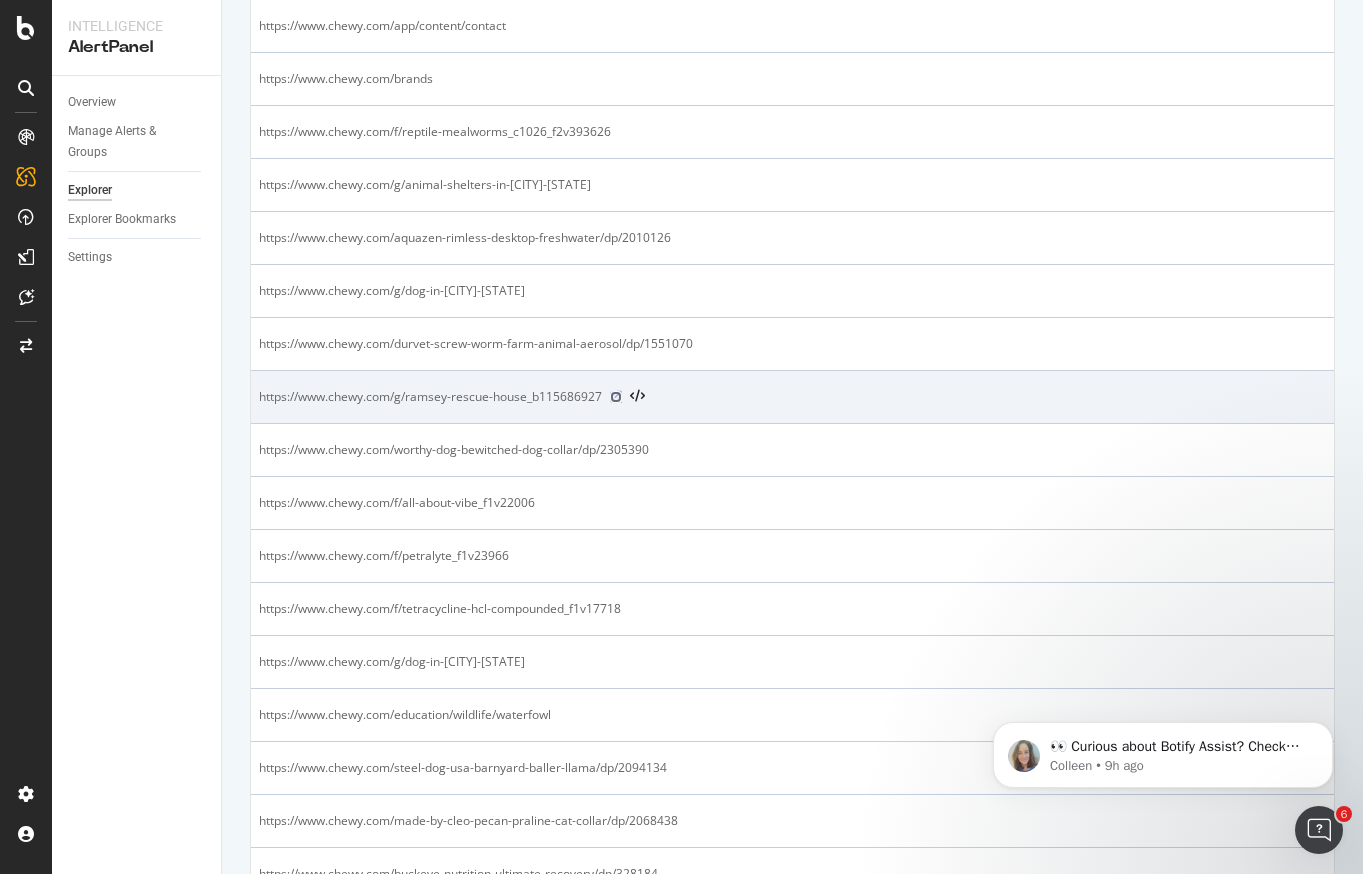 click at bounding box center [616, 397] 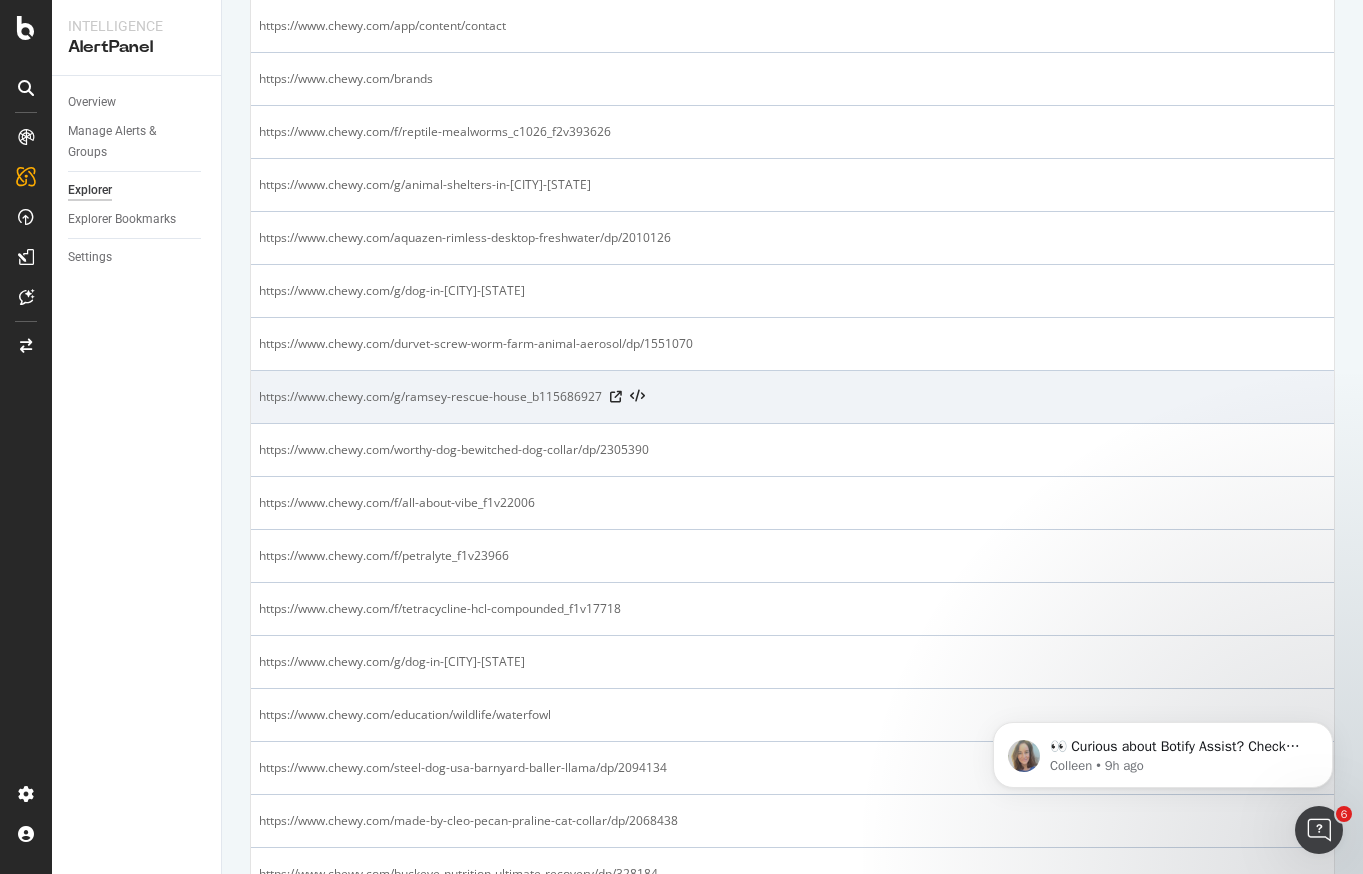 click on "https://www.chewy.com/g/ramsey-rescue-house_b115686927" at bounding box center [792, 397] 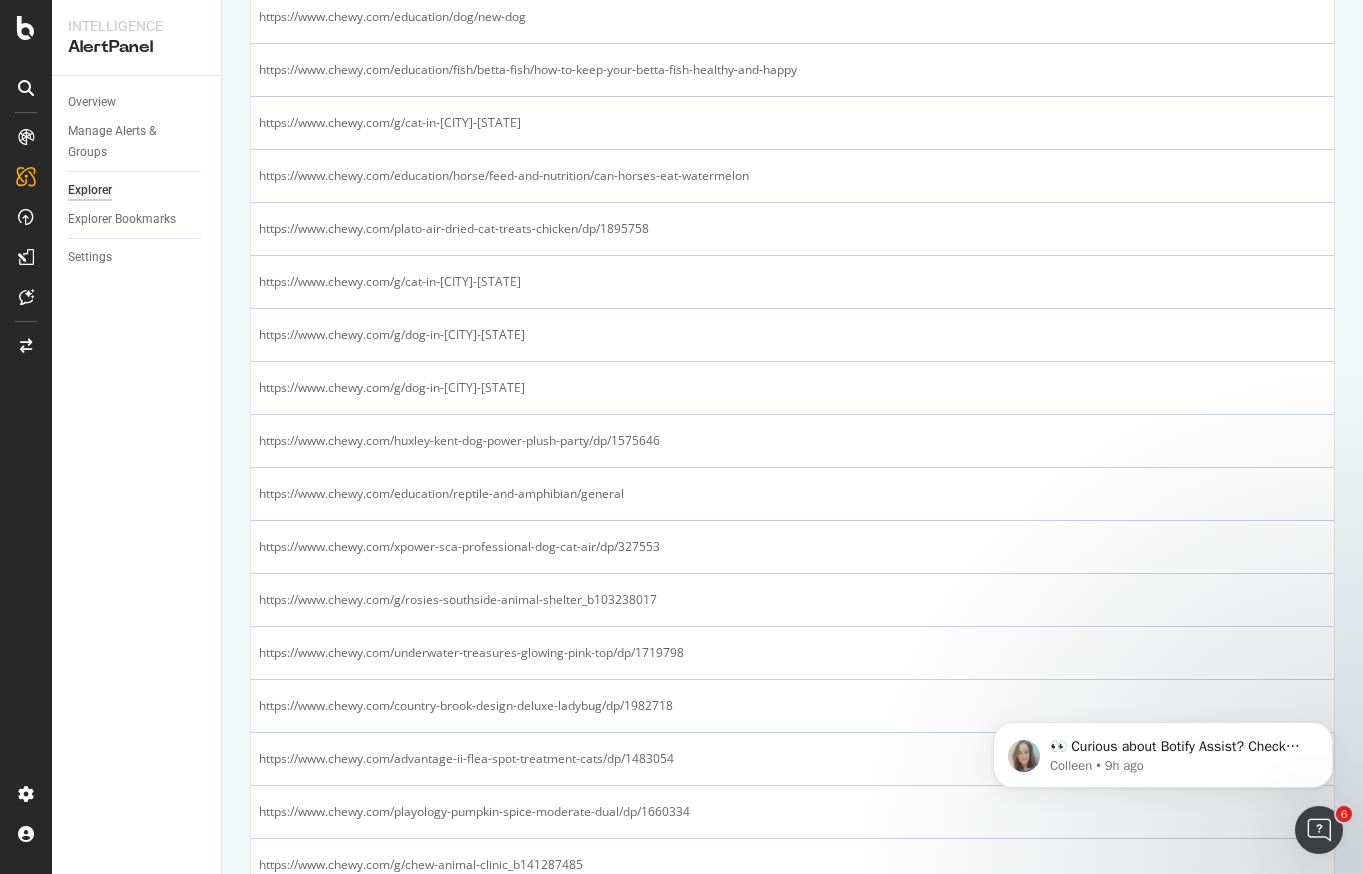 scroll, scrollTop: 2377, scrollLeft: 0, axis: vertical 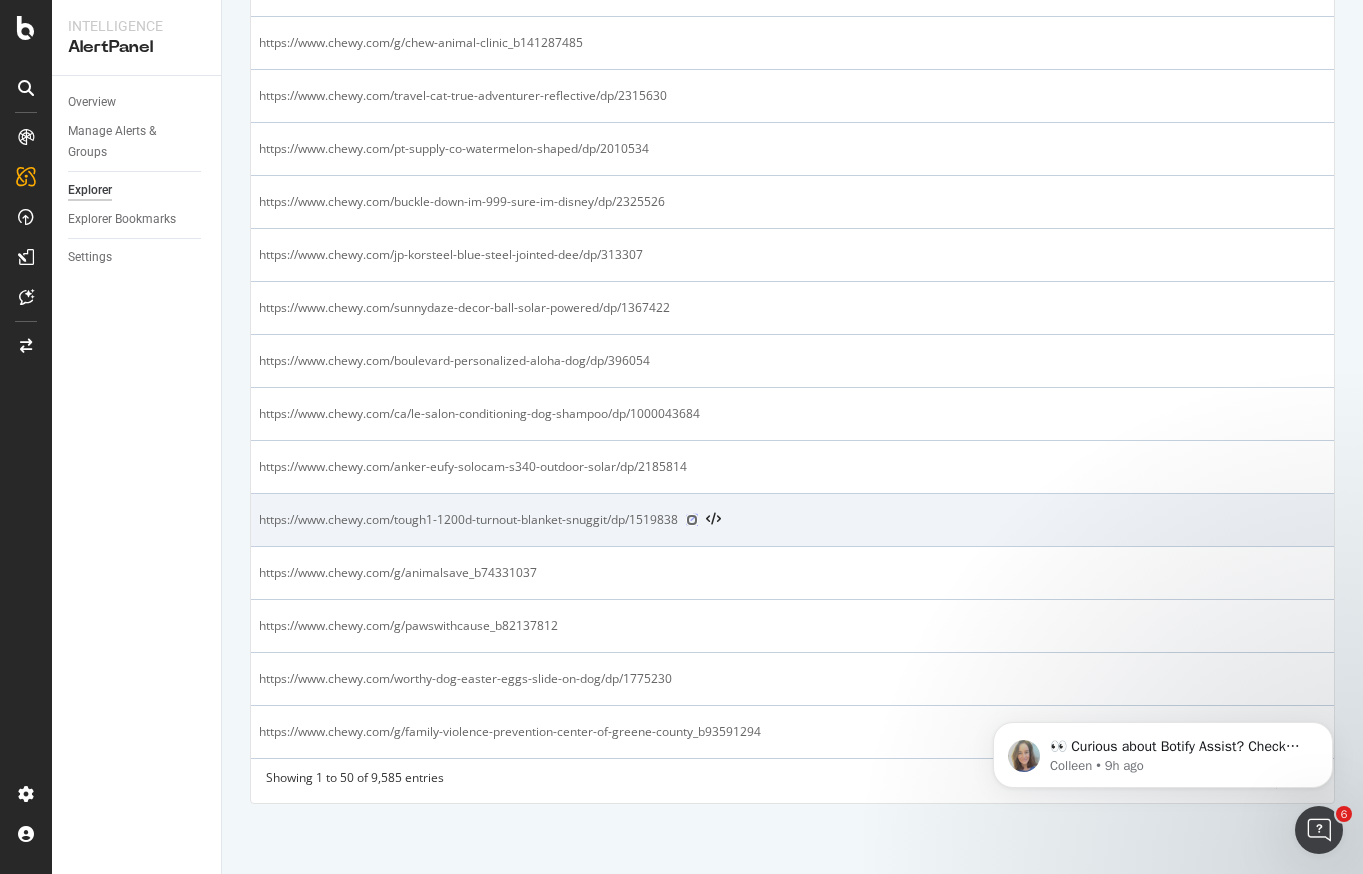click at bounding box center [692, 520] 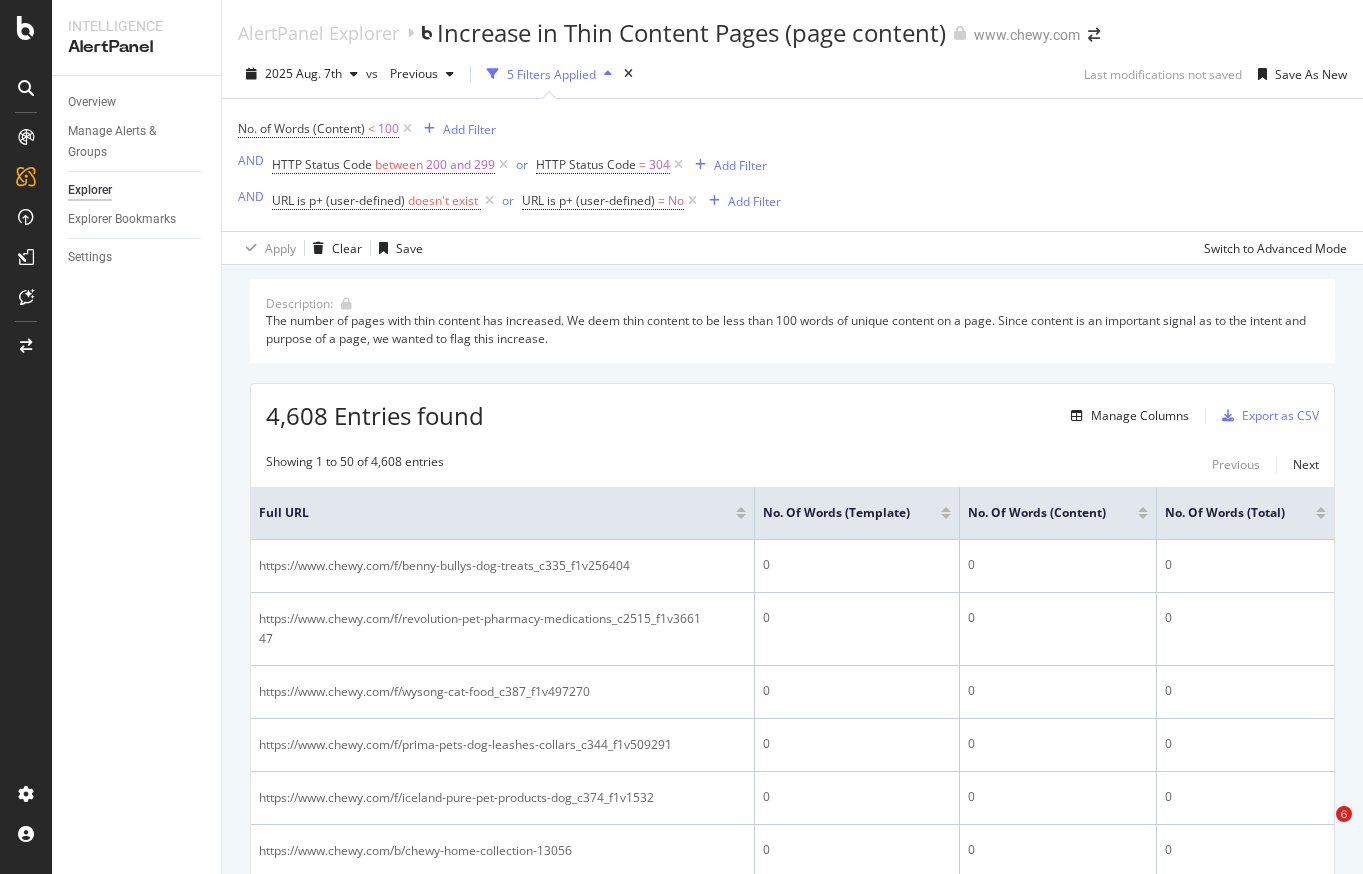 scroll, scrollTop: 0, scrollLeft: 0, axis: both 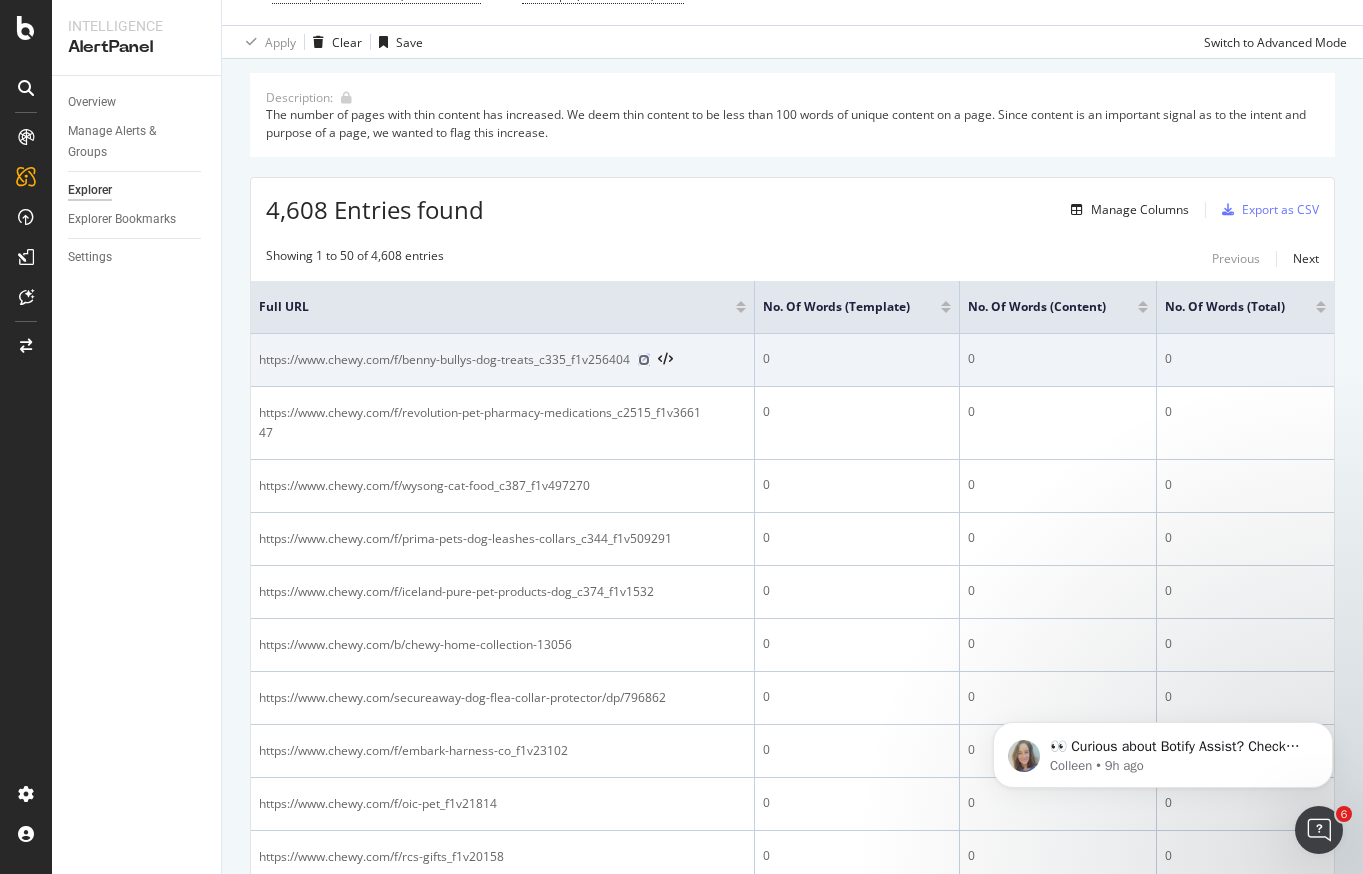 click at bounding box center (644, 360) 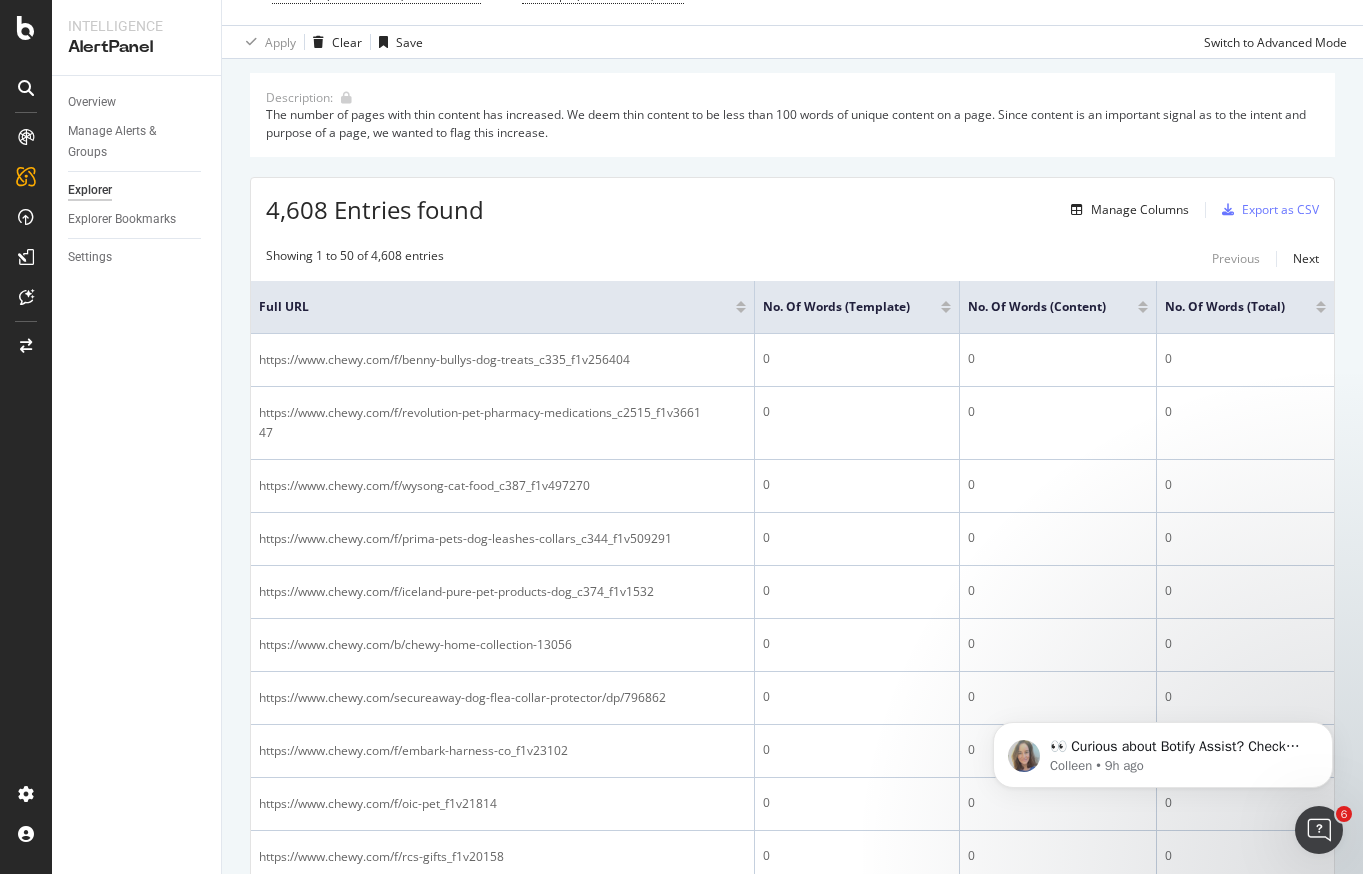 click on "No. of Words (Template)" at bounding box center (857, 307) 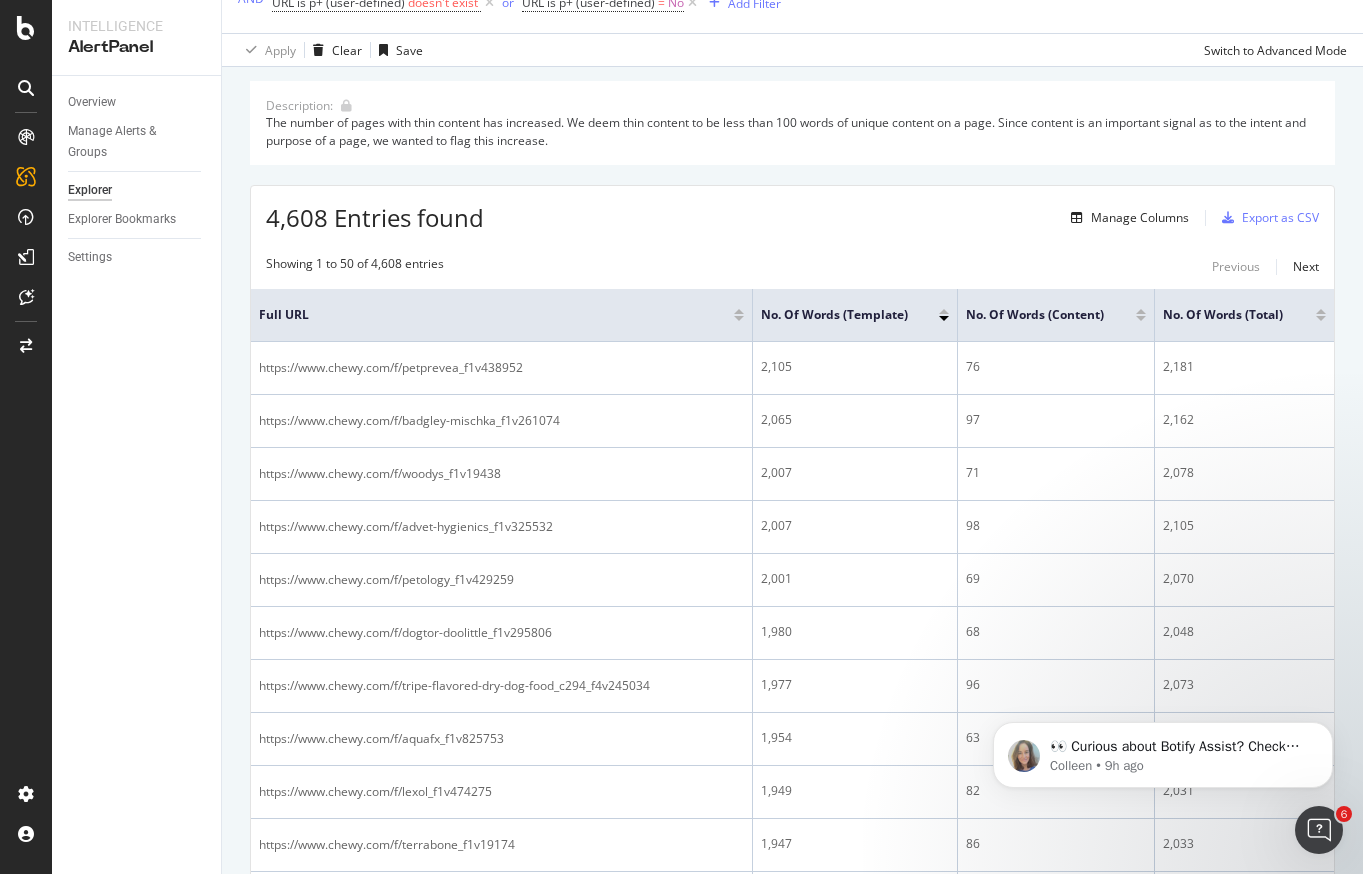 scroll, scrollTop: 209, scrollLeft: 0, axis: vertical 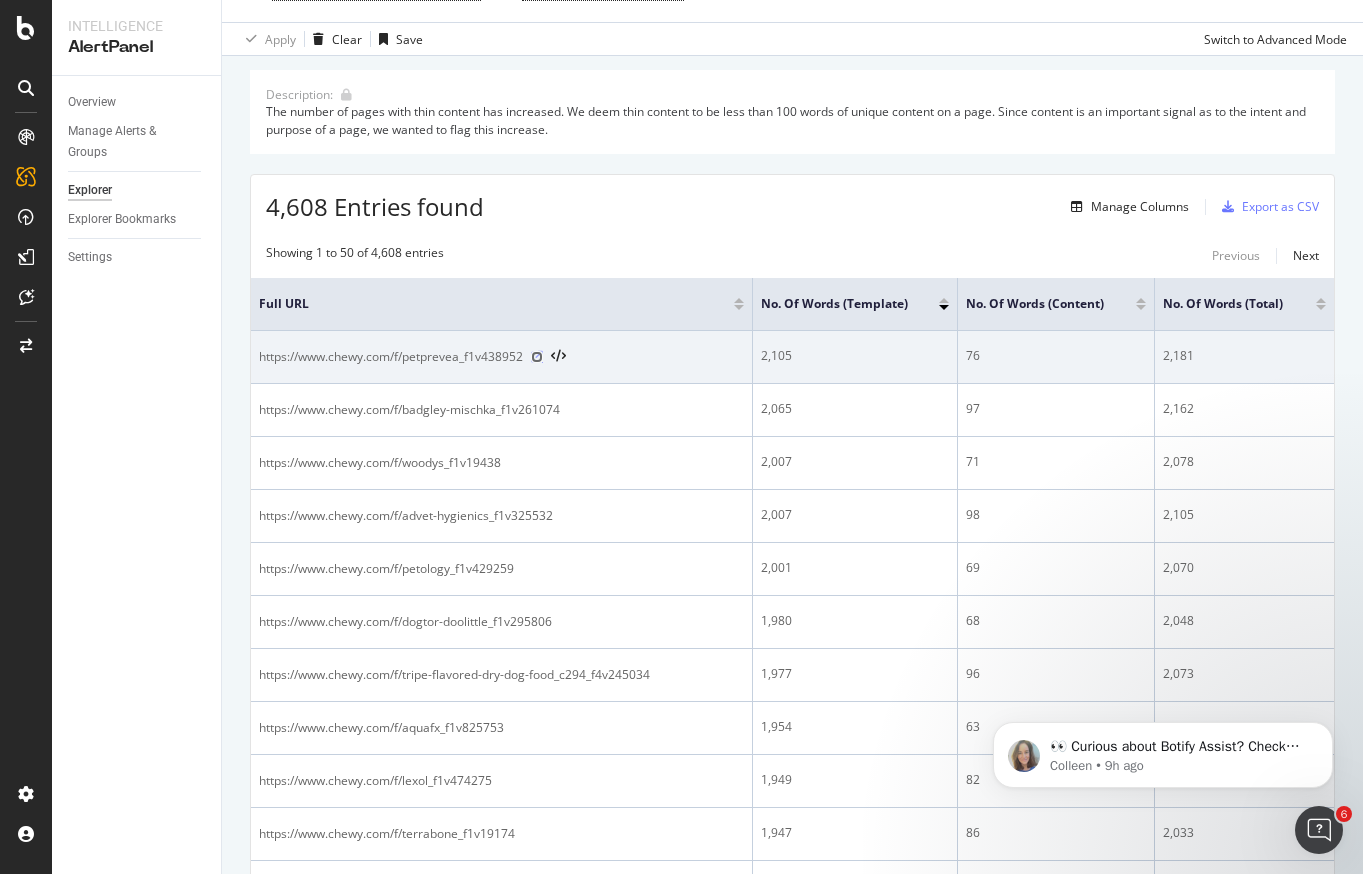 click at bounding box center [537, 357] 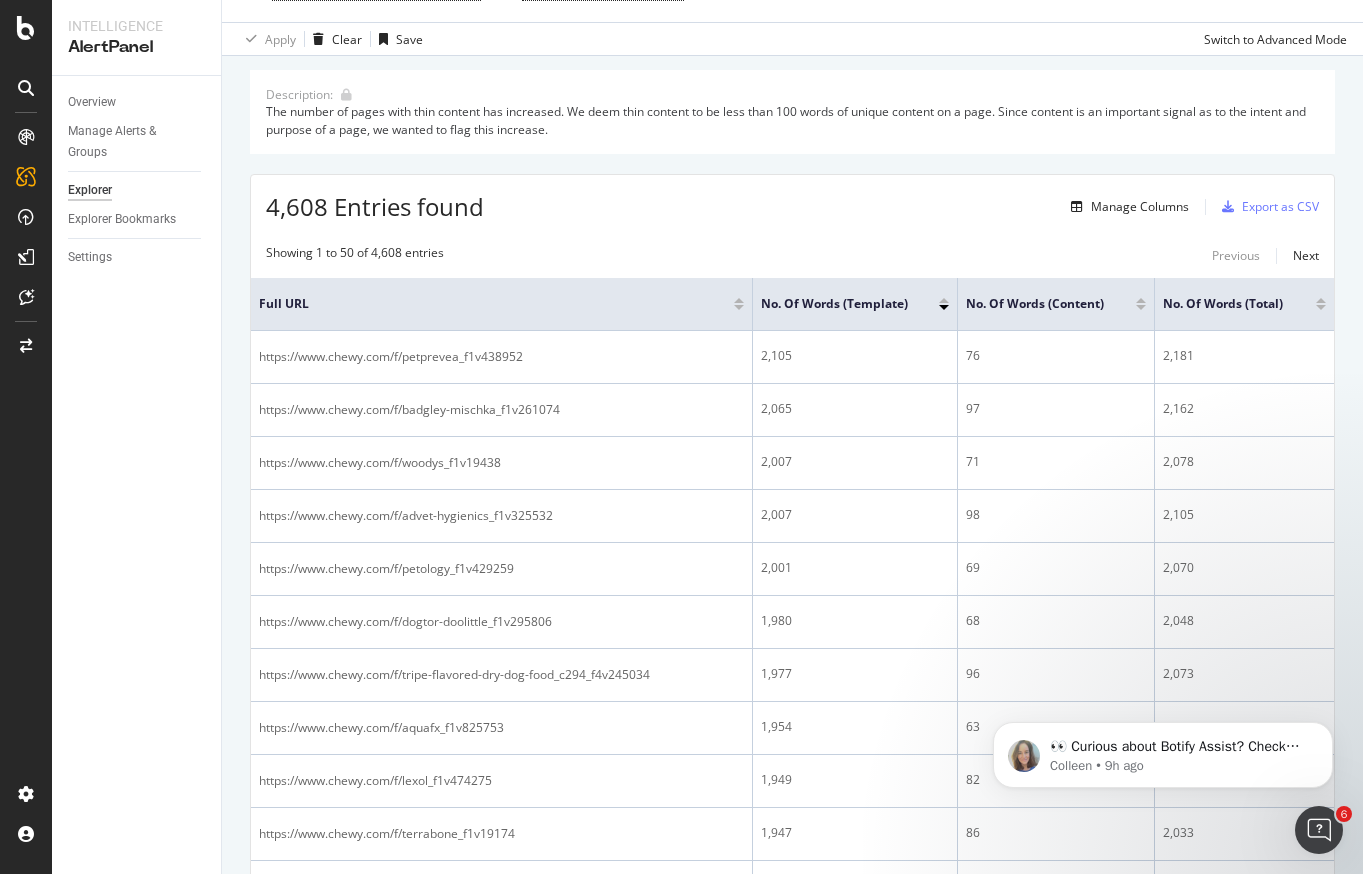 click at bounding box center (1141, 307) 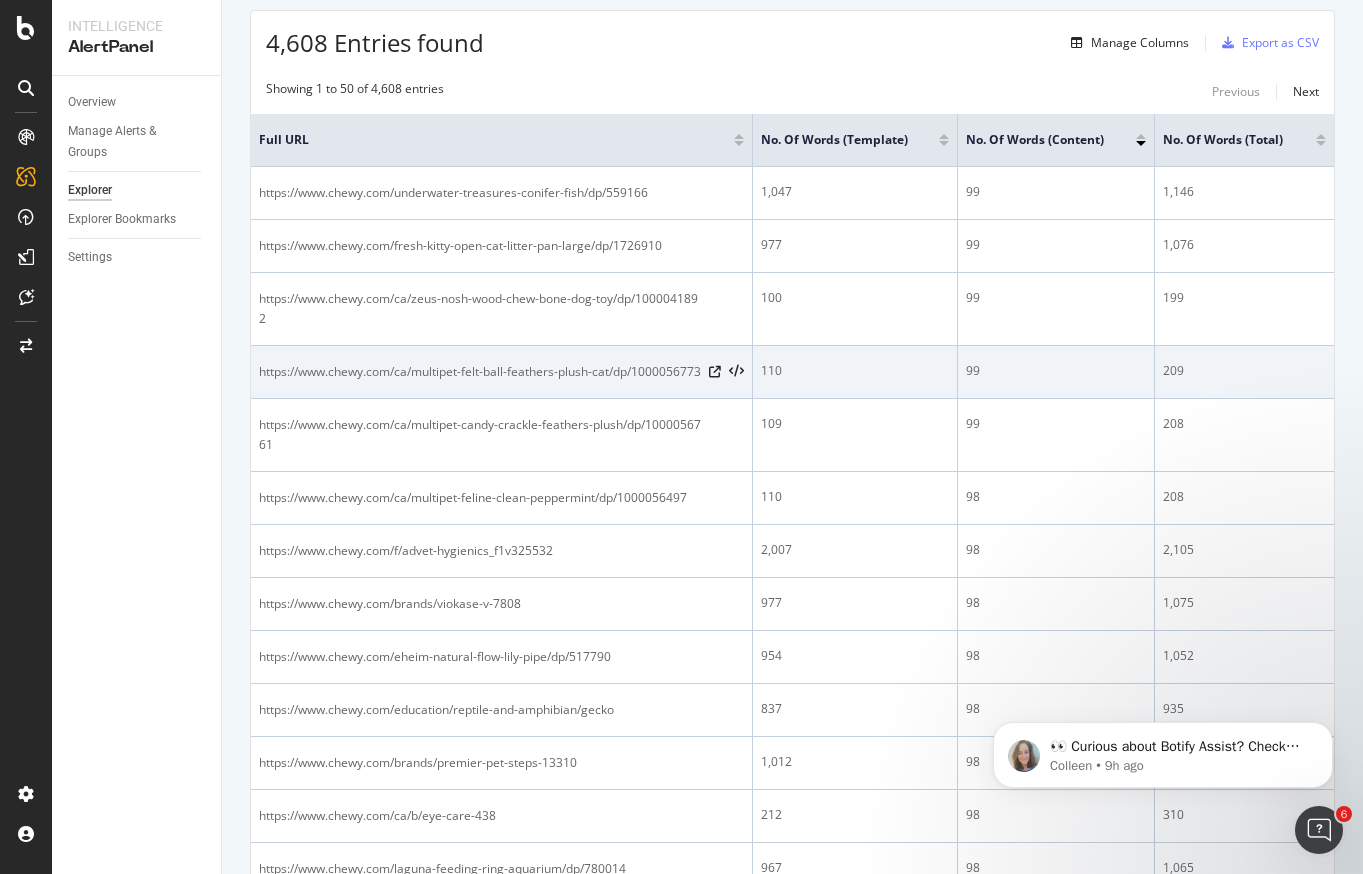 scroll, scrollTop: 415, scrollLeft: 0, axis: vertical 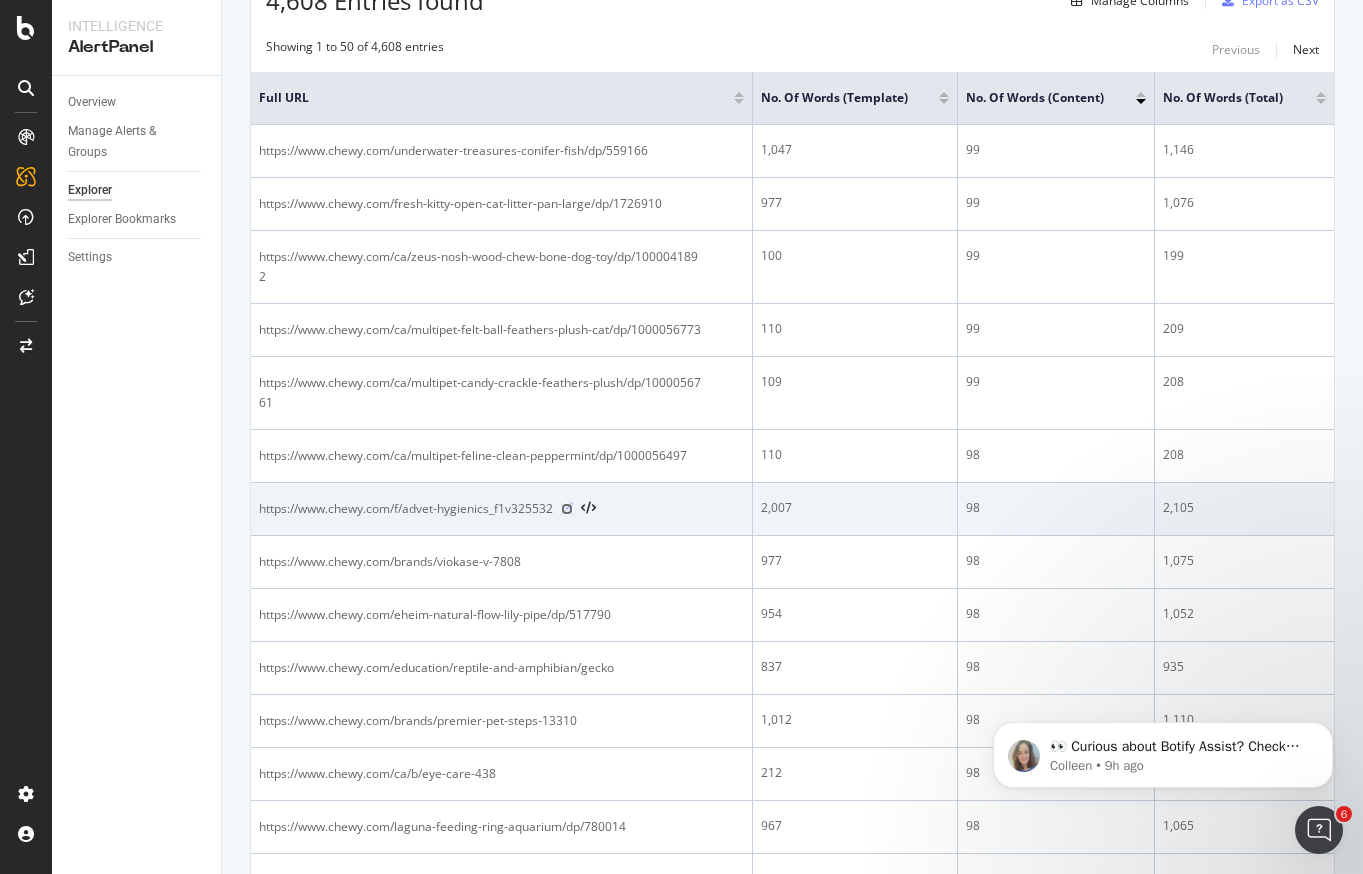 click at bounding box center [567, 509] 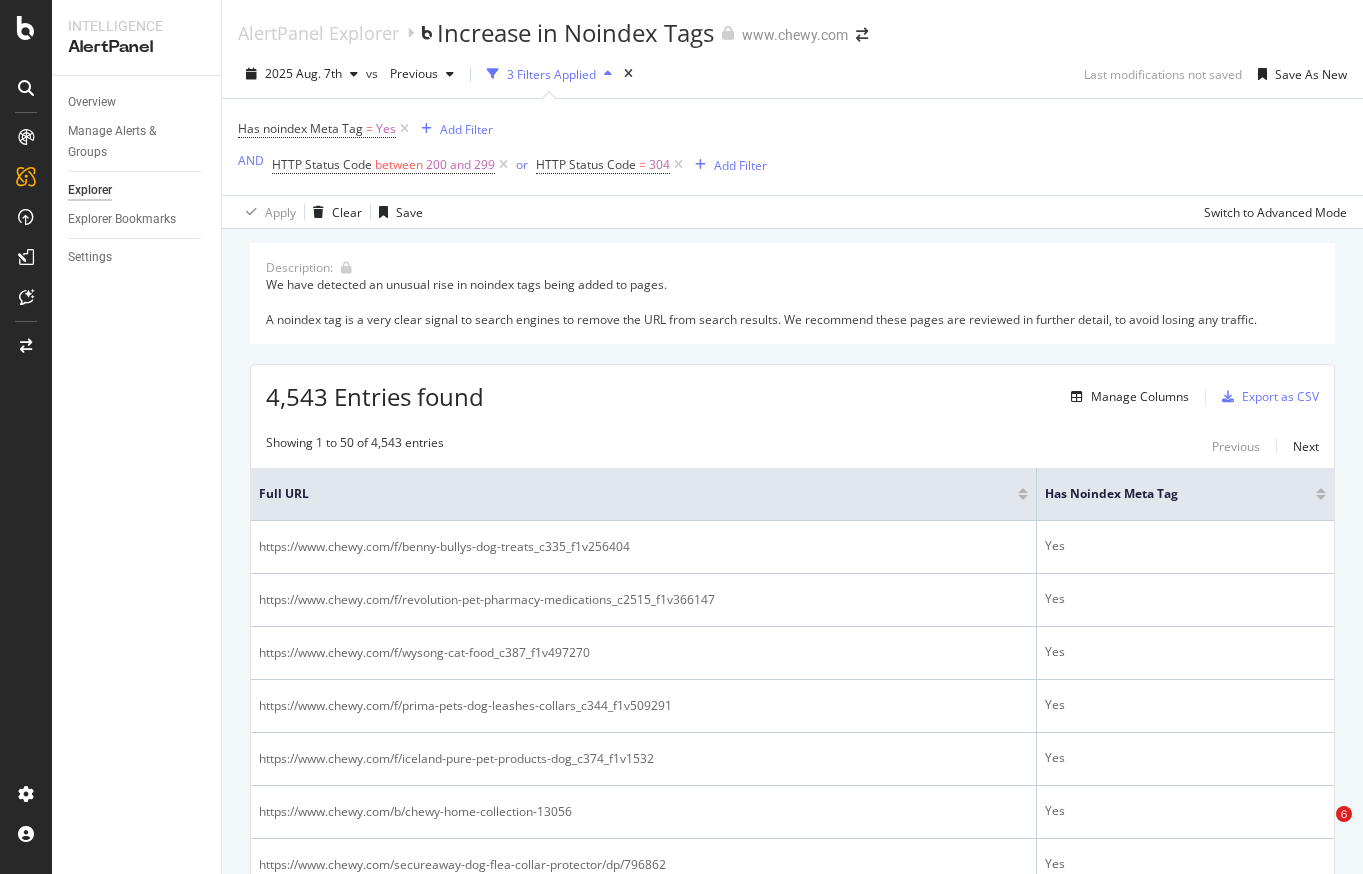 scroll, scrollTop: 0, scrollLeft: 0, axis: both 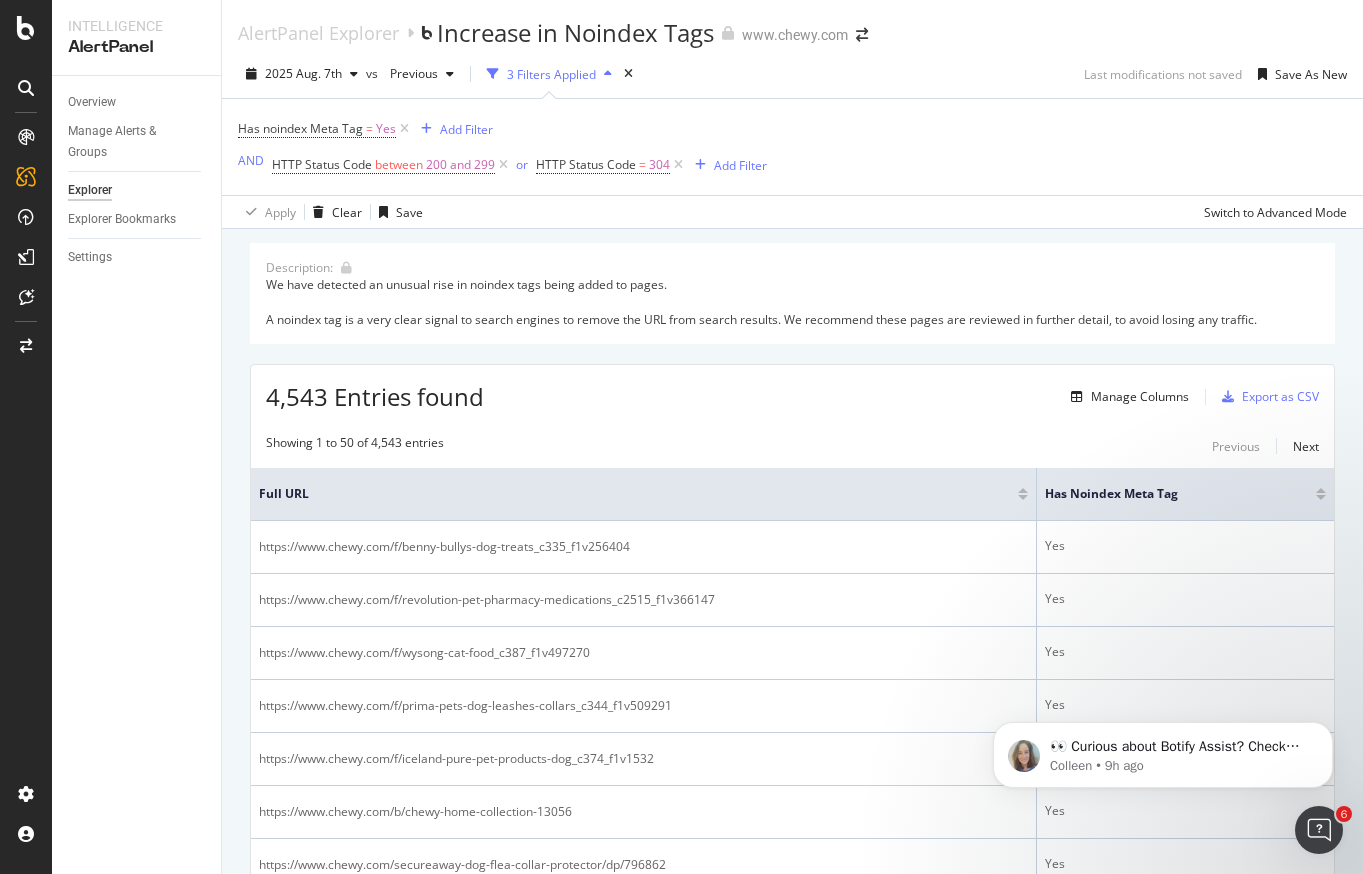 click on "Description: We have detected an unusual rise in noindex tags being added to pages.
A noindex tag is a very clear signal to search engines to remove the URL from search results. We recommend these pages are reviewed in further detail, to avoid losing any traffic." at bounding box center [792, 293] 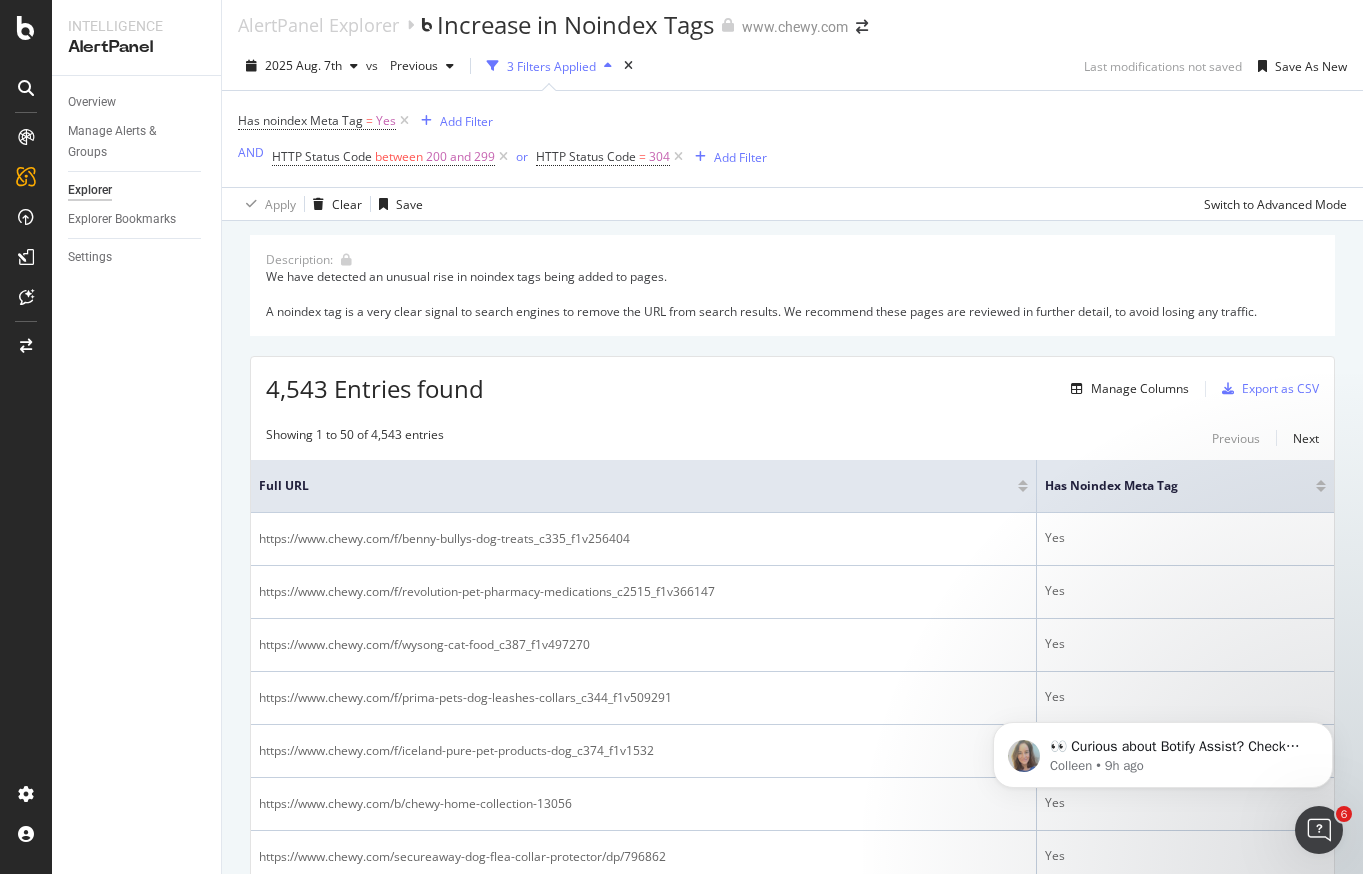 scroll, scrollTop: 0, scrollLeft: 0, axis: both 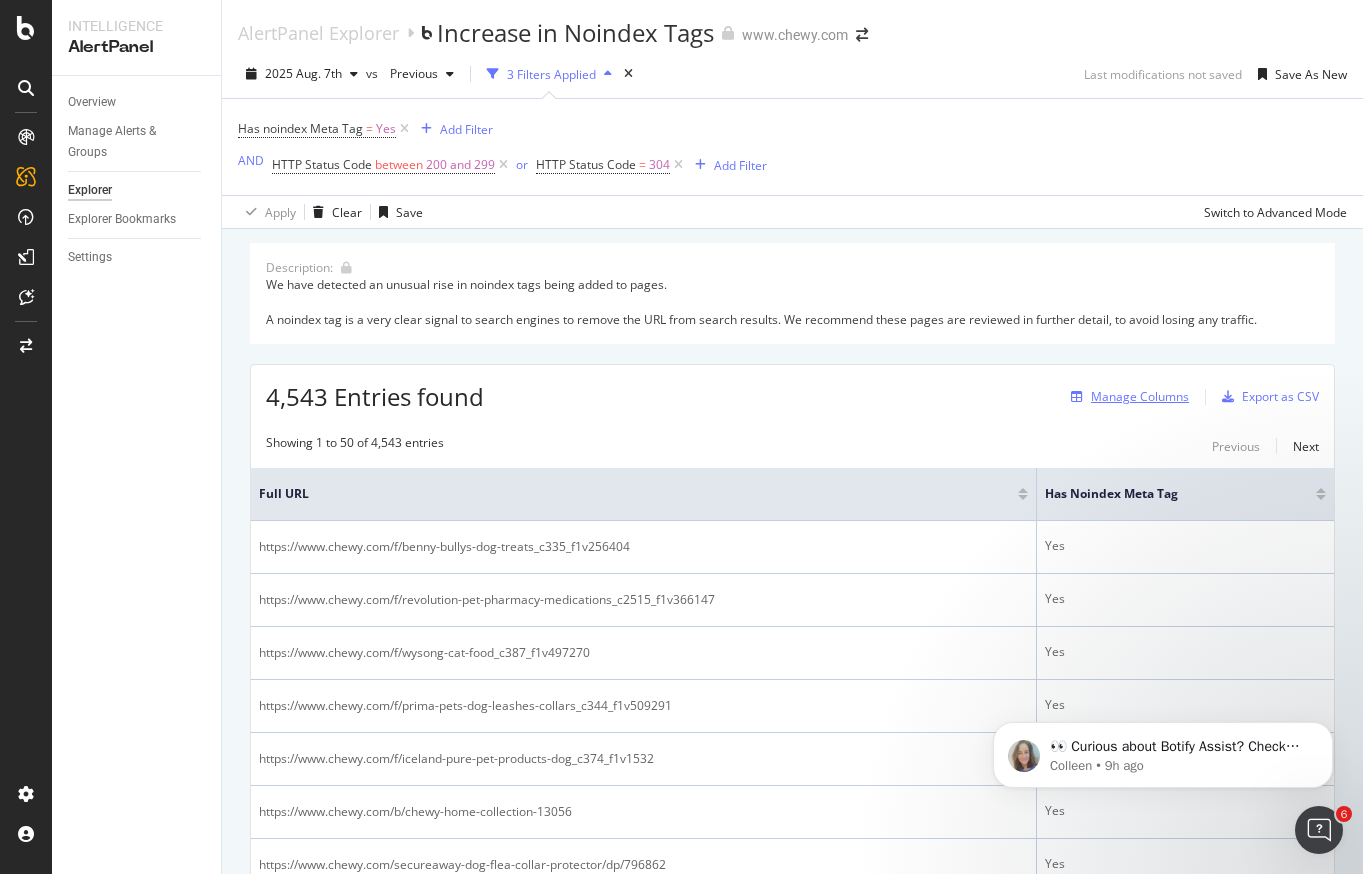 click on "Manage Columns" at bounding box center [1140, 396] 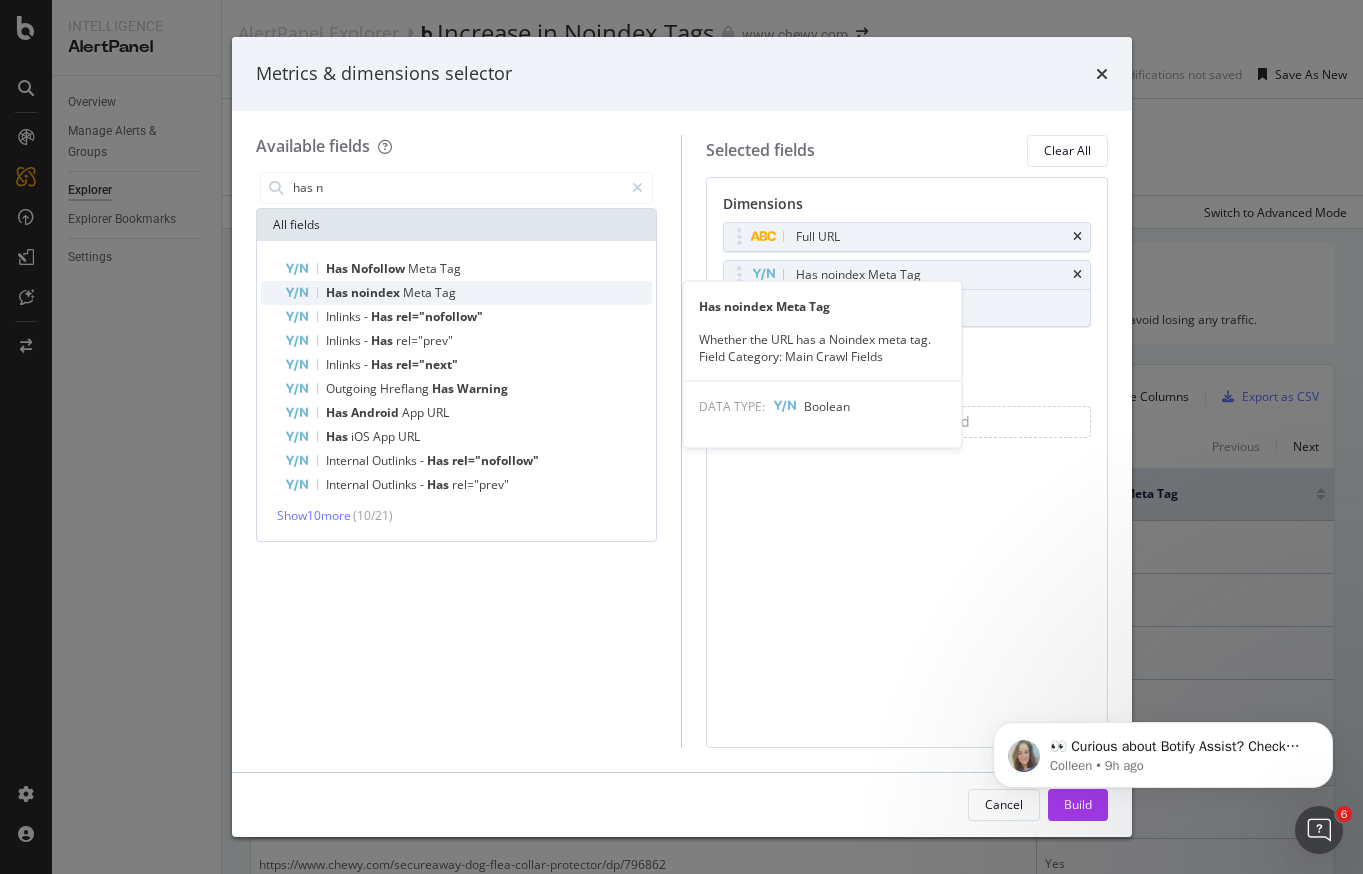 type on "has n" 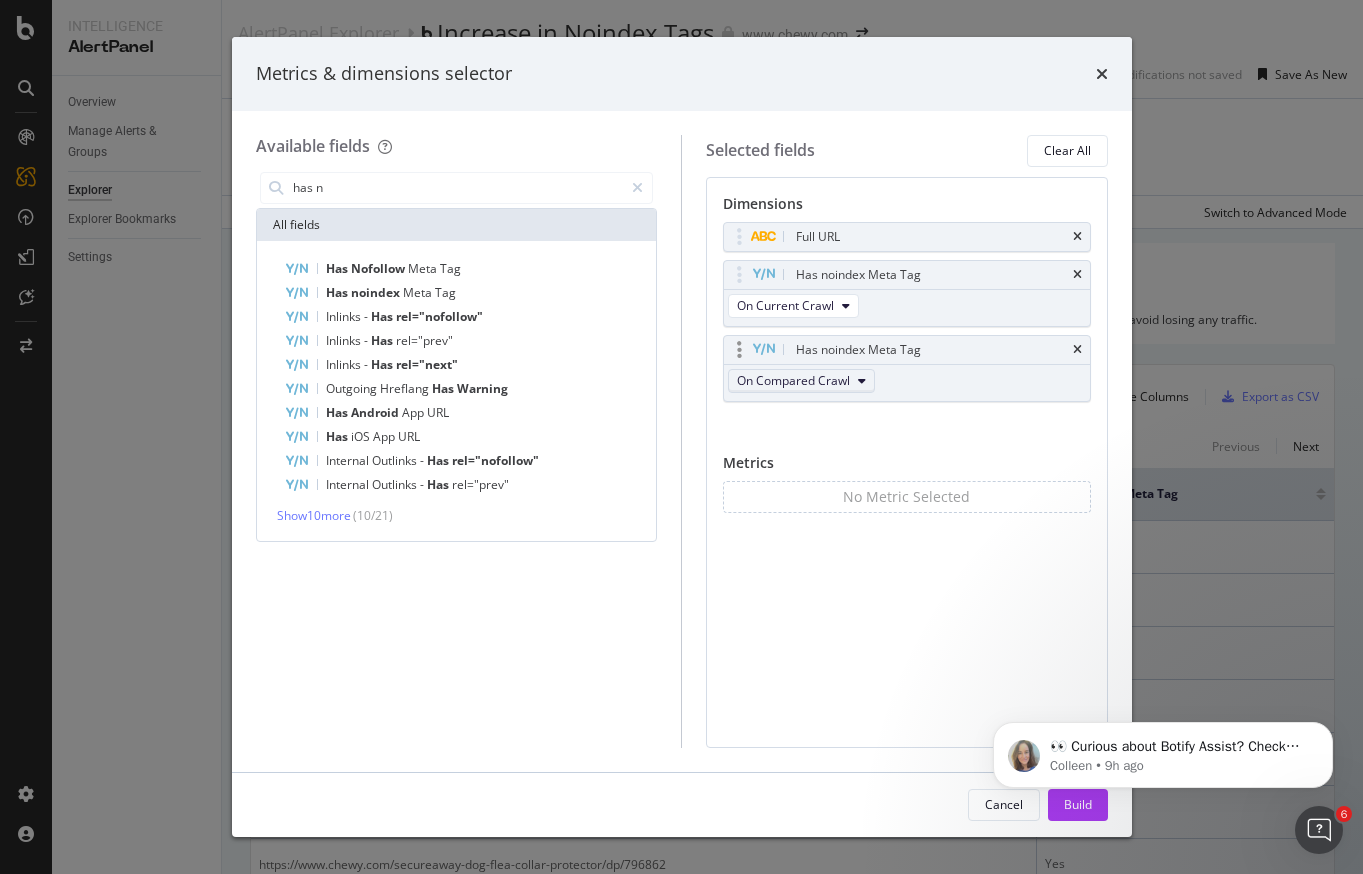 click on "On Compared Crawl" at bounding box center [793, 380] 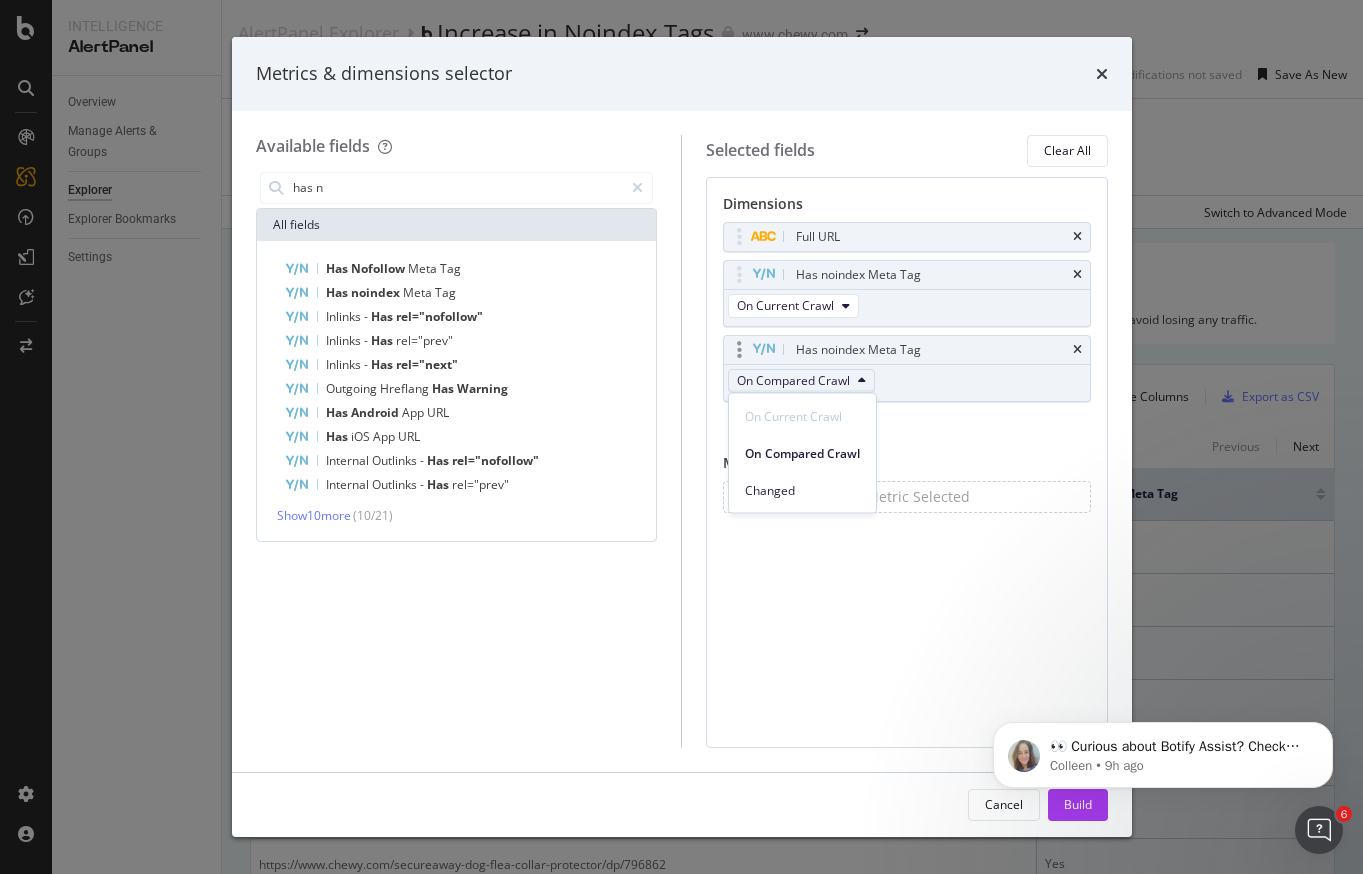click on "On Compared Crawl" at bounding box center (793, 380) 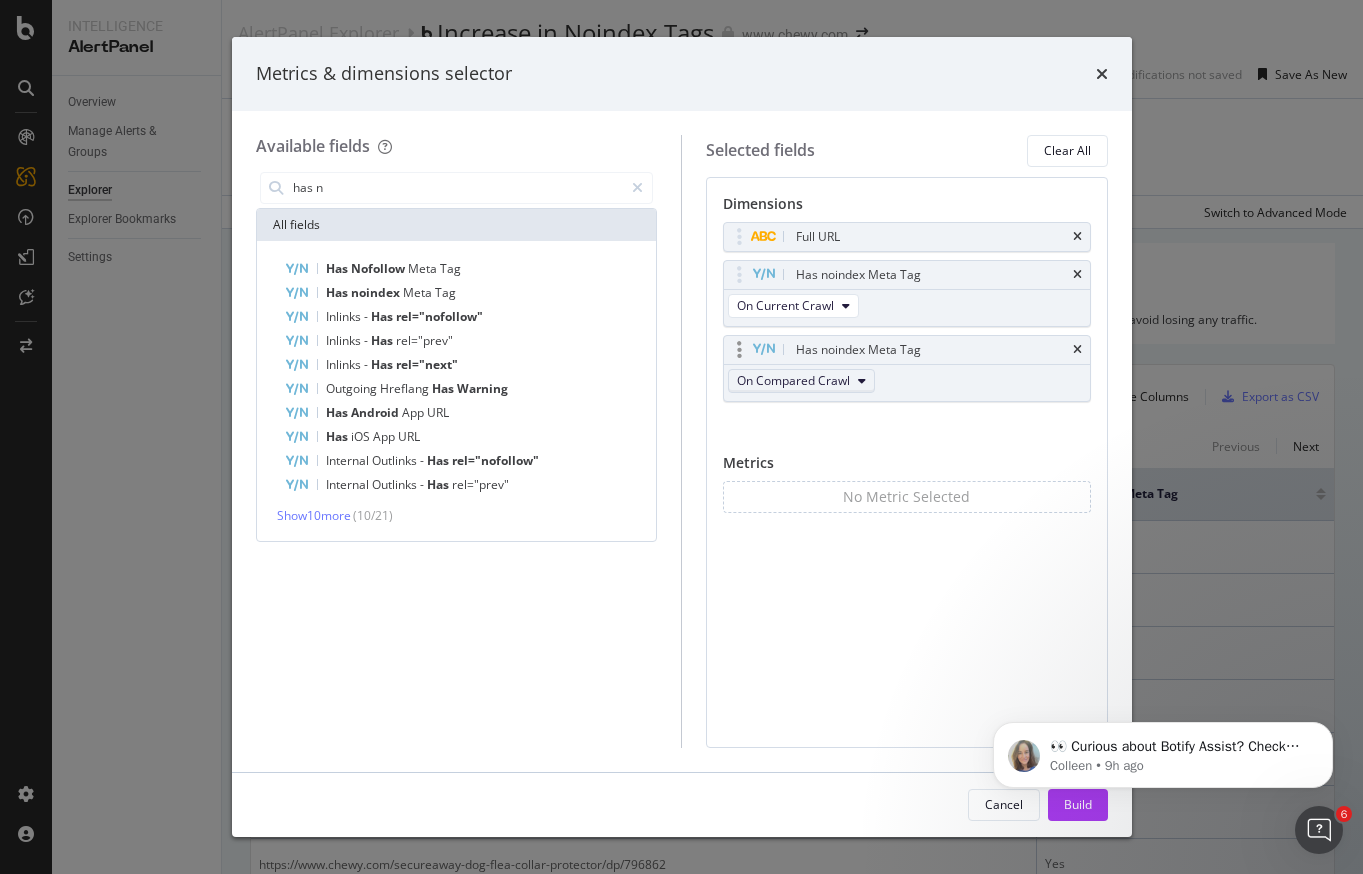 click on "On Compared Crawl" at bounding box center [793, 380] 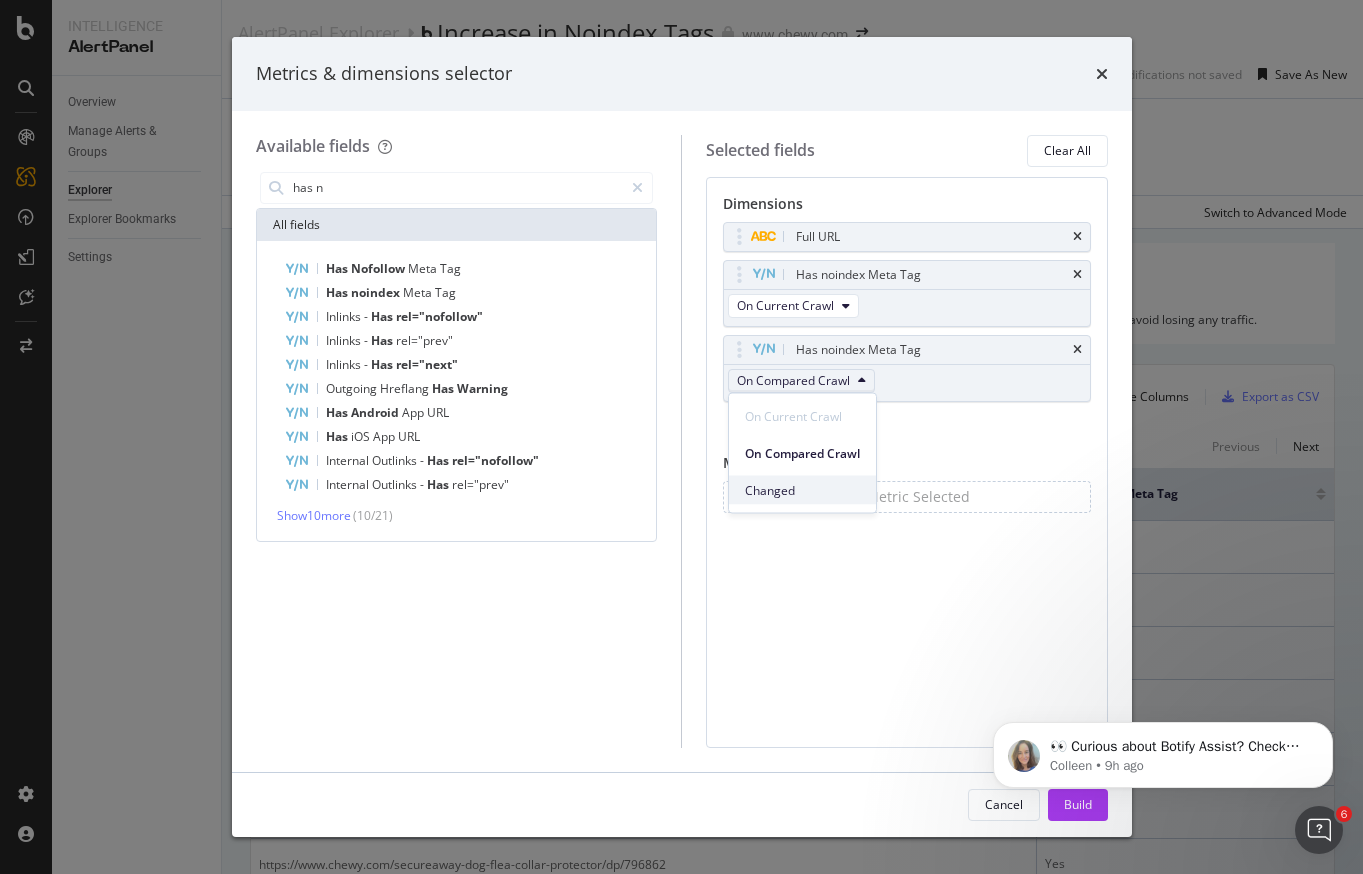 click on "Changed" at bounding box center [802, 490] 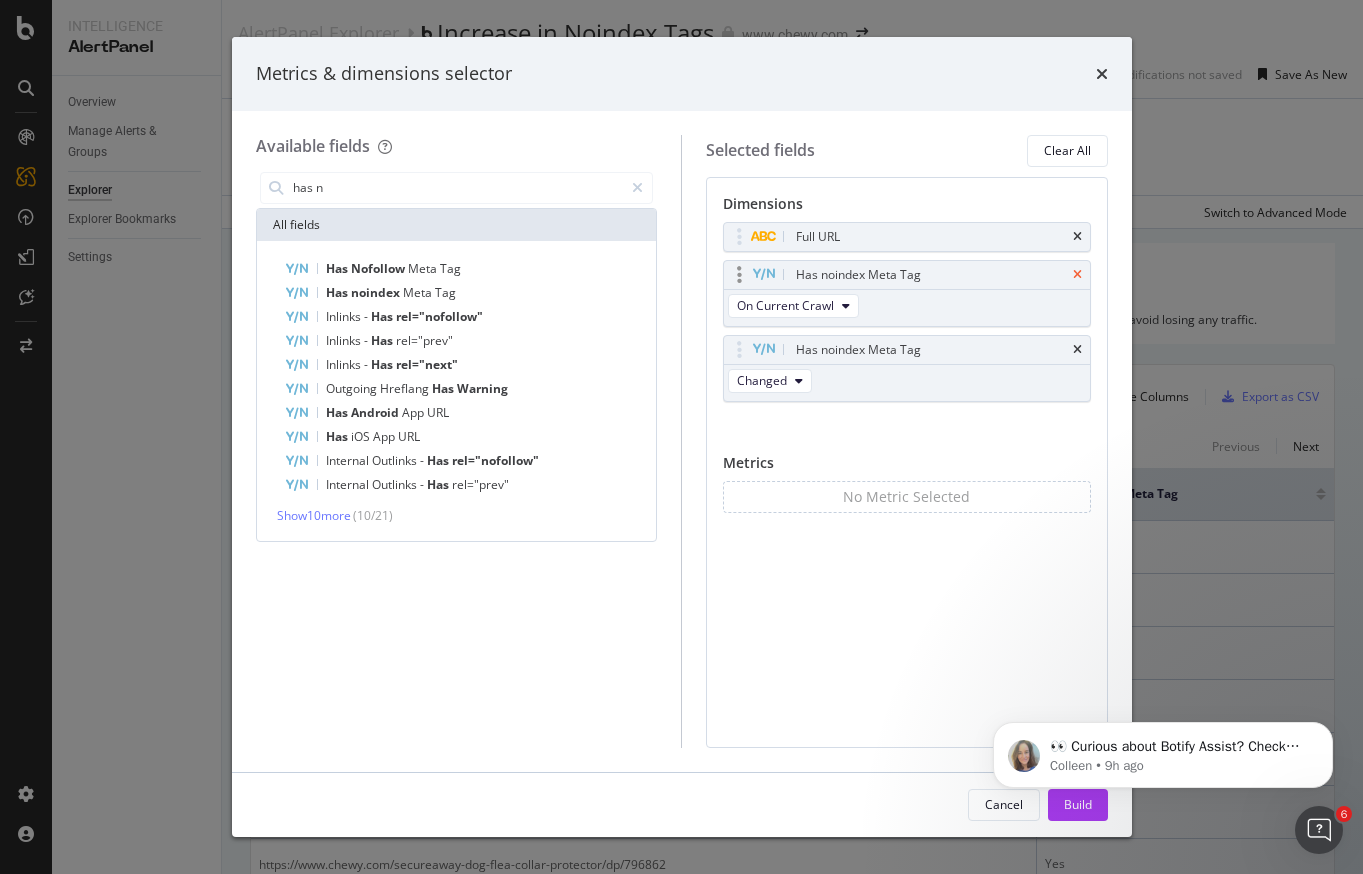 click at bounding box center [1077, 275] 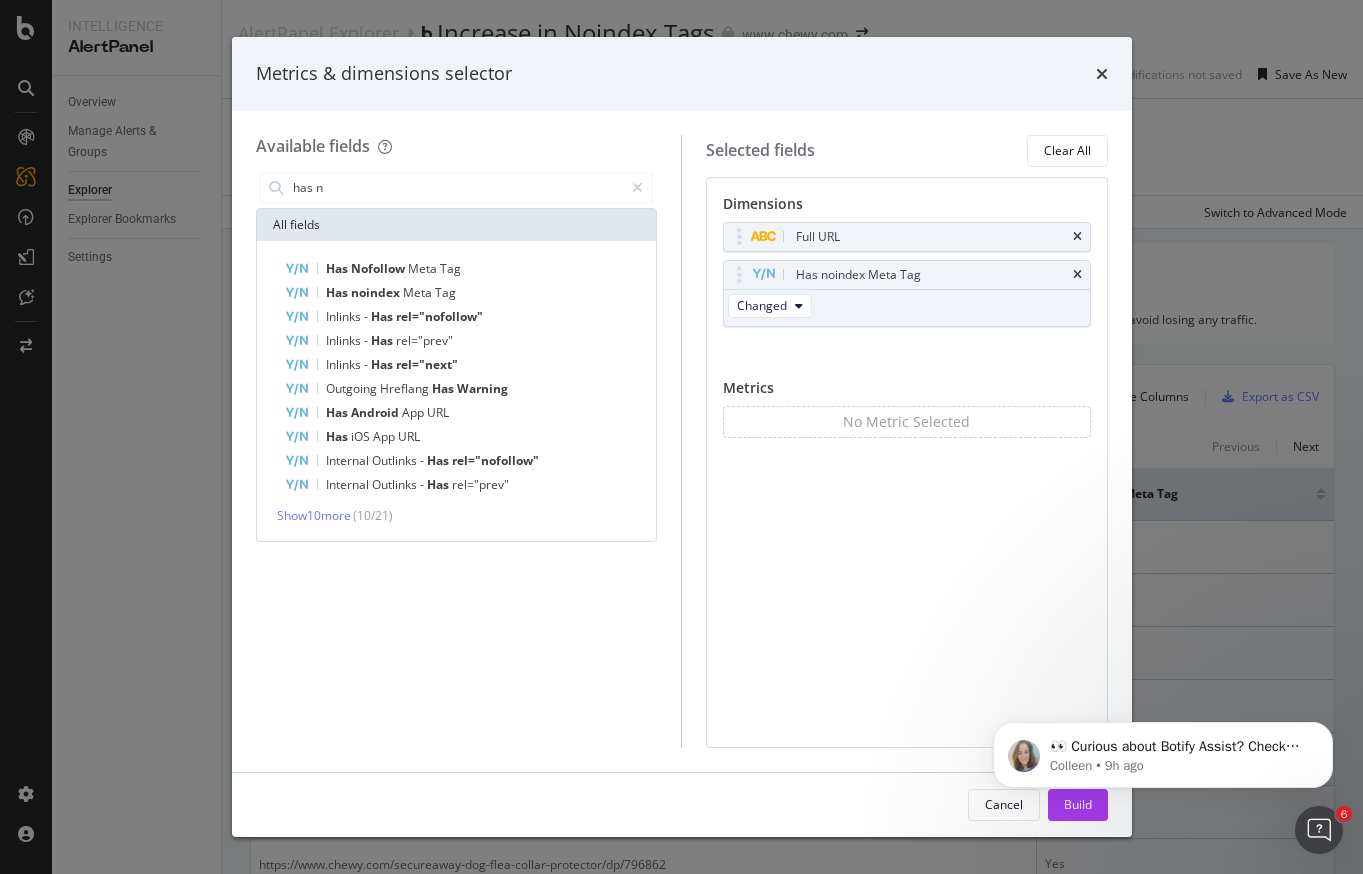 click on "👀 Curious about Botify Assist? Check out these use cases to explore what Assist can do! Colleen • 9h ago" at bounding box center (1163, 750) 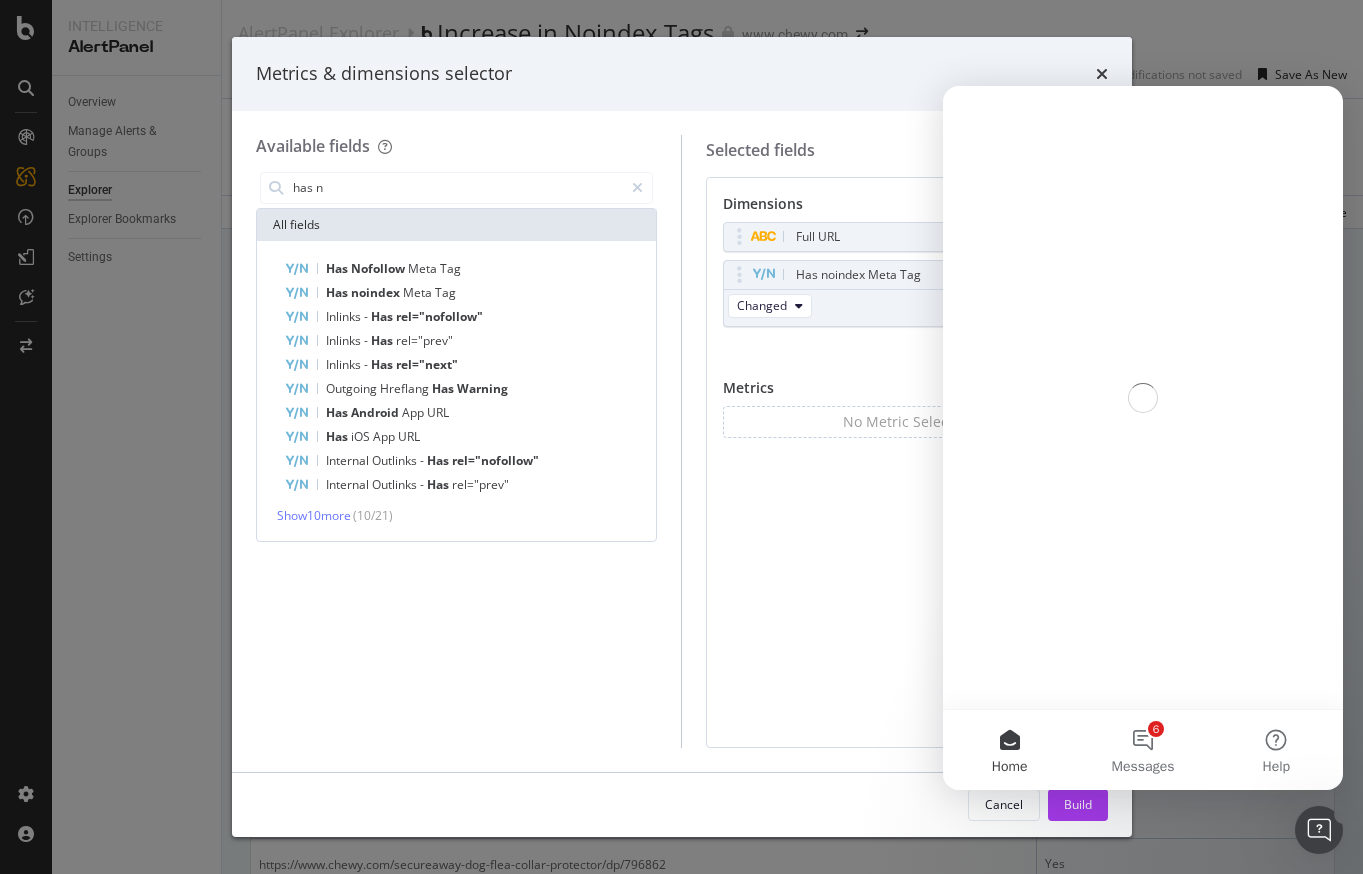scroll, scrollTop: 0, scrollLeft: 0, axis: both 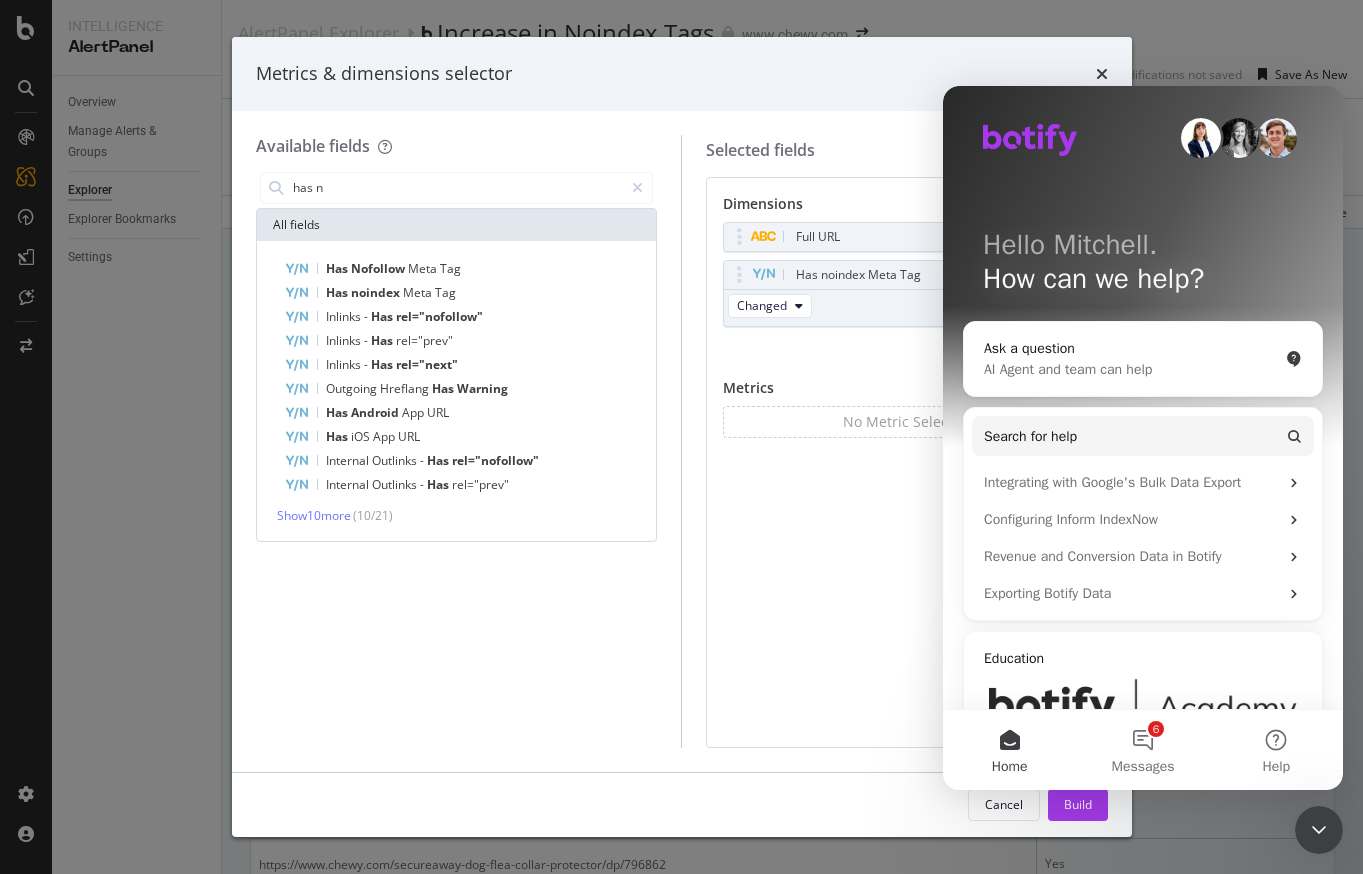 click 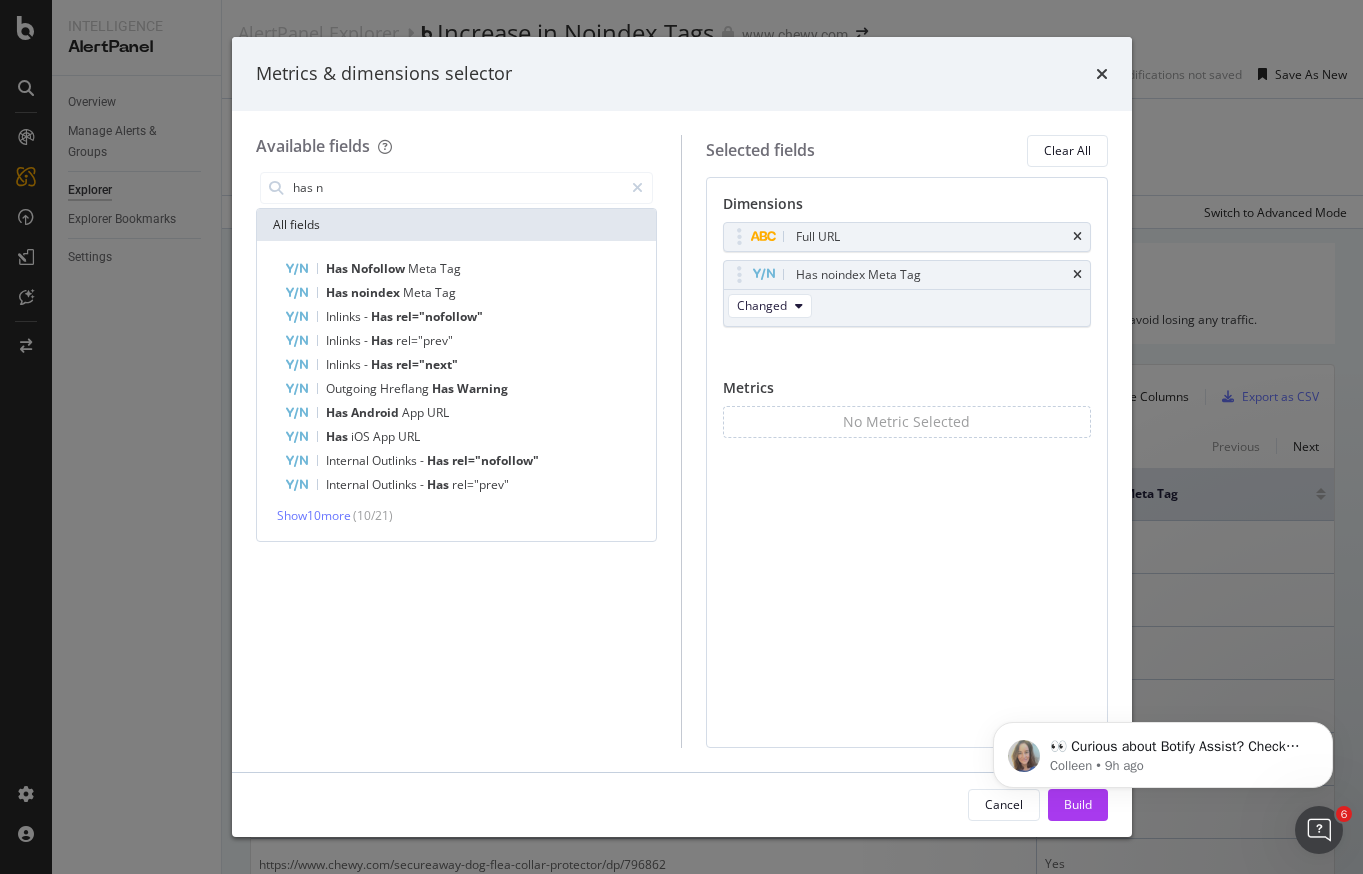 scroll, scrollTop: 0, scrollLeft: 0, axis: both 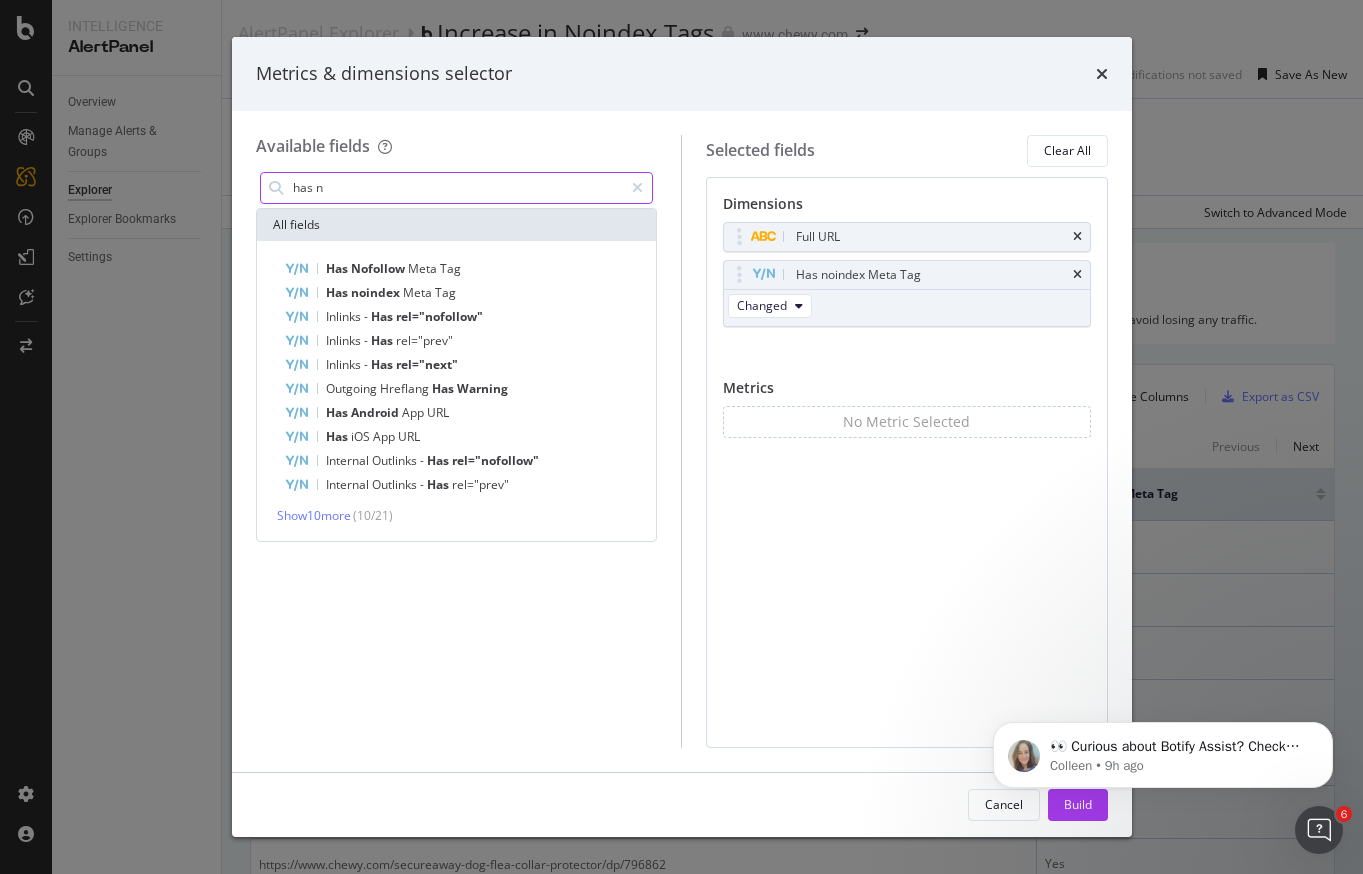 click on "👀 Curious about Botify Assist? Check out these use cases to explore what Assist can do! Colleen • 9h ago" at bounding box center [1163, 750] 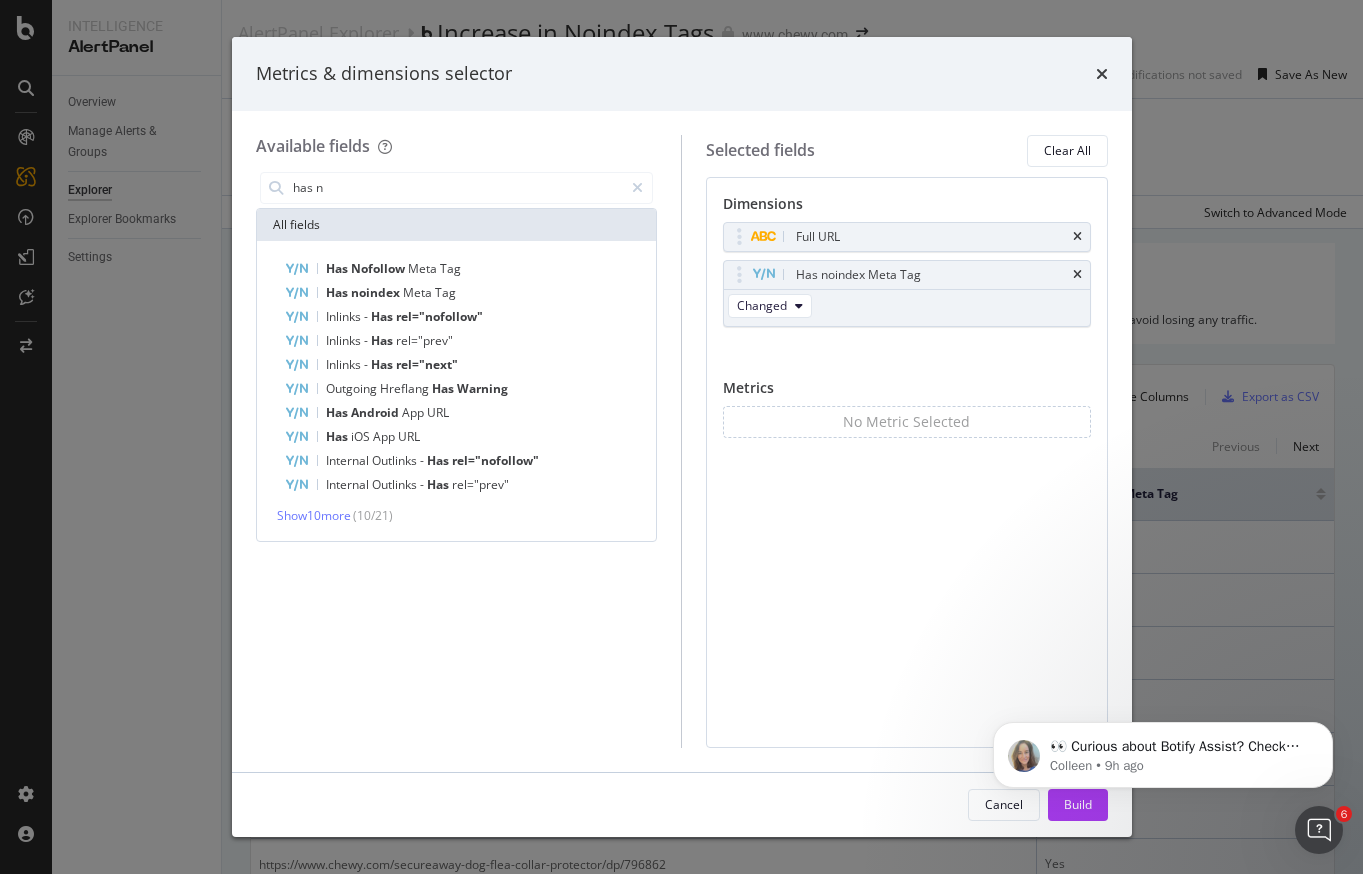 click on "Dimensions Full URL Has noindex Meta Tag Changed You can use this field as a  dimension Metrics No Metric Selected You can use this field as a  metric
To pick up a draggable item, press the space bar.
While dragging, use the arrow keys to move the item.
Press space again to drop the item in its new position, or press escape to cancel." at bounding box center (907, 462) 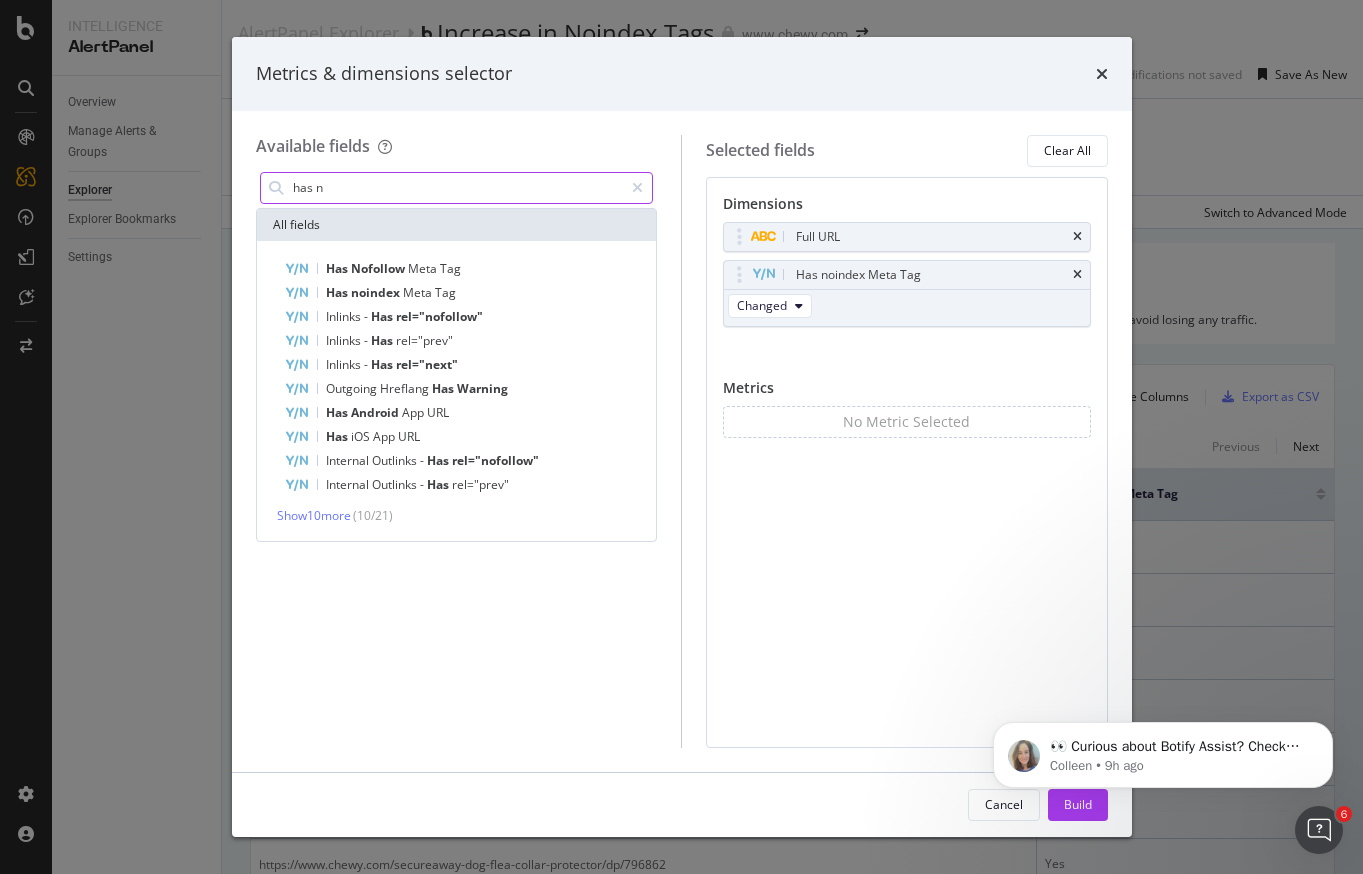 click on "👀 Curious about Botify Assist? Check out these use cases to explore what Assist can do! Colleen • 9h ago" 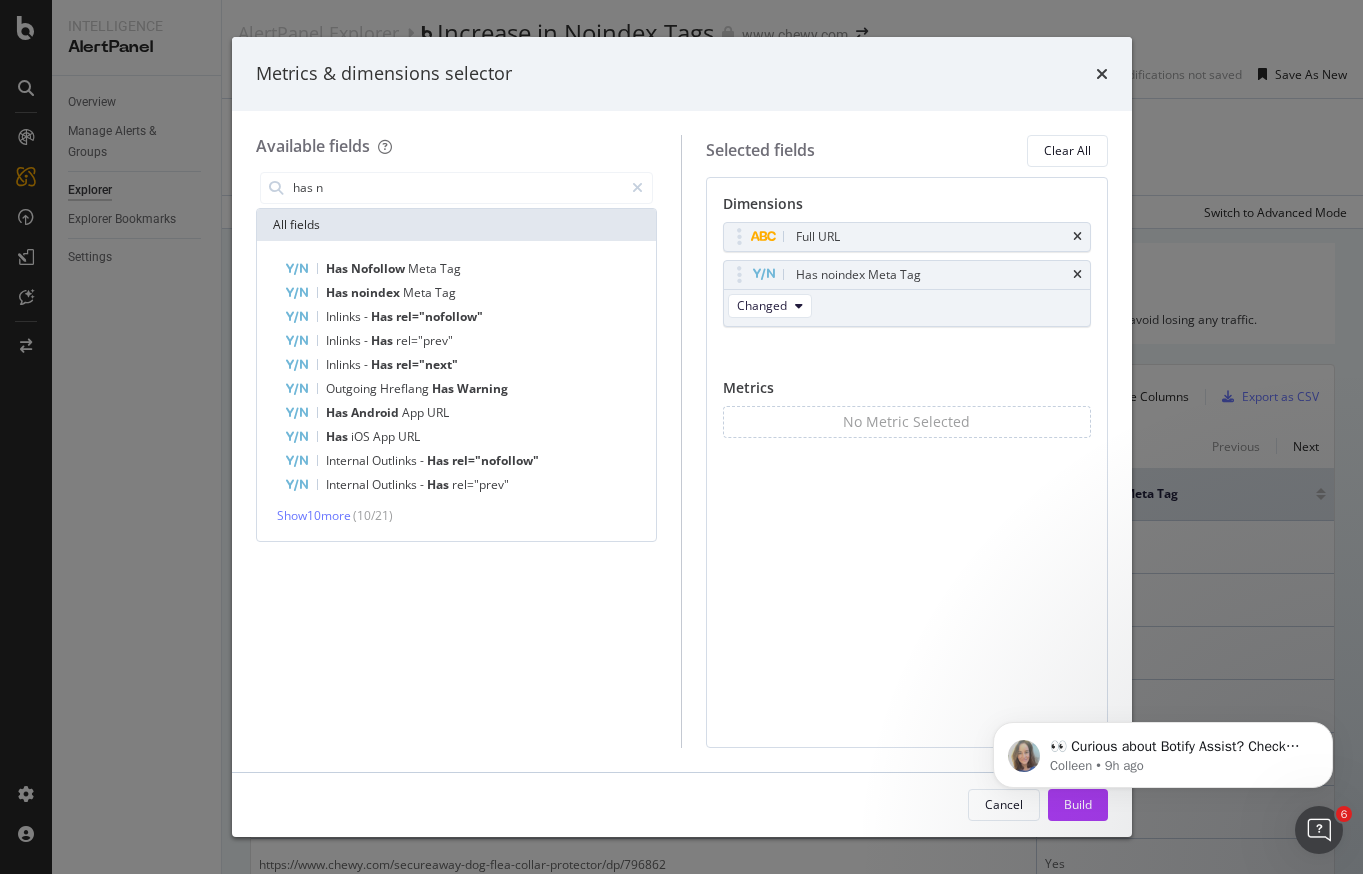 click at bounding box center [1319, 830] 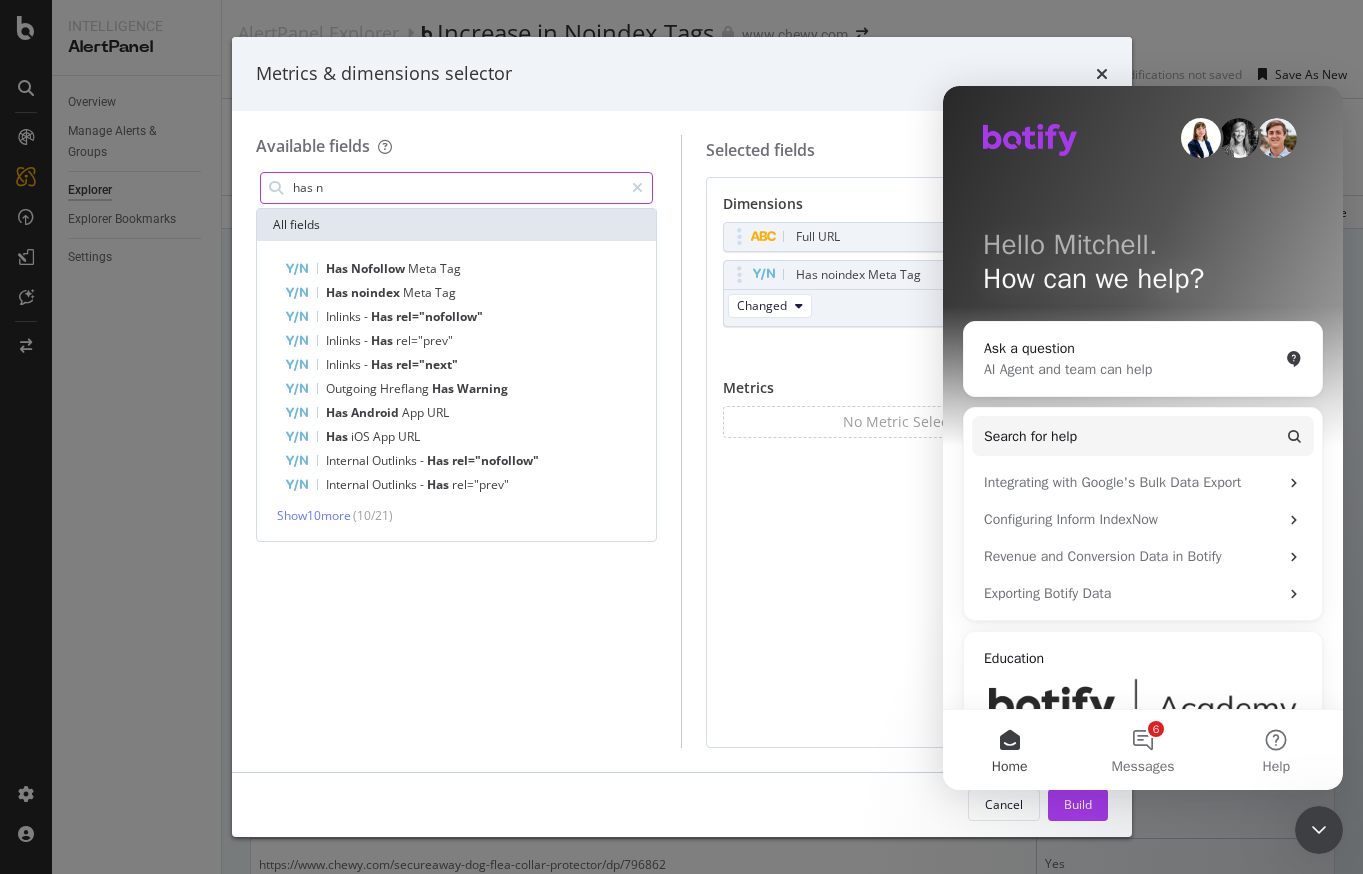 click at bounding box center (1319, 830) 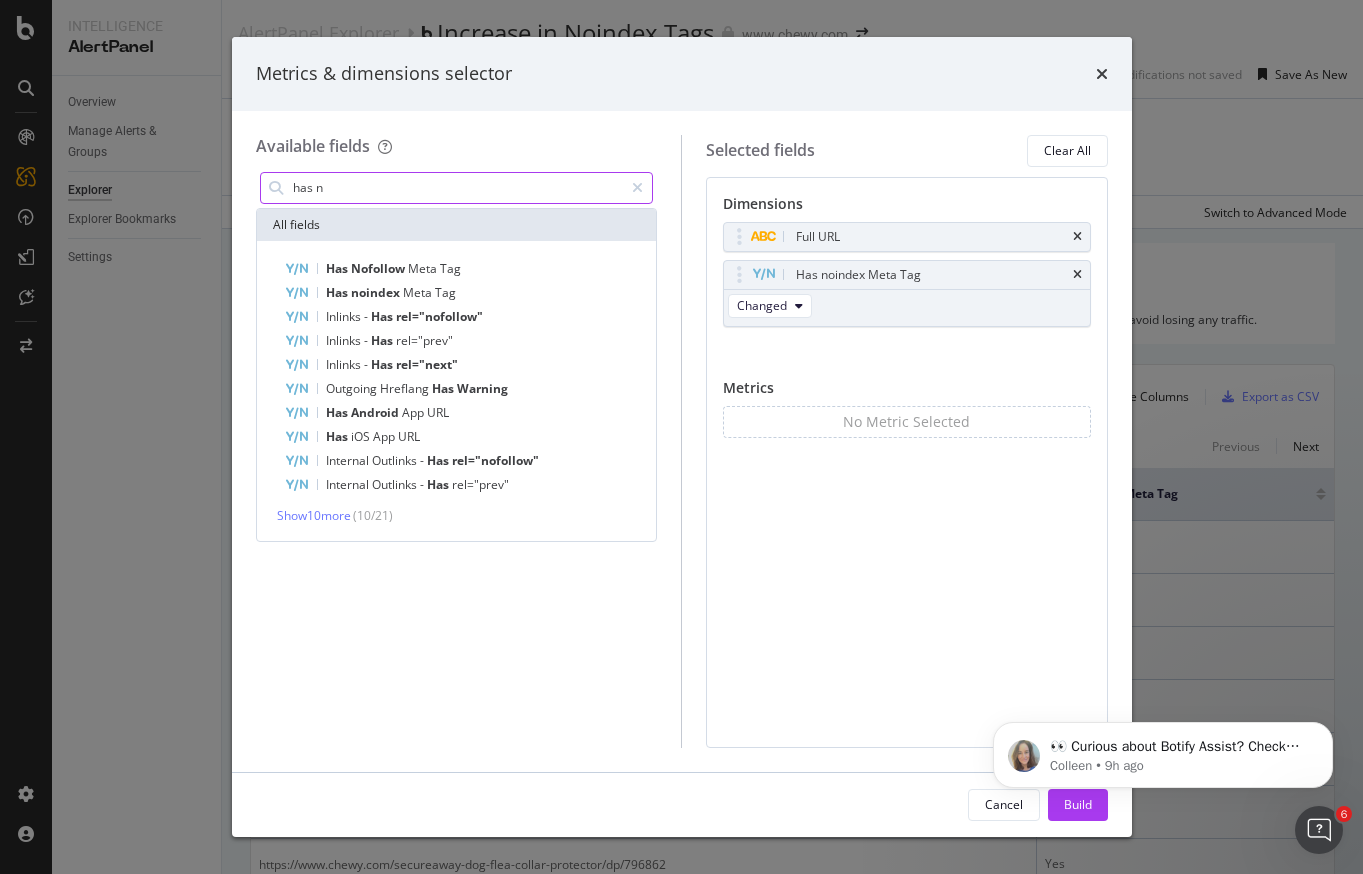 scroll, scrollTop: 0, scrollLeft: 0, axis: both 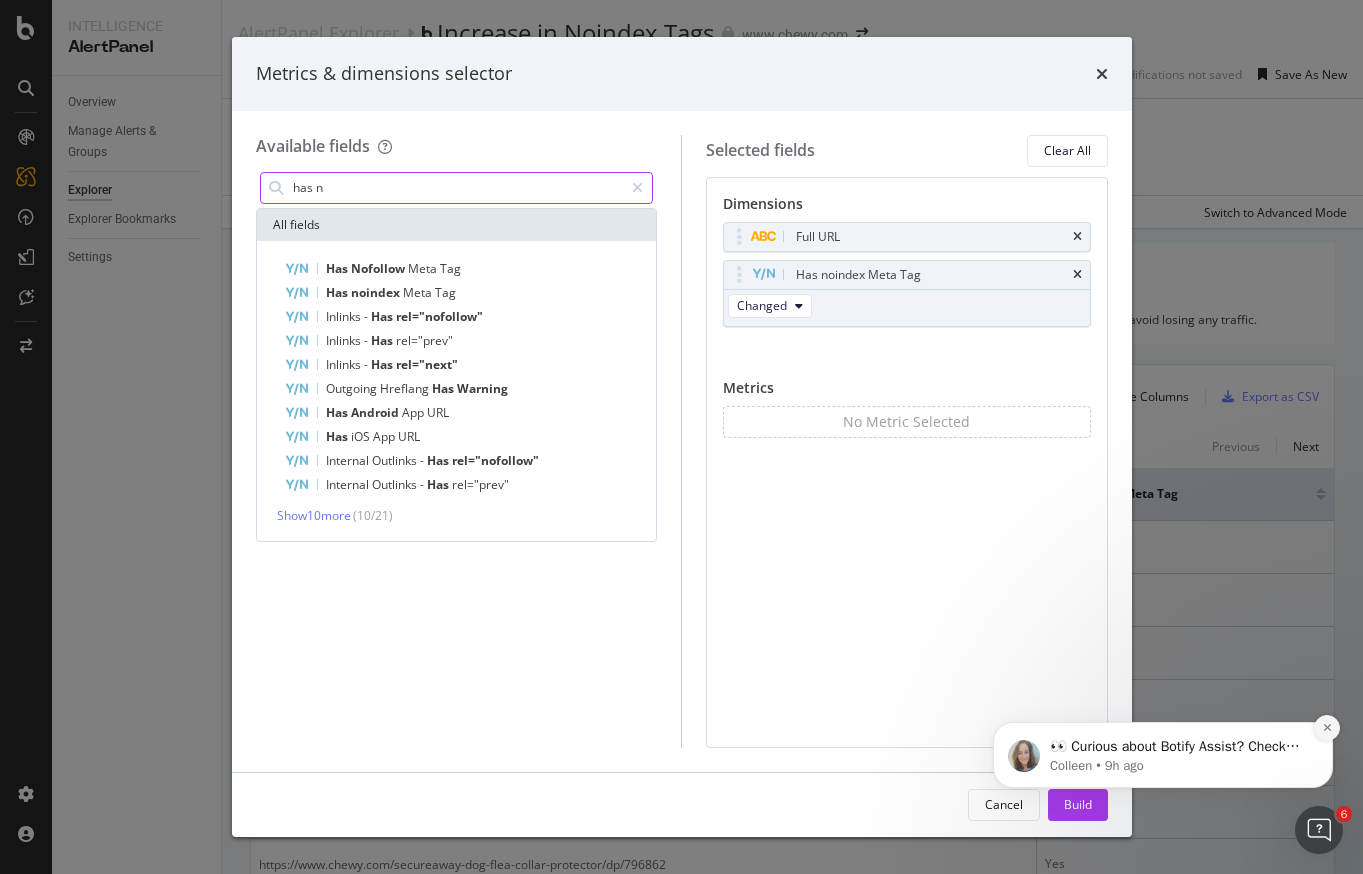 click at bounding box center (1327, 728) 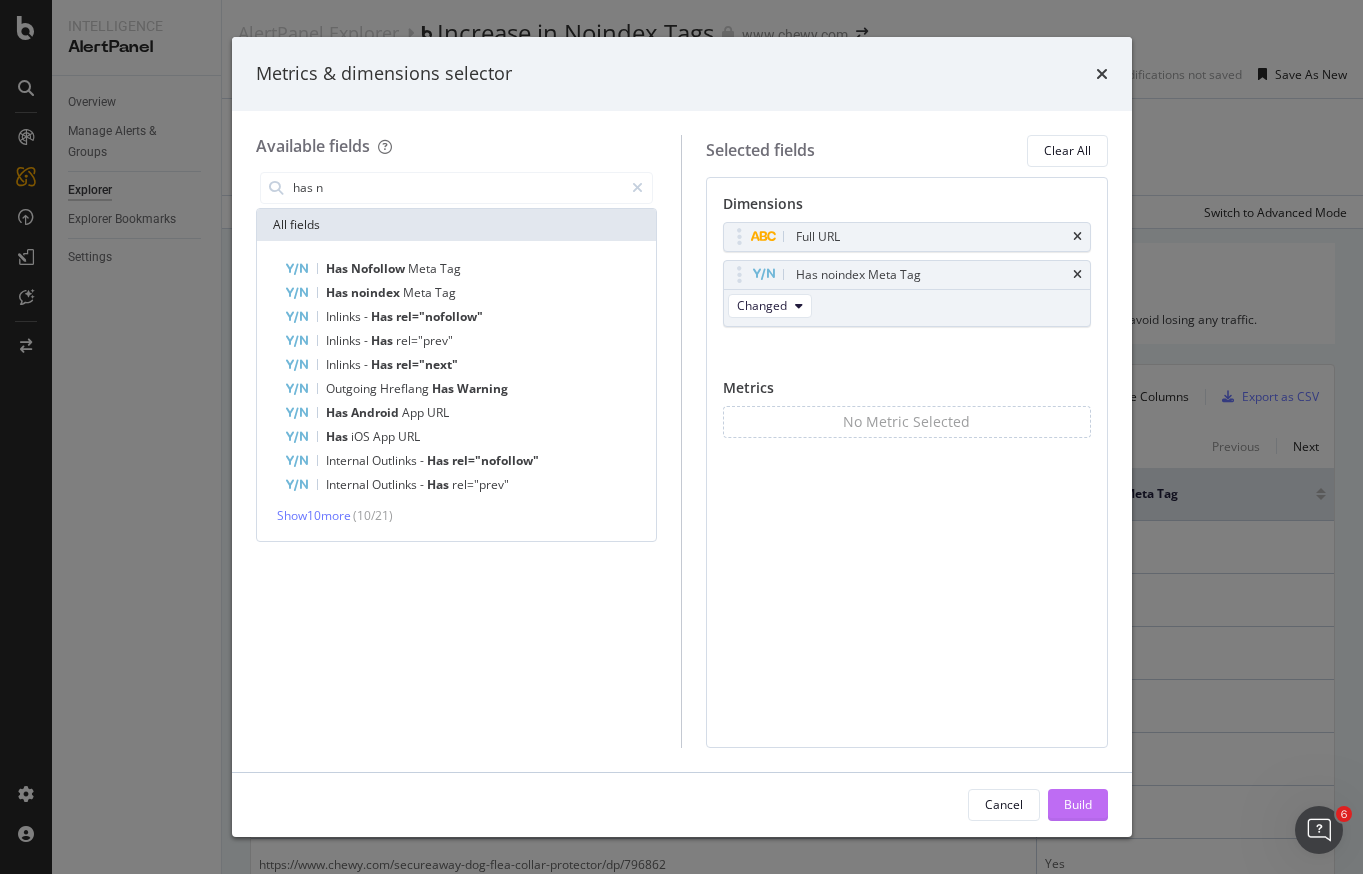 click on "Build" at bounding box center (1078, 804) 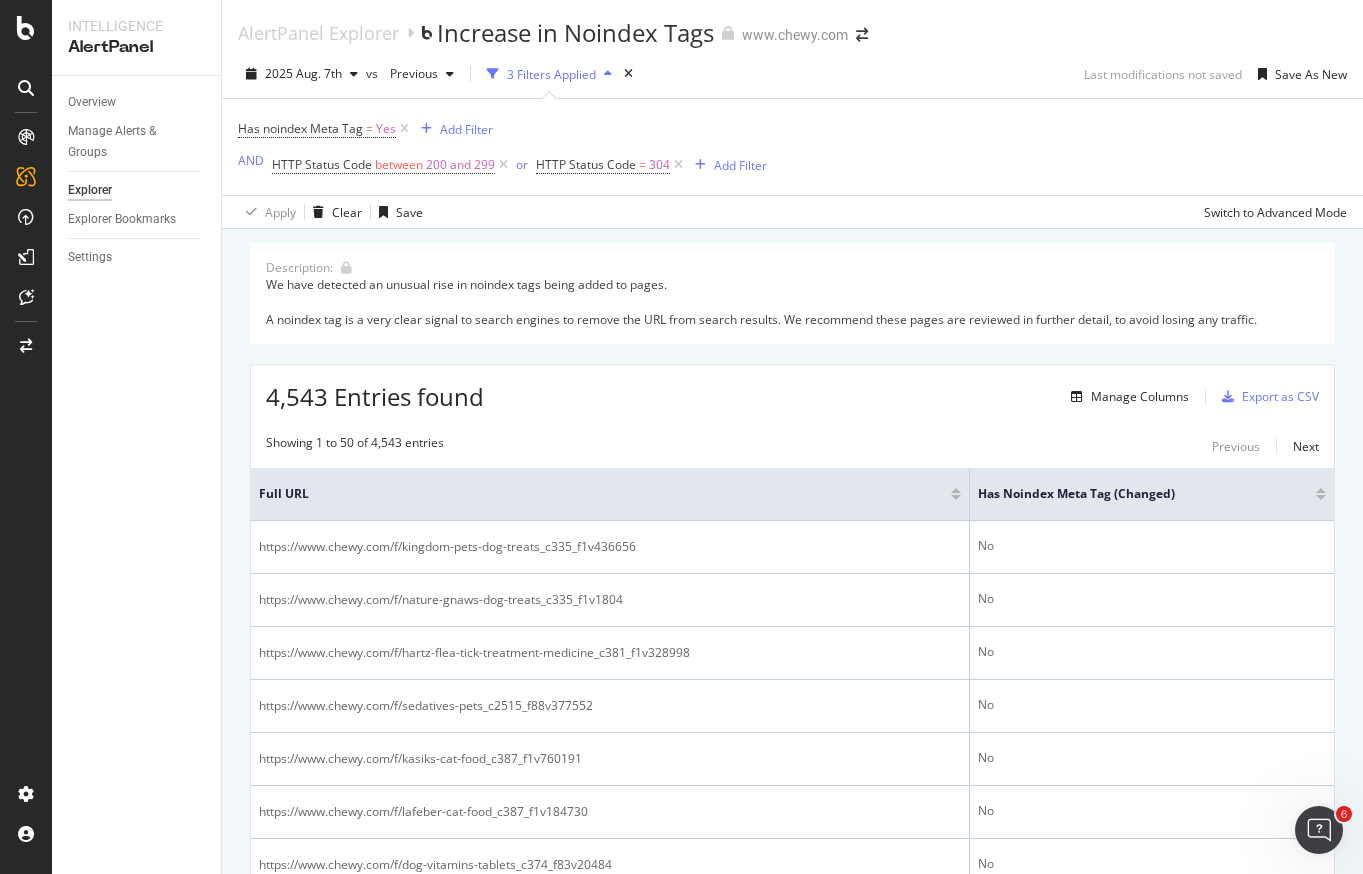click at bounding box center [1321, 497] 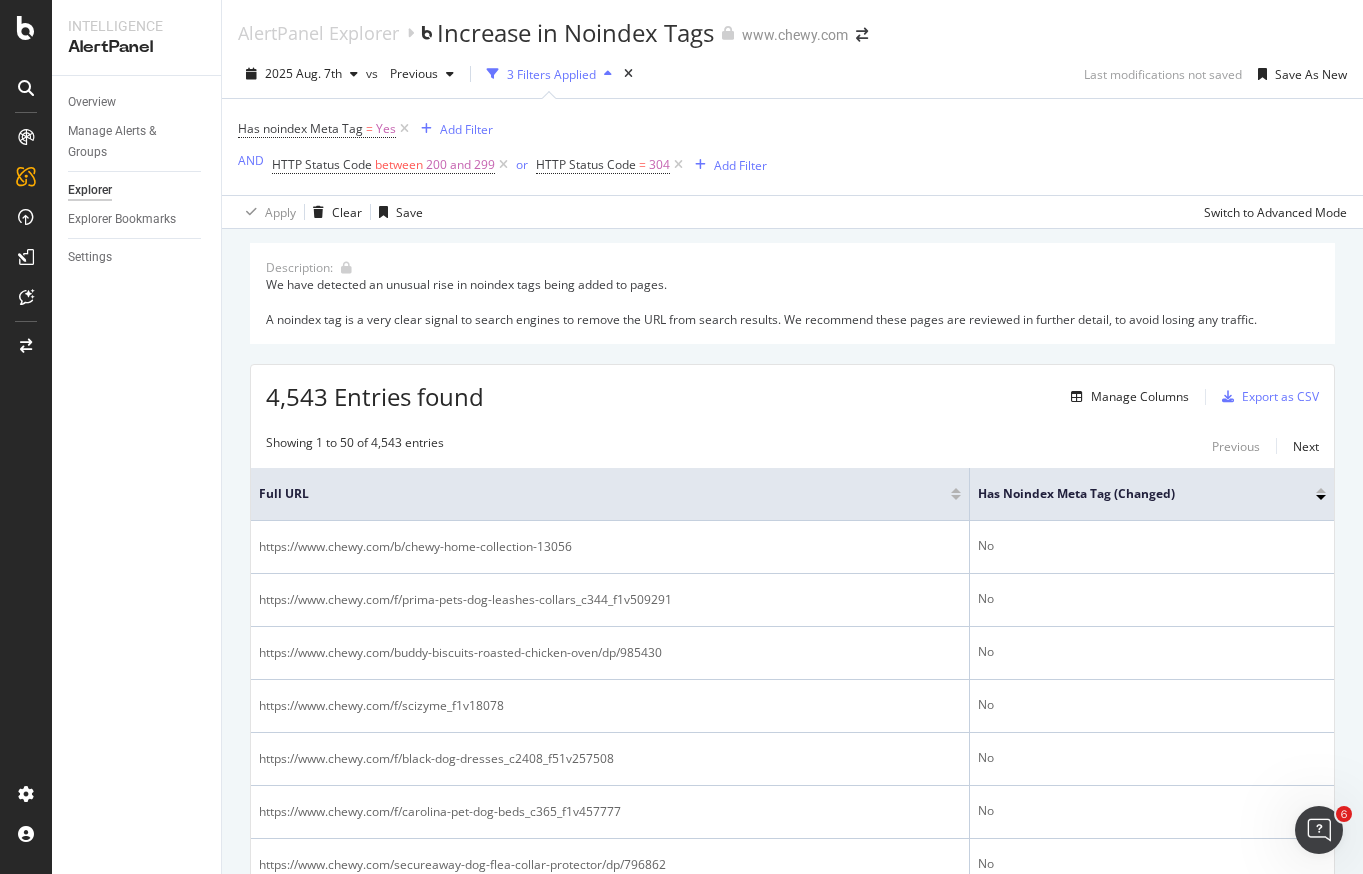 click at bounding box center (1321, 490) 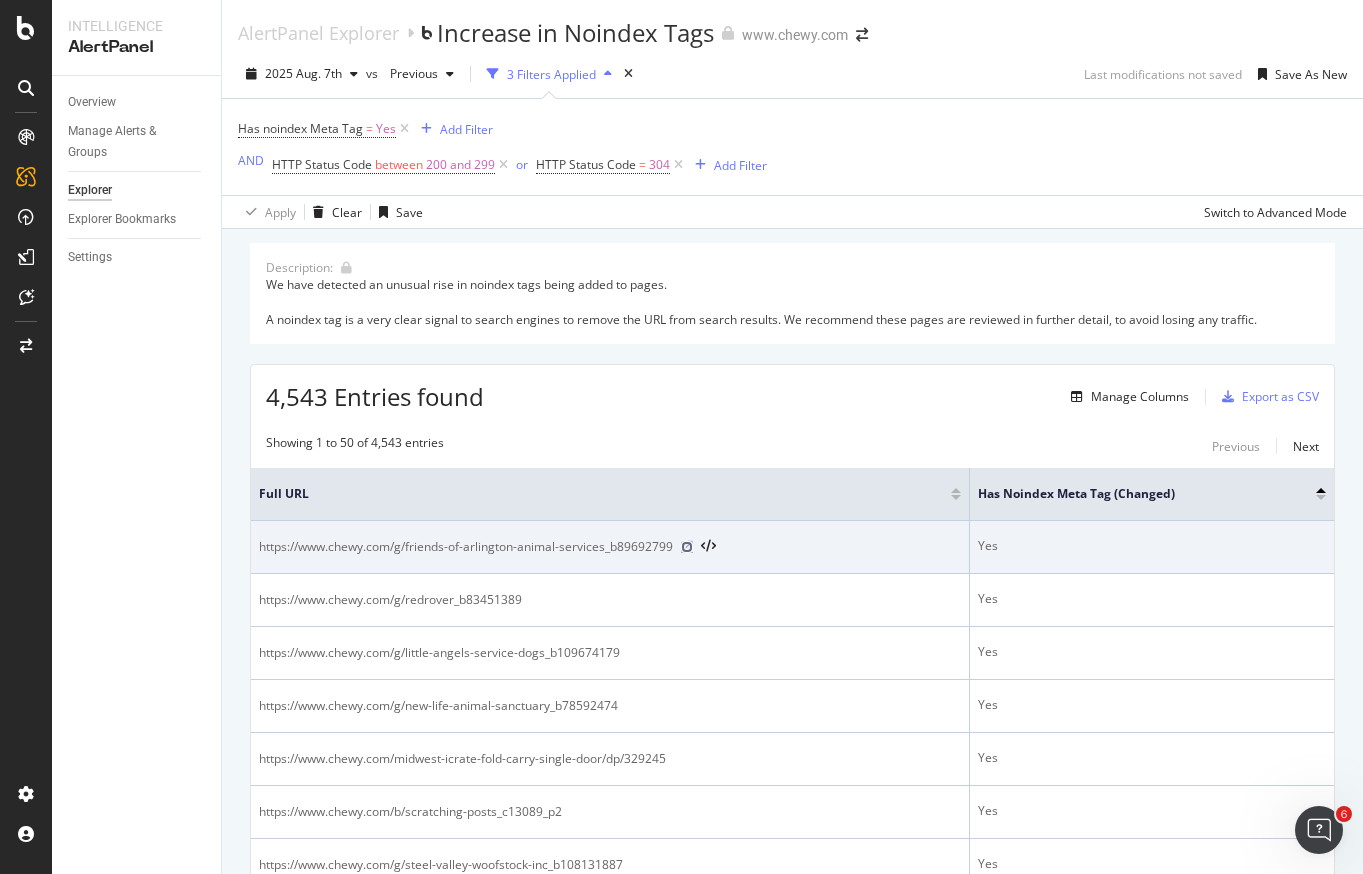 click at bounding box center (687, 547) 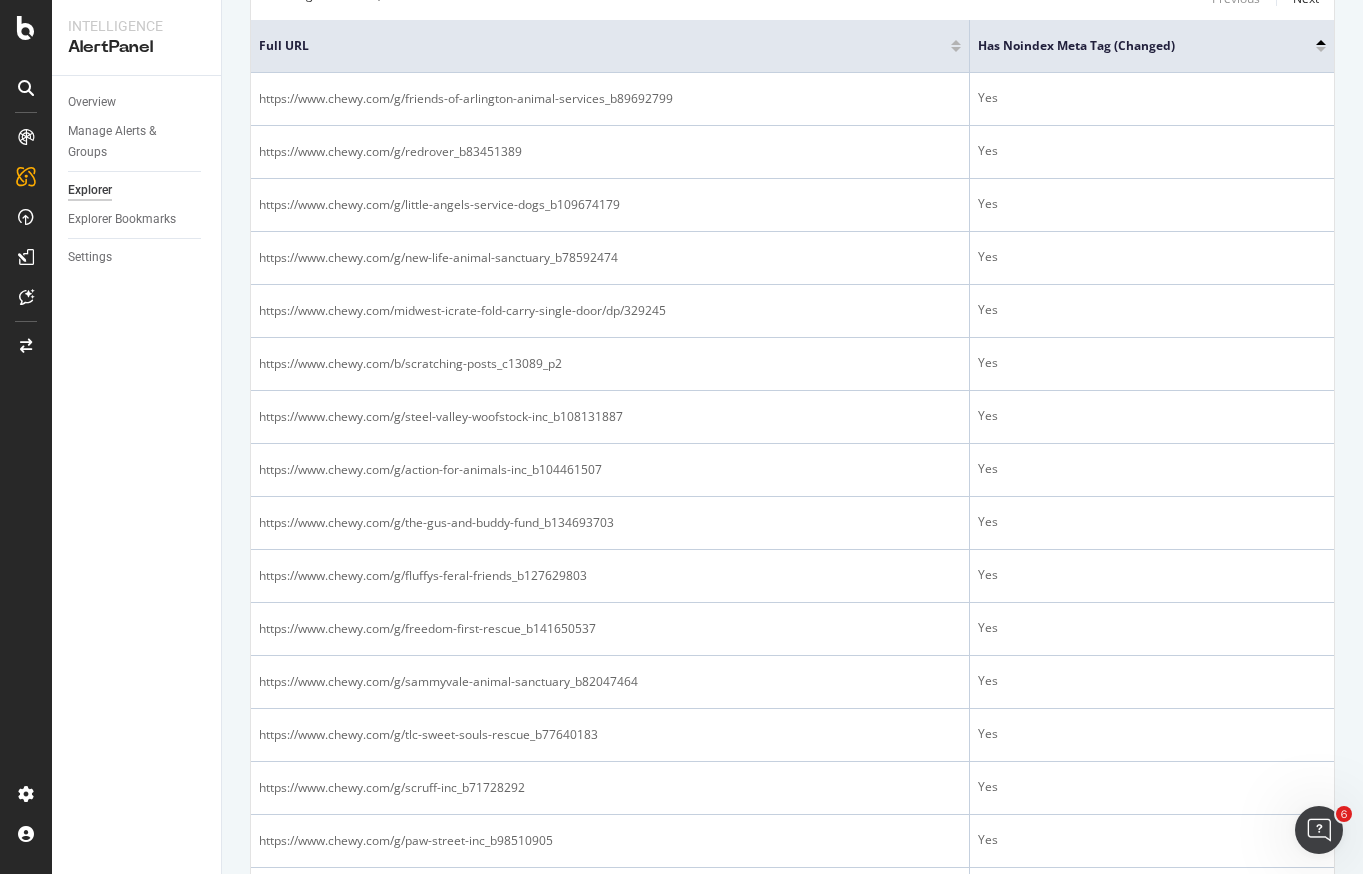 scroll, scrollTop: 458, scrollLeft: 0, axis: vertical 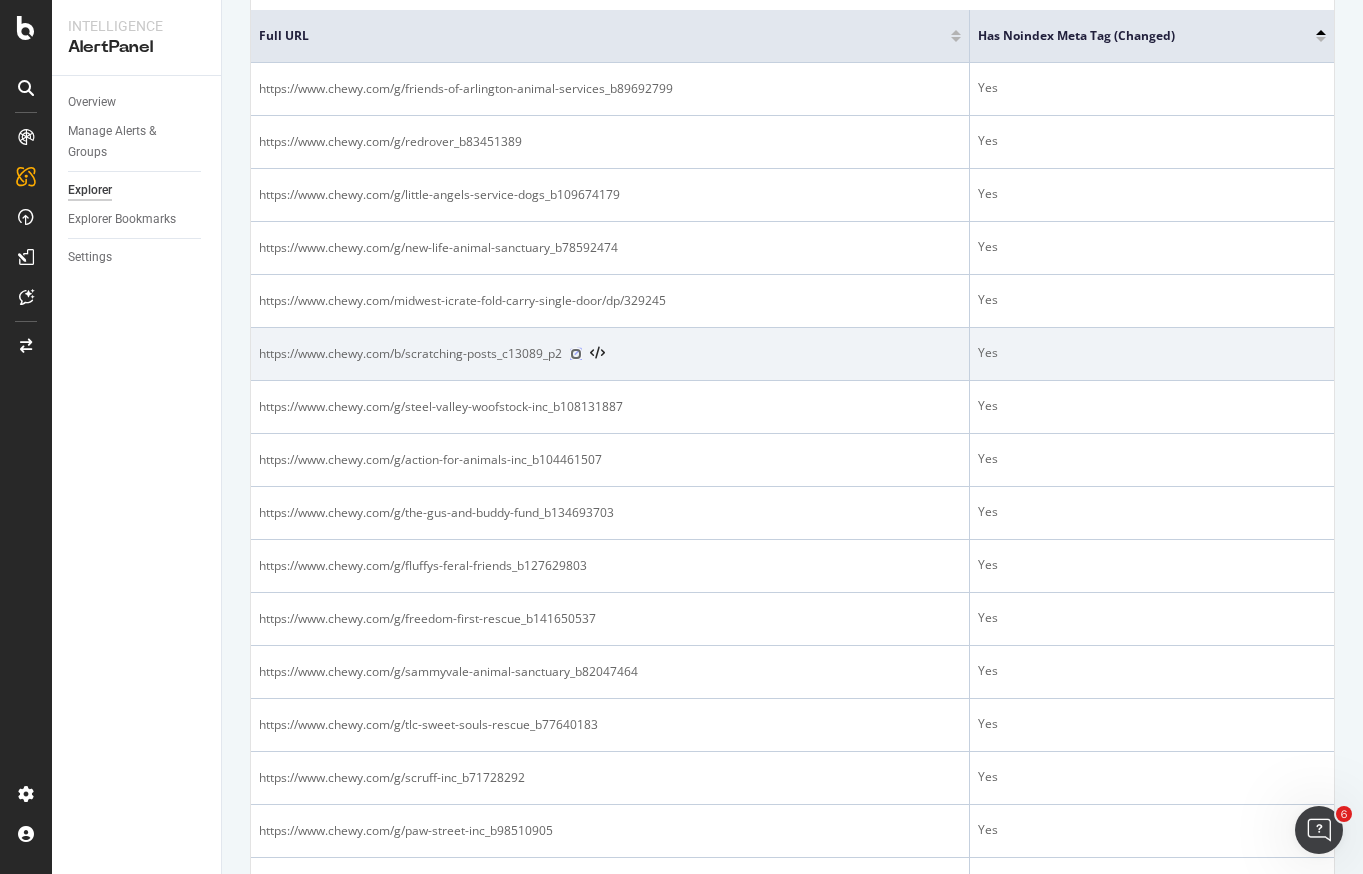 click at bounding box center [576, 354] 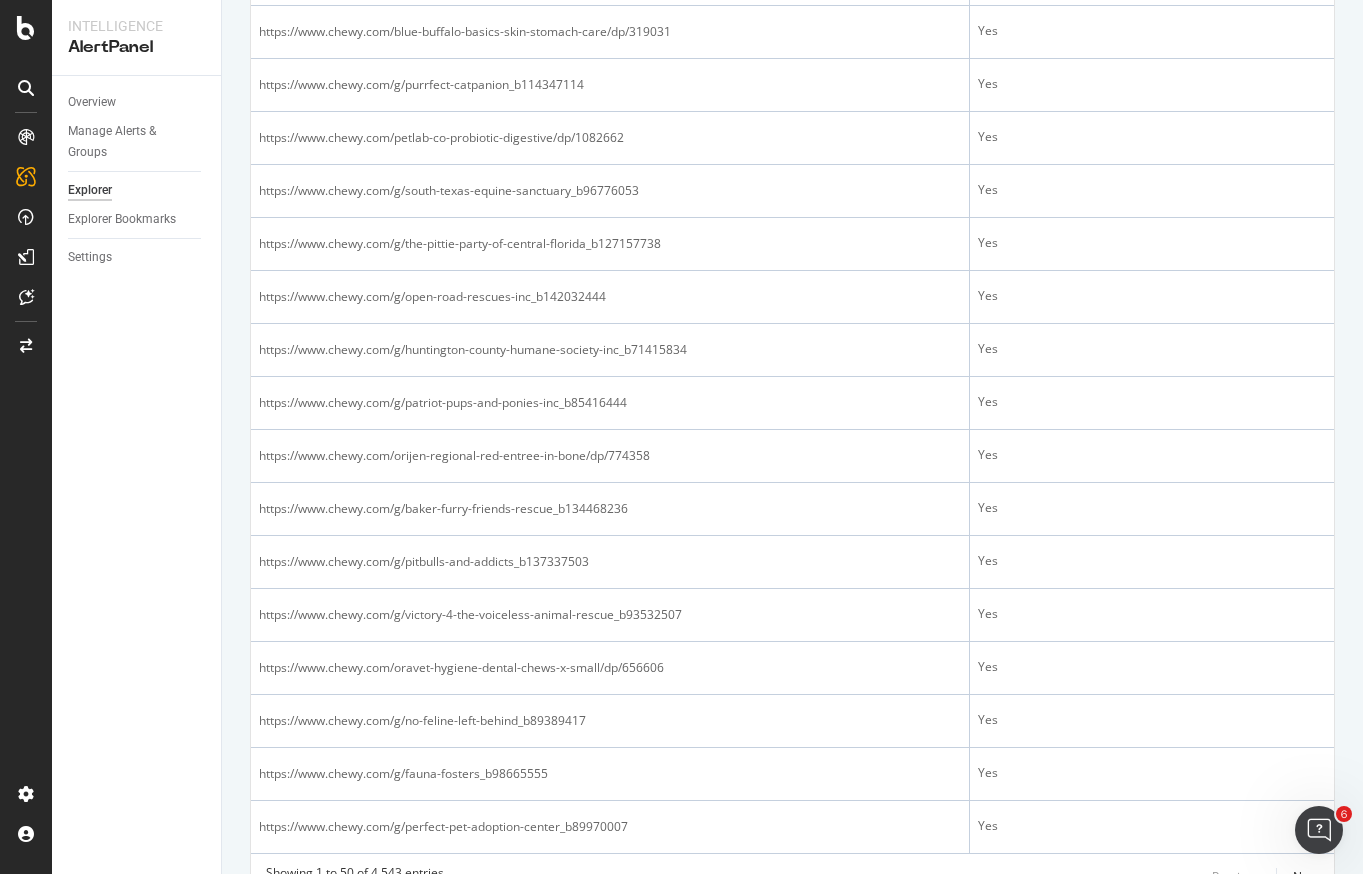 scroll, scrollTop: 2413, scrollLeft: 0, axis: vertical 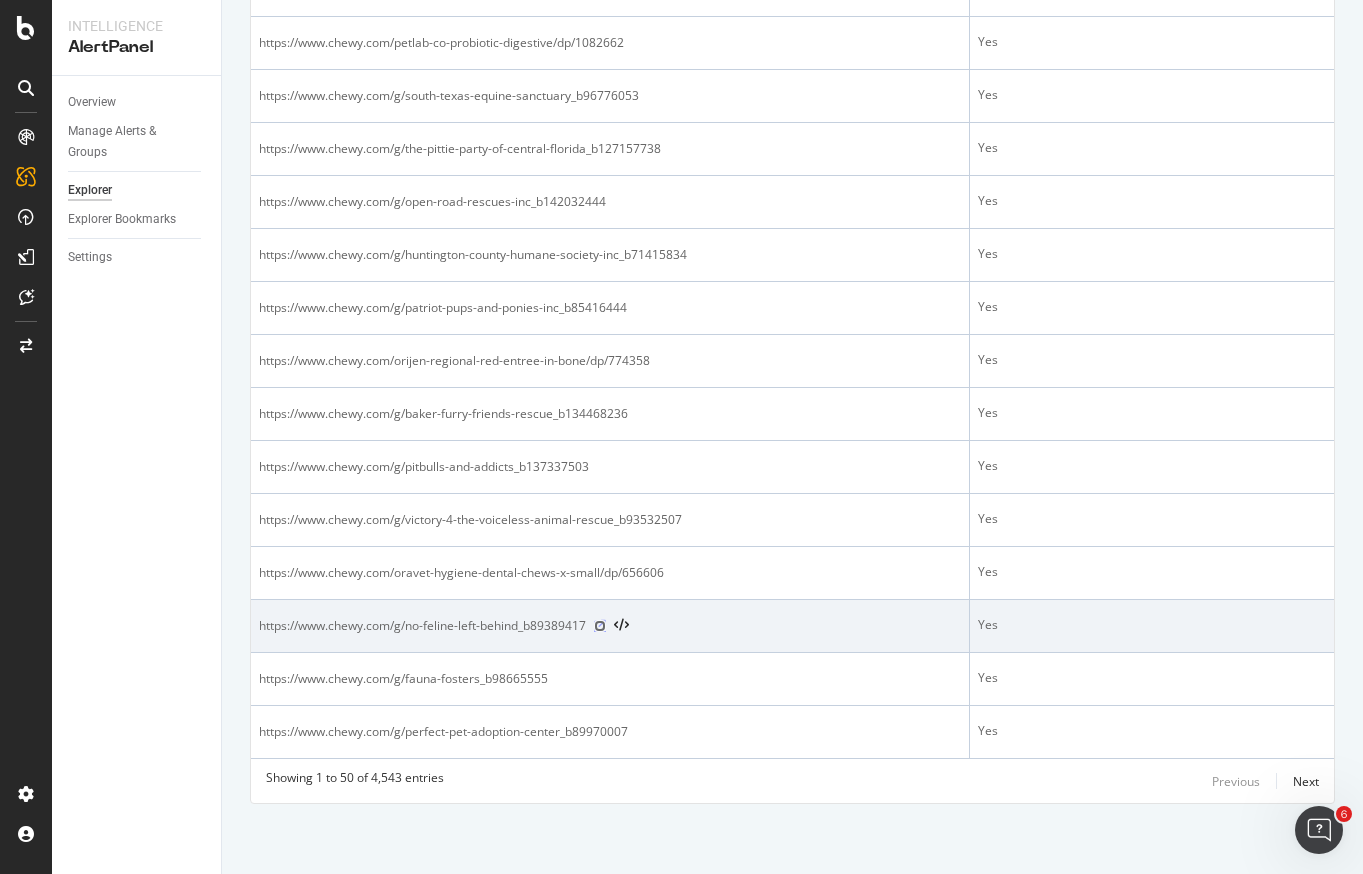 click at bounding box center [600, 626] 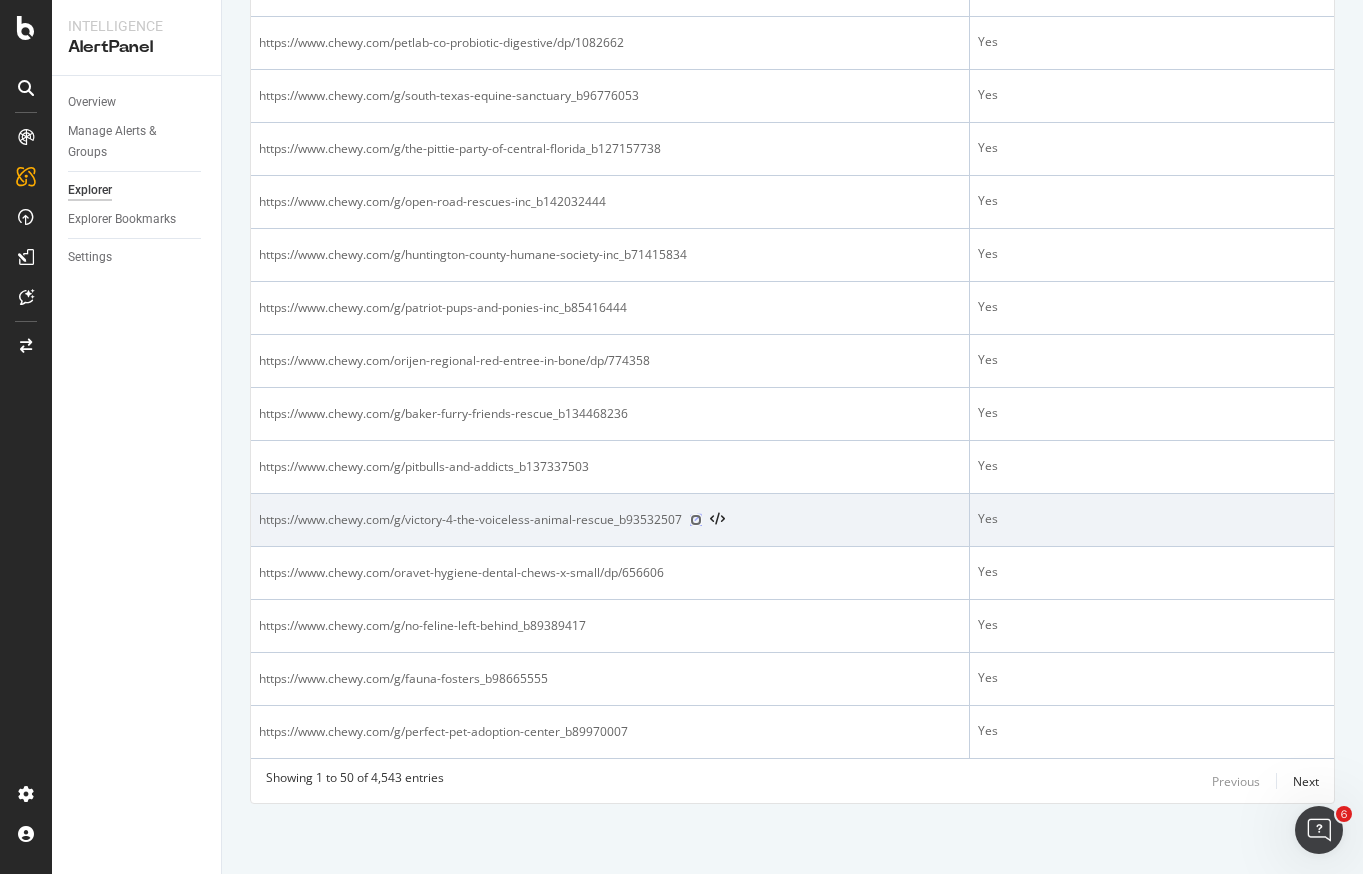 click at bounding box center (696, 520) 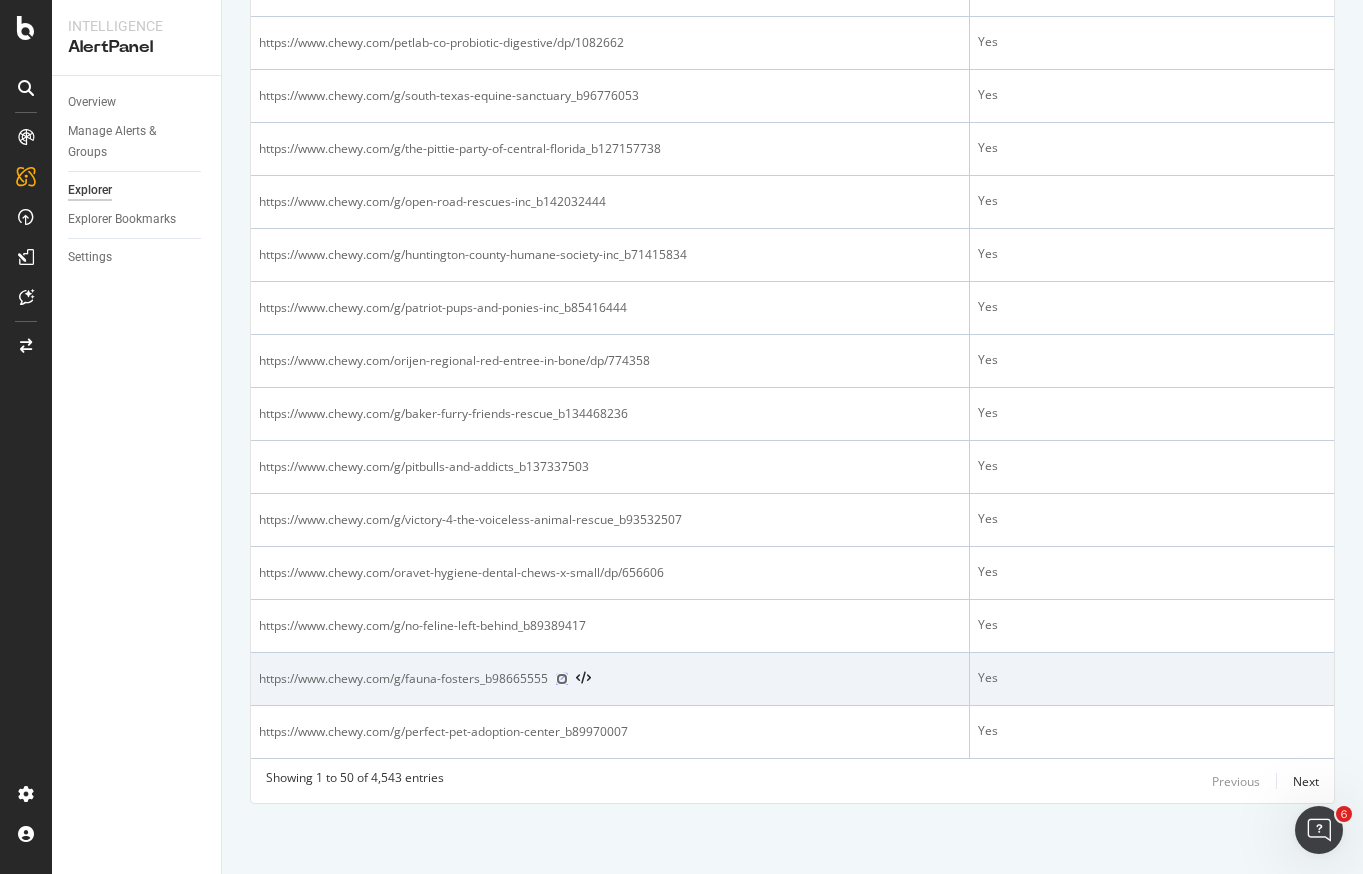 click at bounding box center (562, 679) 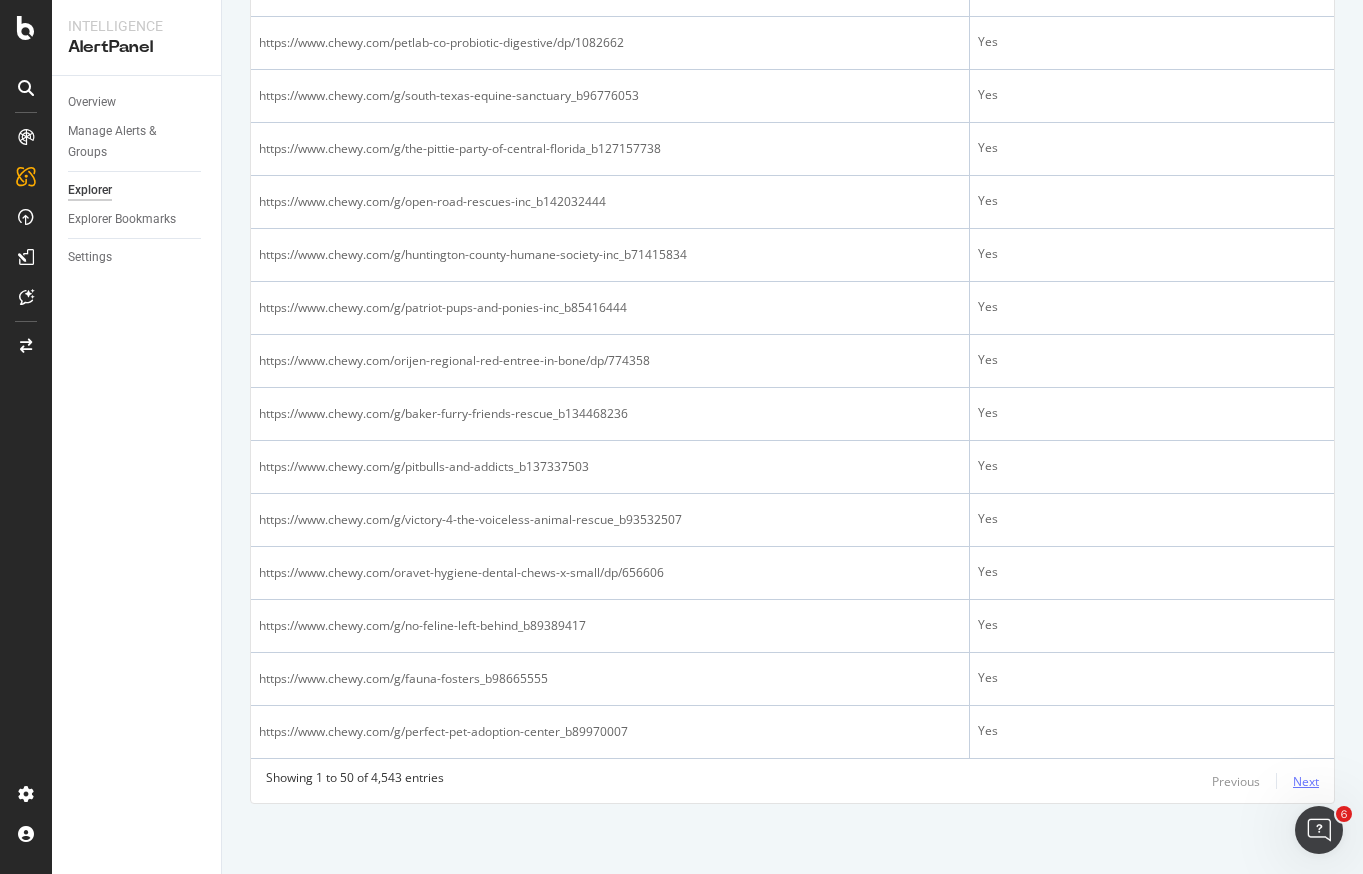 click on "Next" at bounding box center [1306, 781] 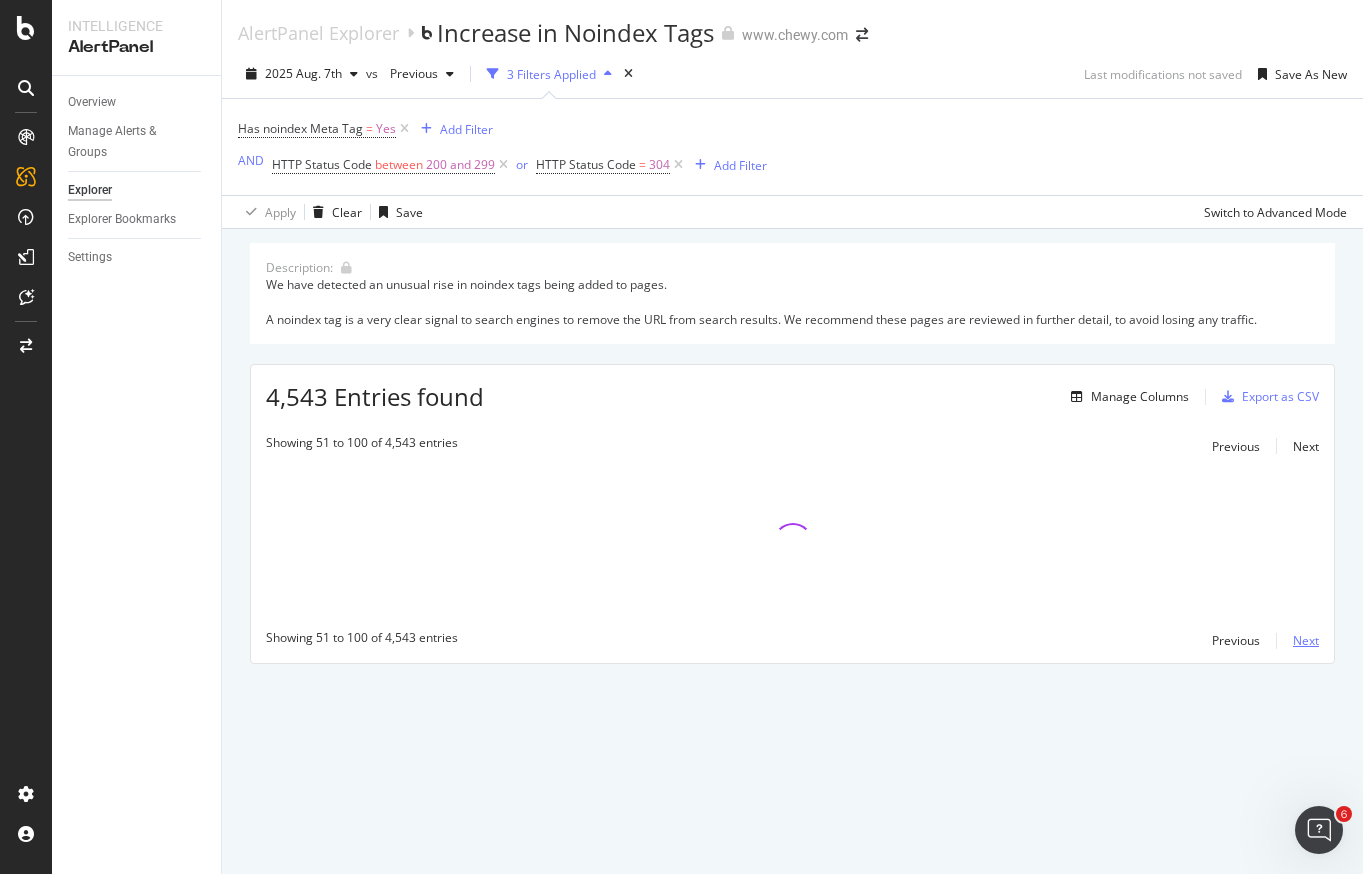 scroll, scrollTop: 0, scrollLeft: 0, axis: both 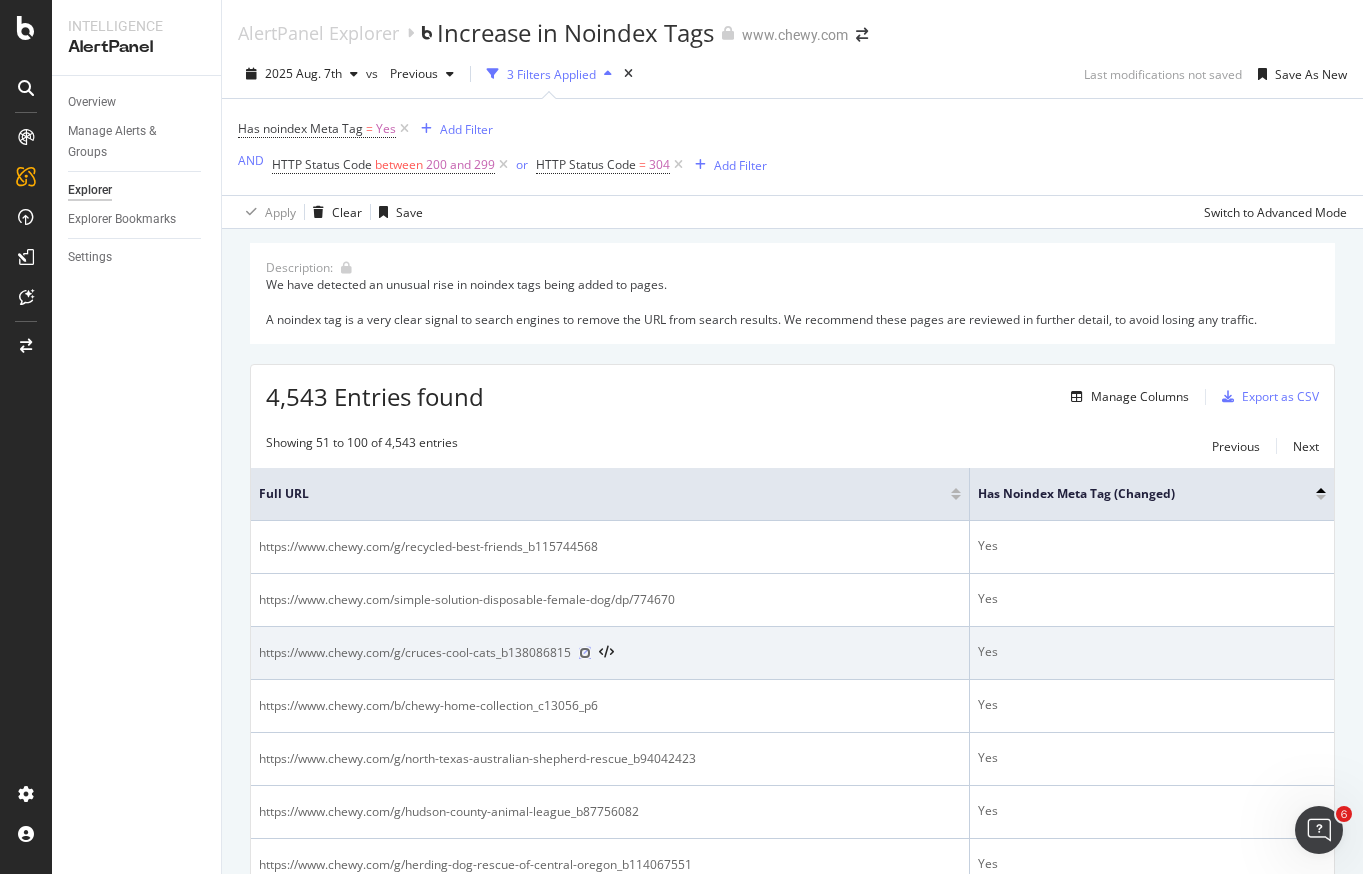 click at bounding box center [585, 653] 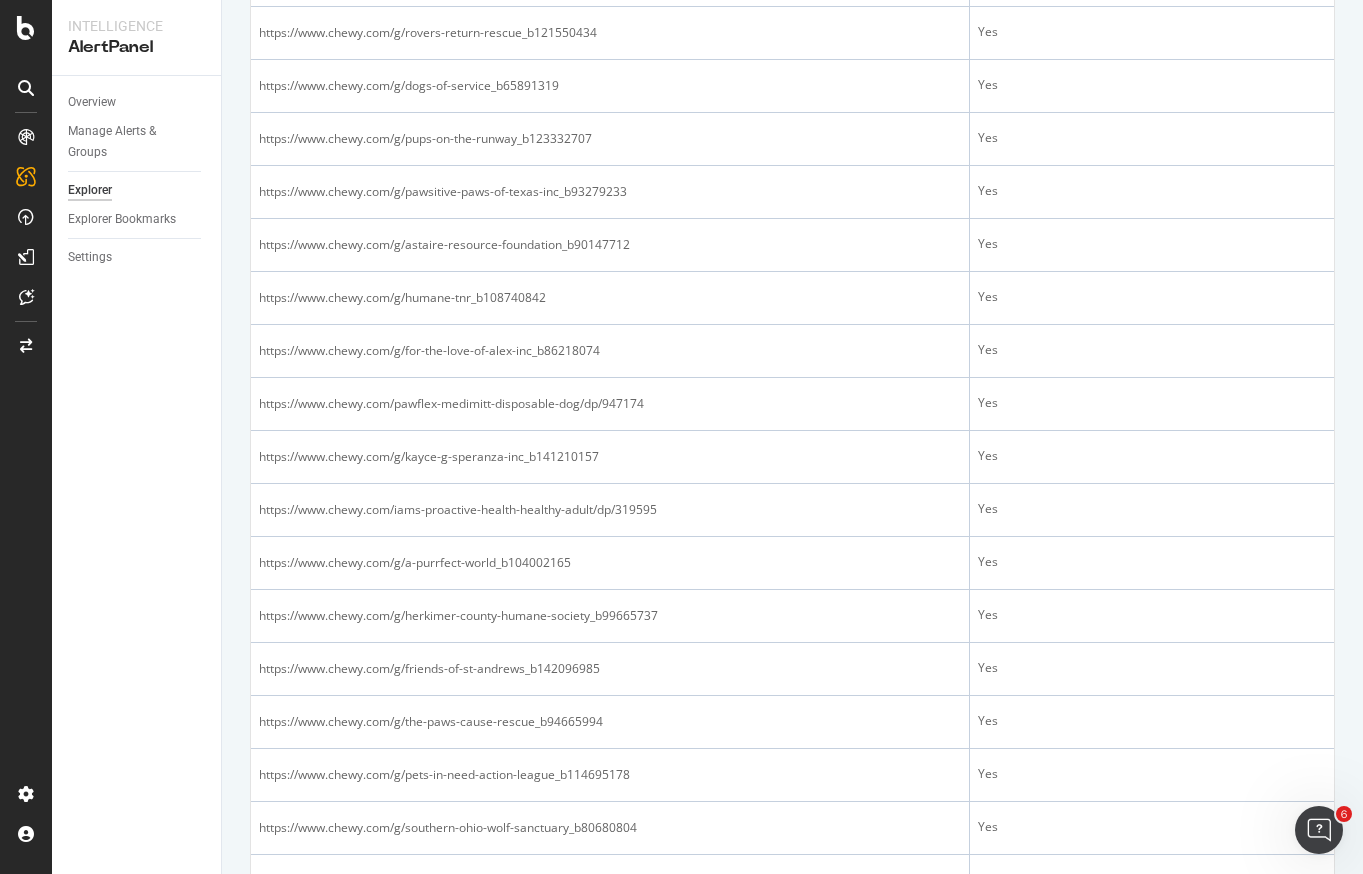 scroll, scrollTop: 1498, scrollLeft: 0, axis: vertical 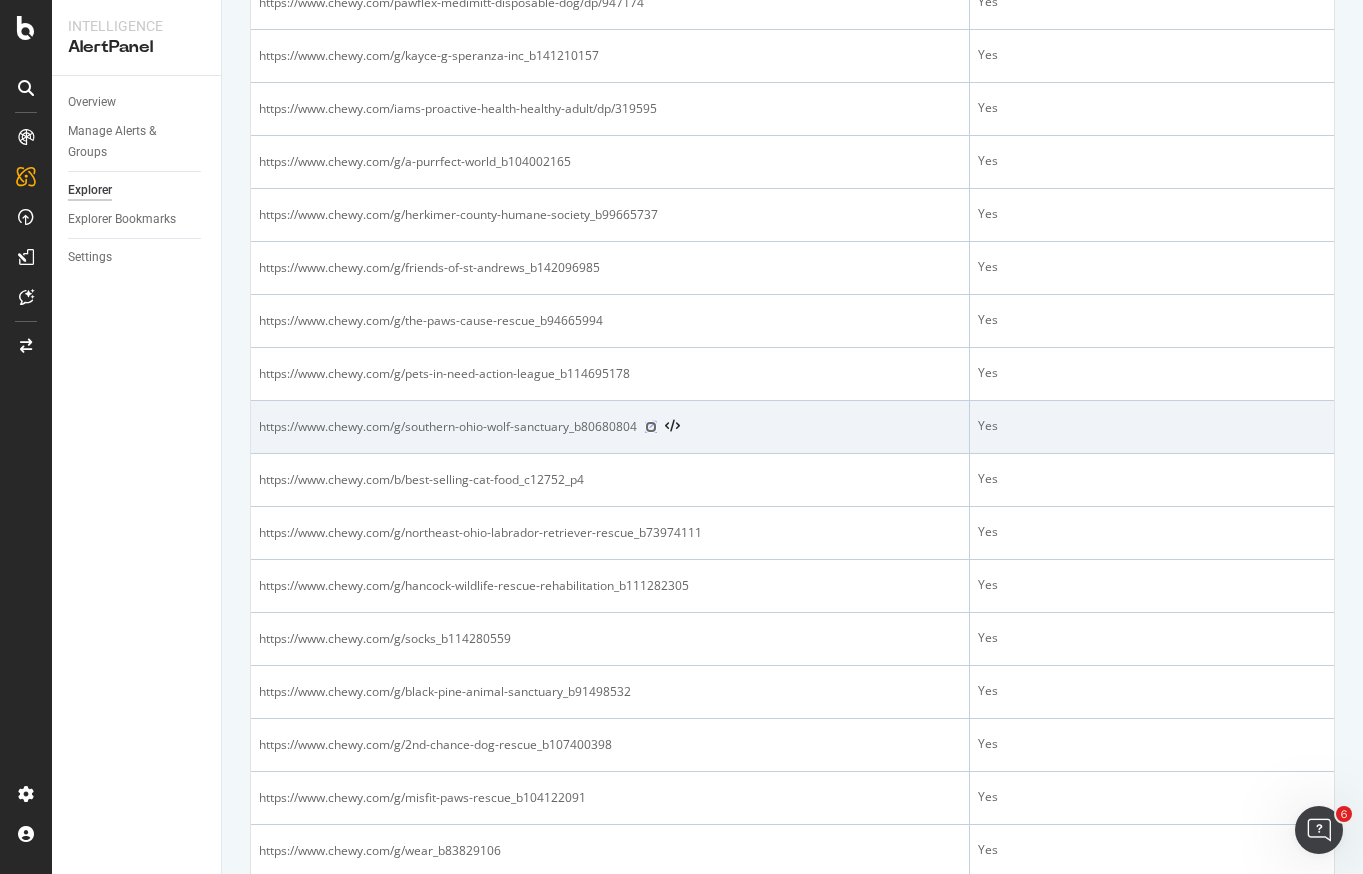 click at bounding box center [651, 427] 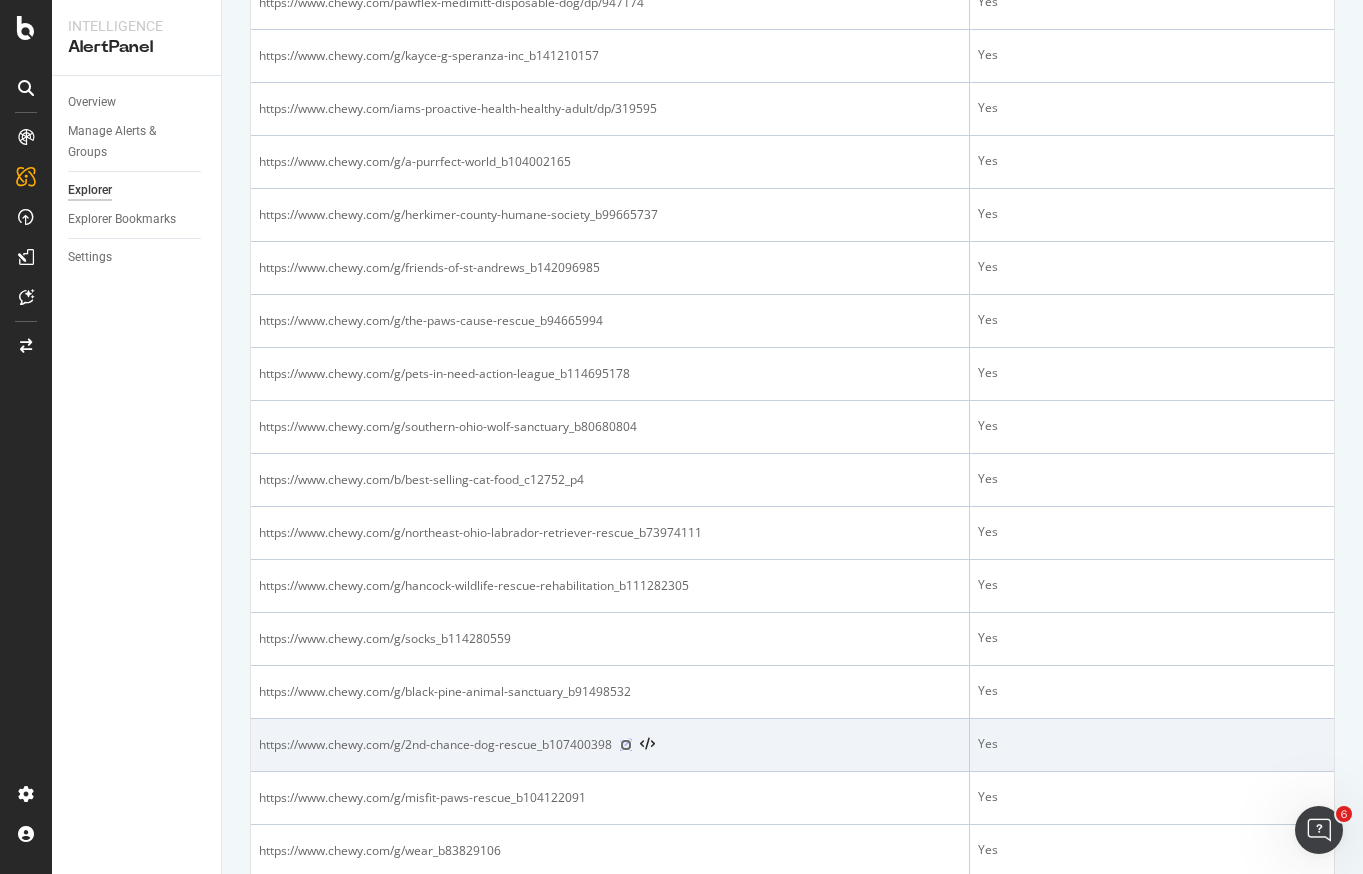 click at bounding box center (626, 745) 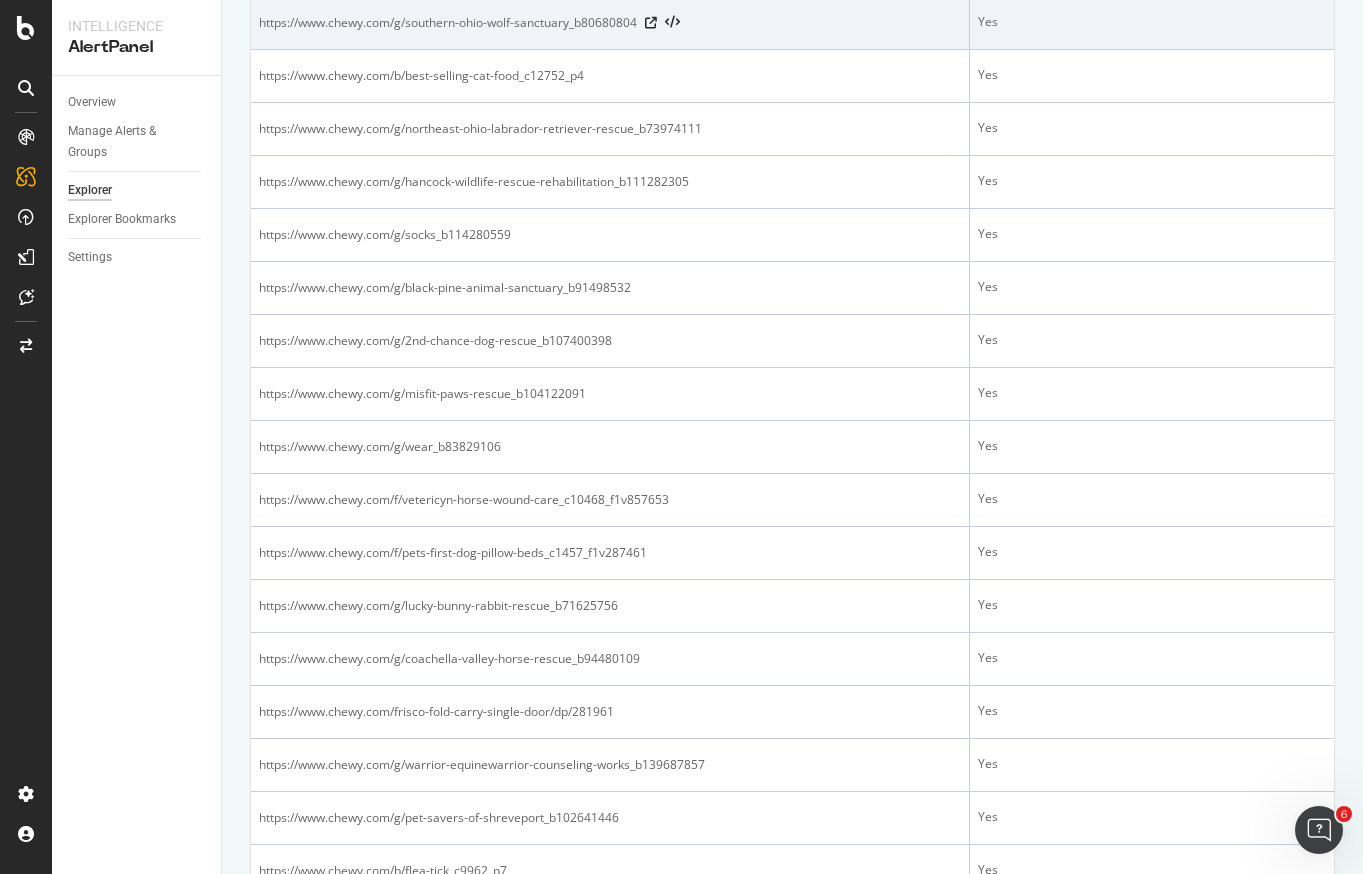 scroll, scrollTop: 1921, scrollLeft: 0, axis: vertical 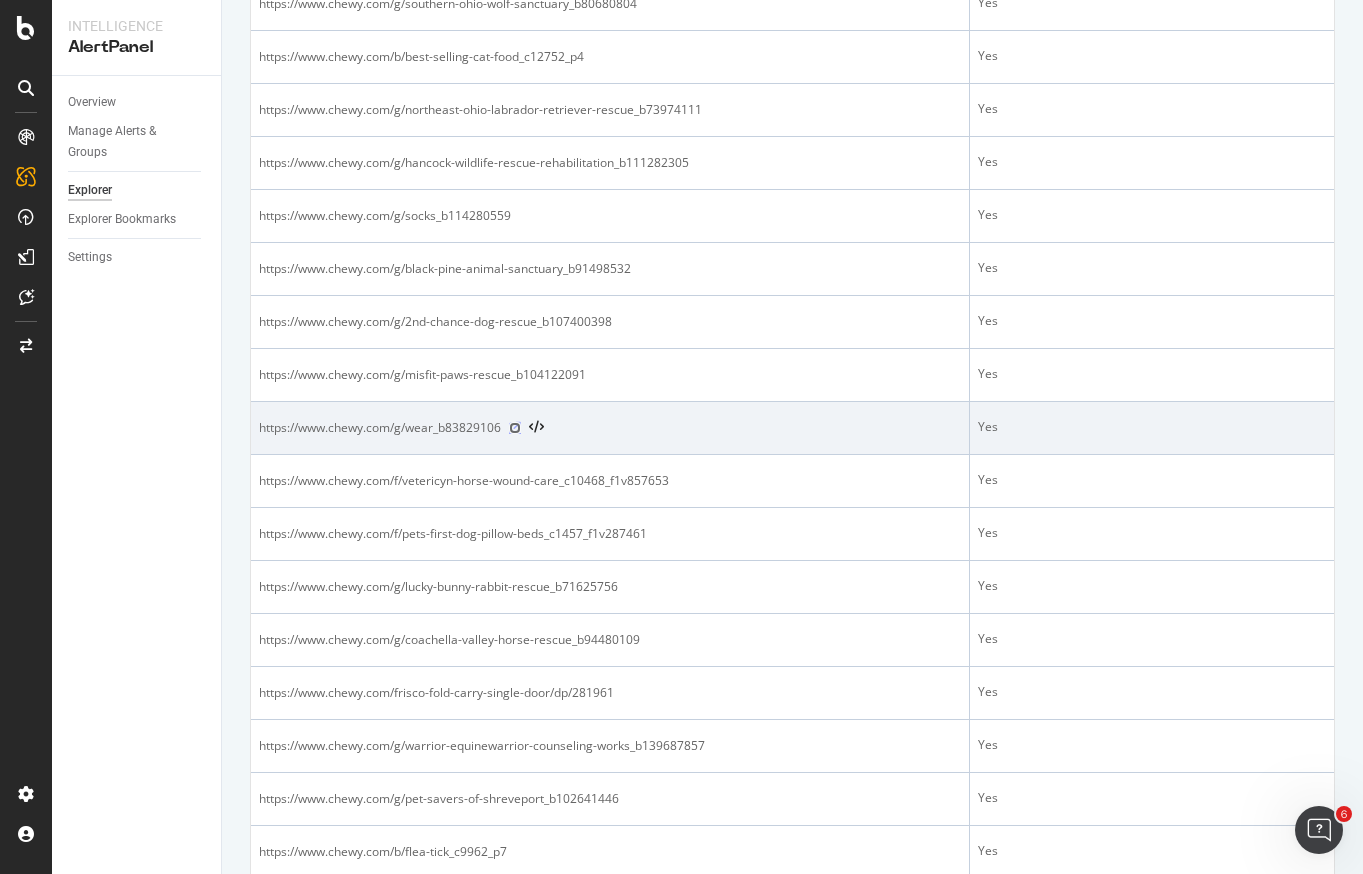 click at bounding box center [515, 428] 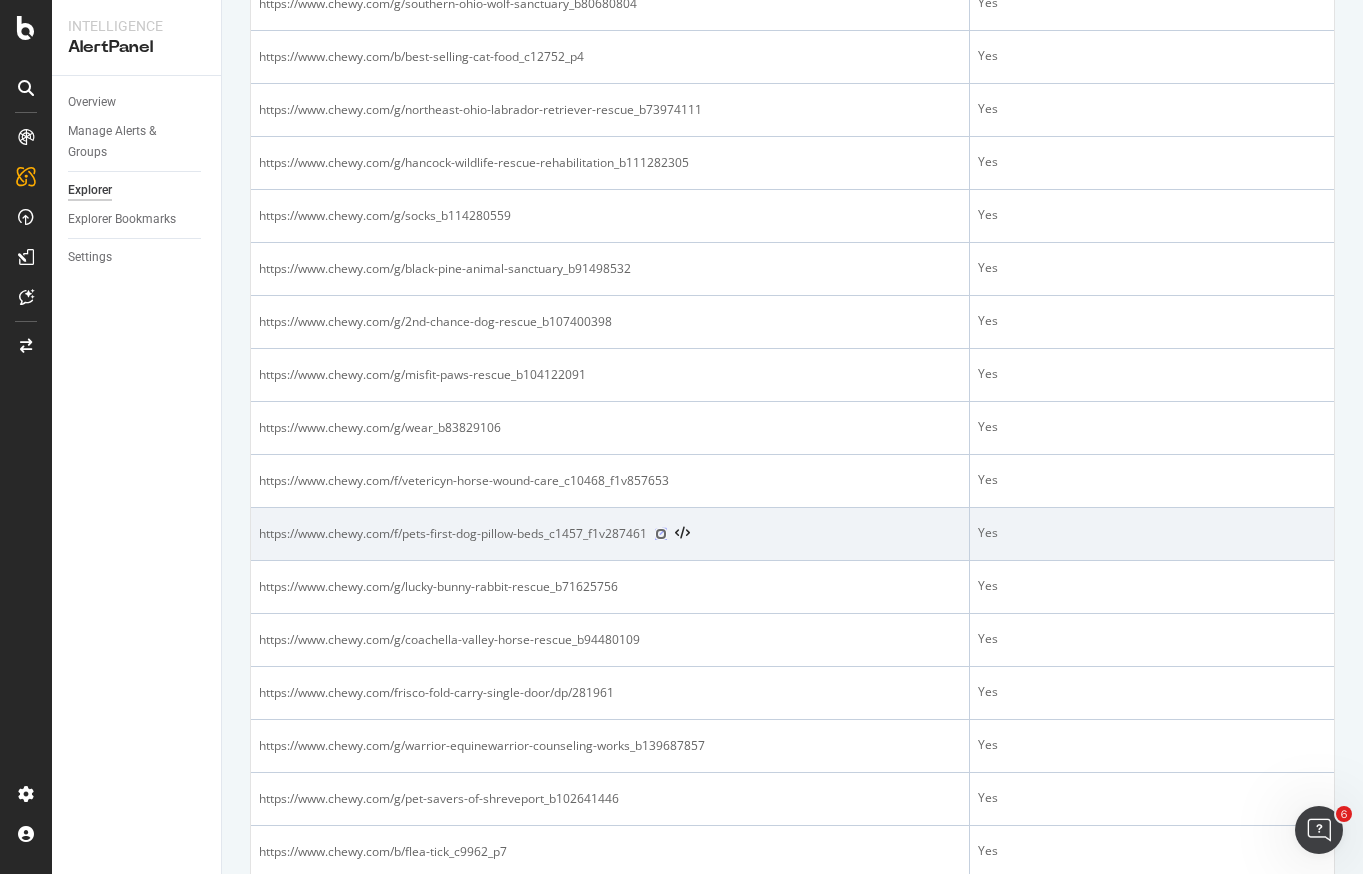click at bounding box center (661, 534) 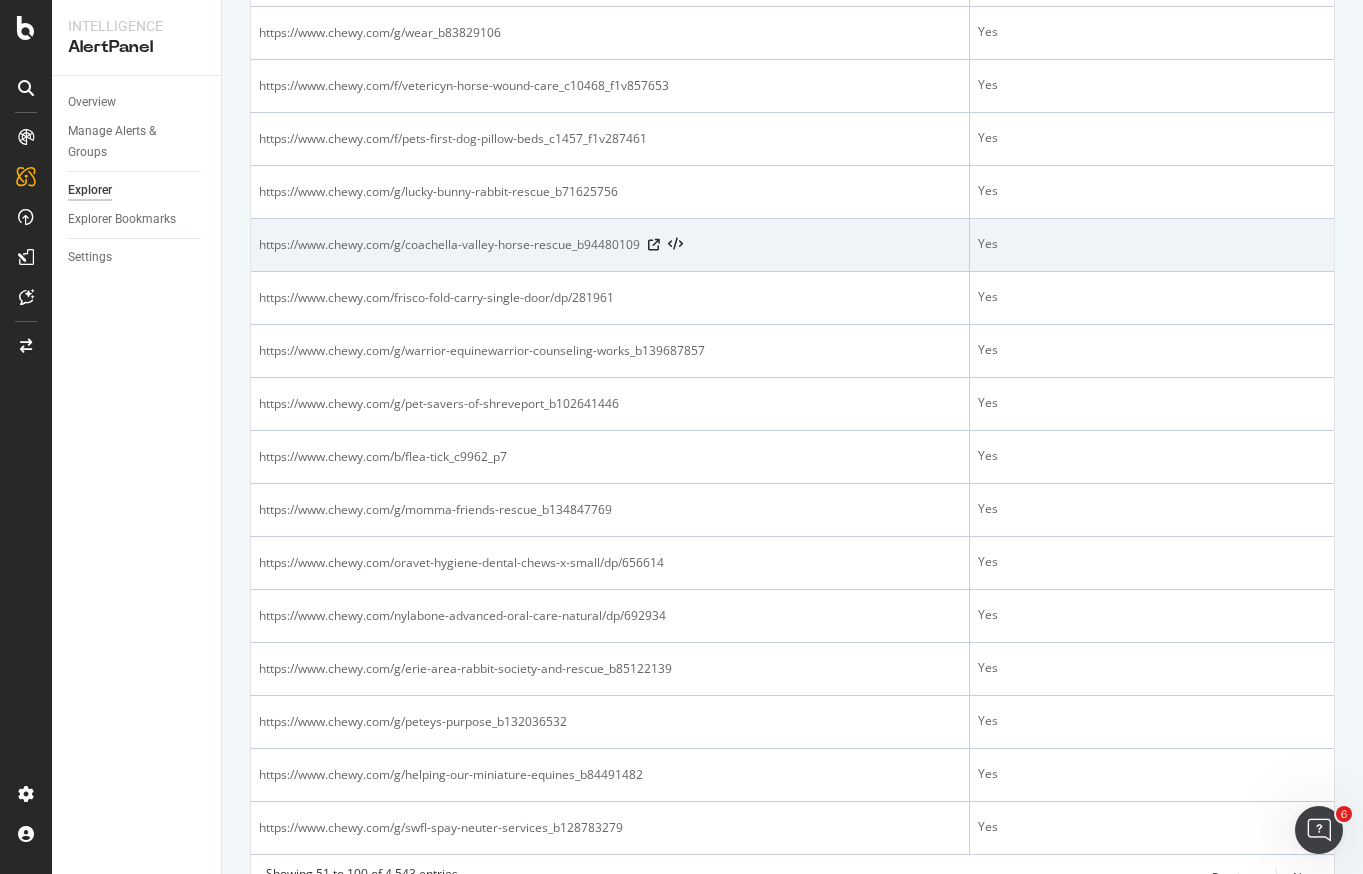 scroll, scrollTop: 2320, scrollLeft: 0, axis: vertical 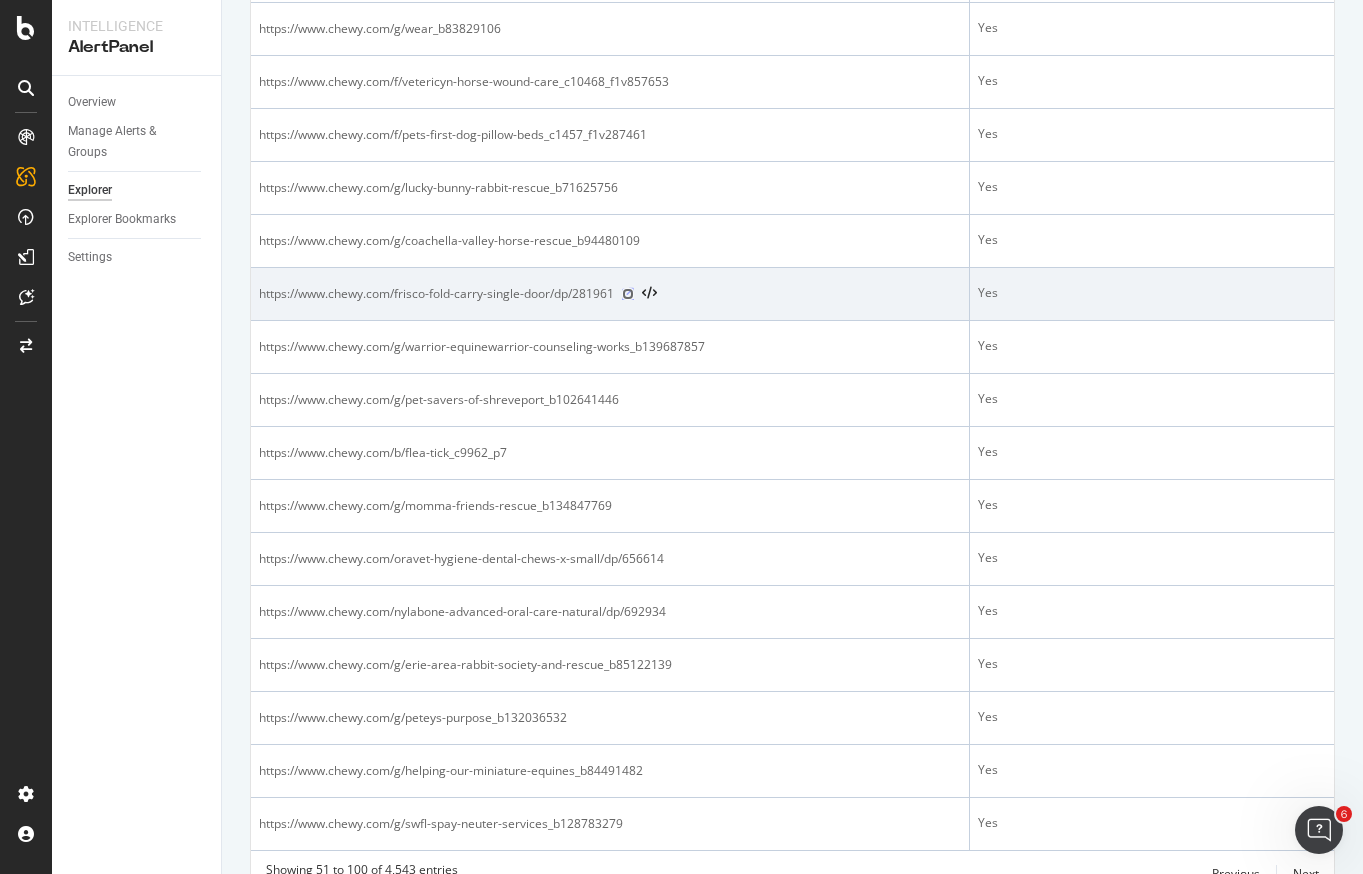 click at bounding box center (628, 294) 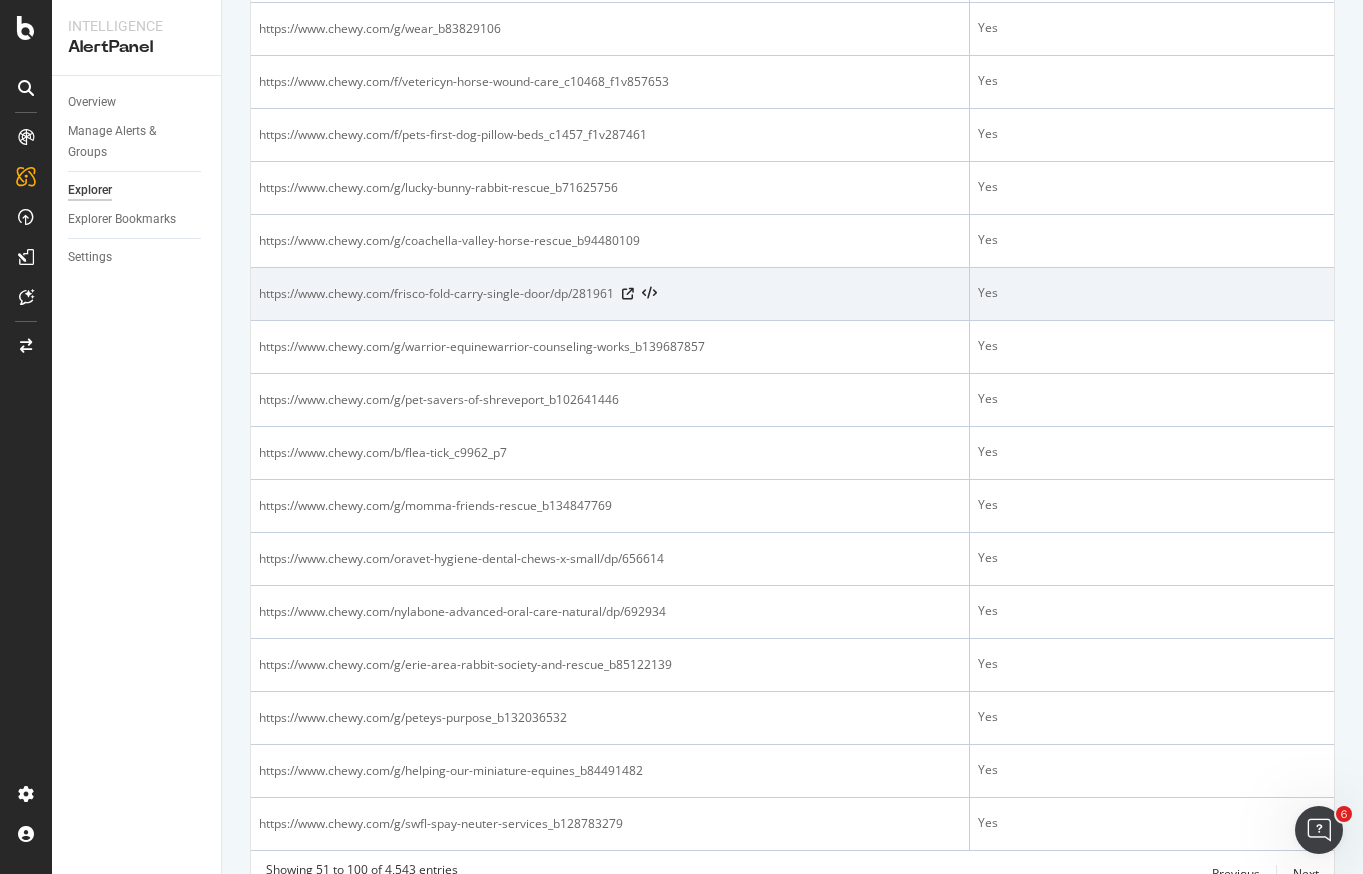 click on "https://www.chewy.com/frisco-fold-carry-single-door/dp/281961" at bounding box center (436, 294) 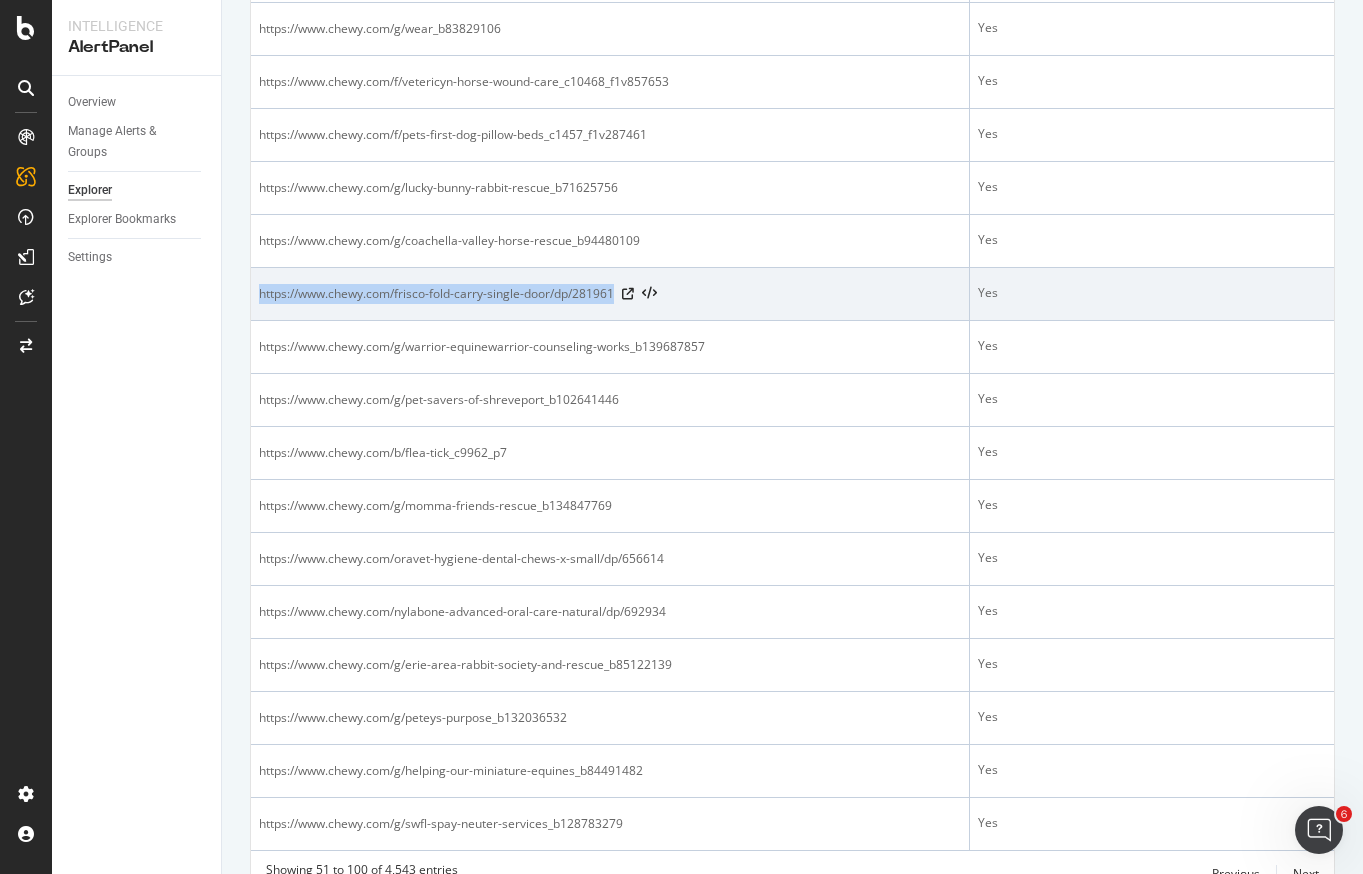 drag, startPoint x: 618, startPoint y: 297, endPoint x: 256, endPoint y: 288, distance: 362.11185 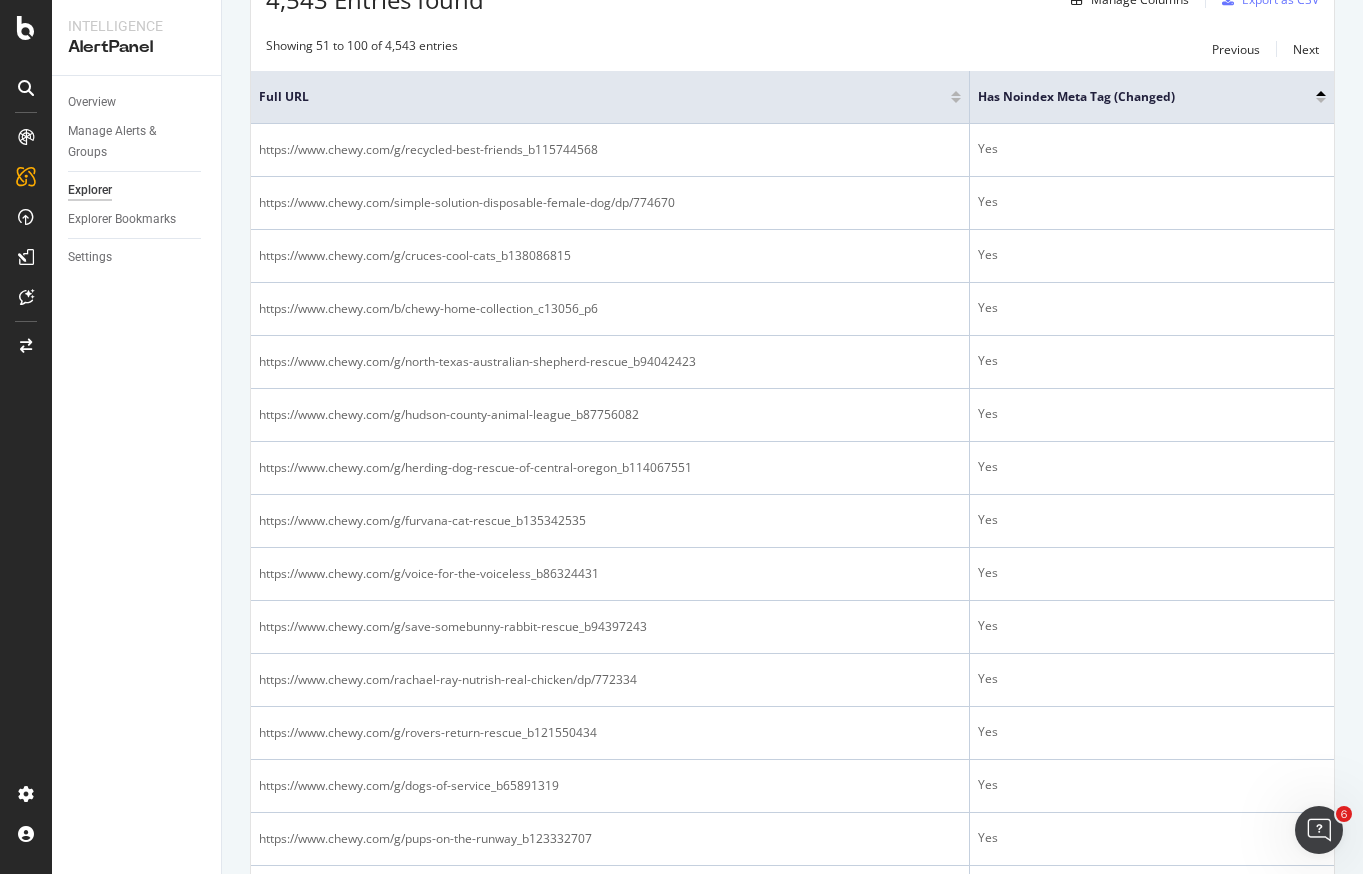 scroll, scrollTop: 0, scrollLeft: 0, axis: both 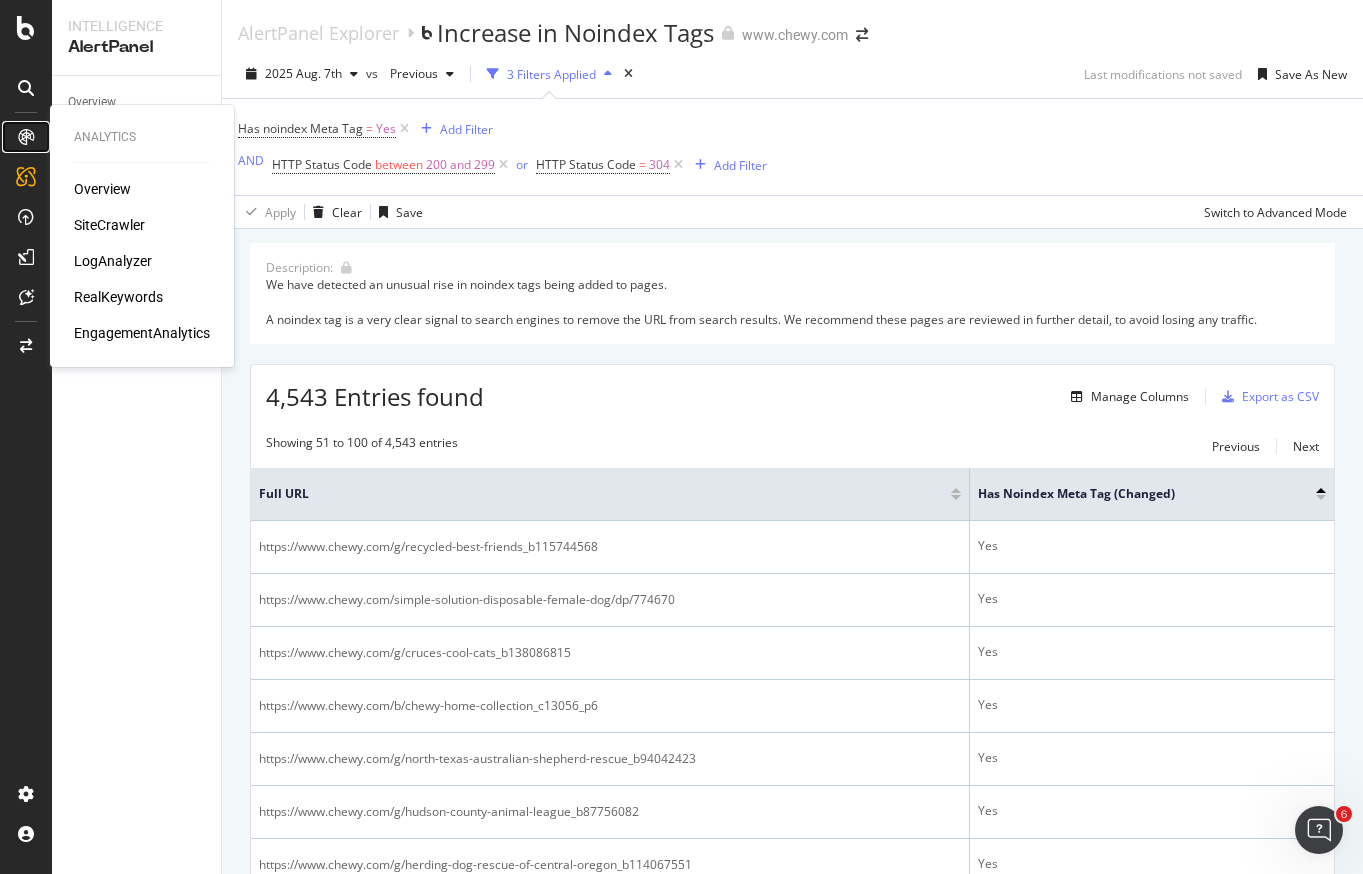 click at bounding box center [26, 137] 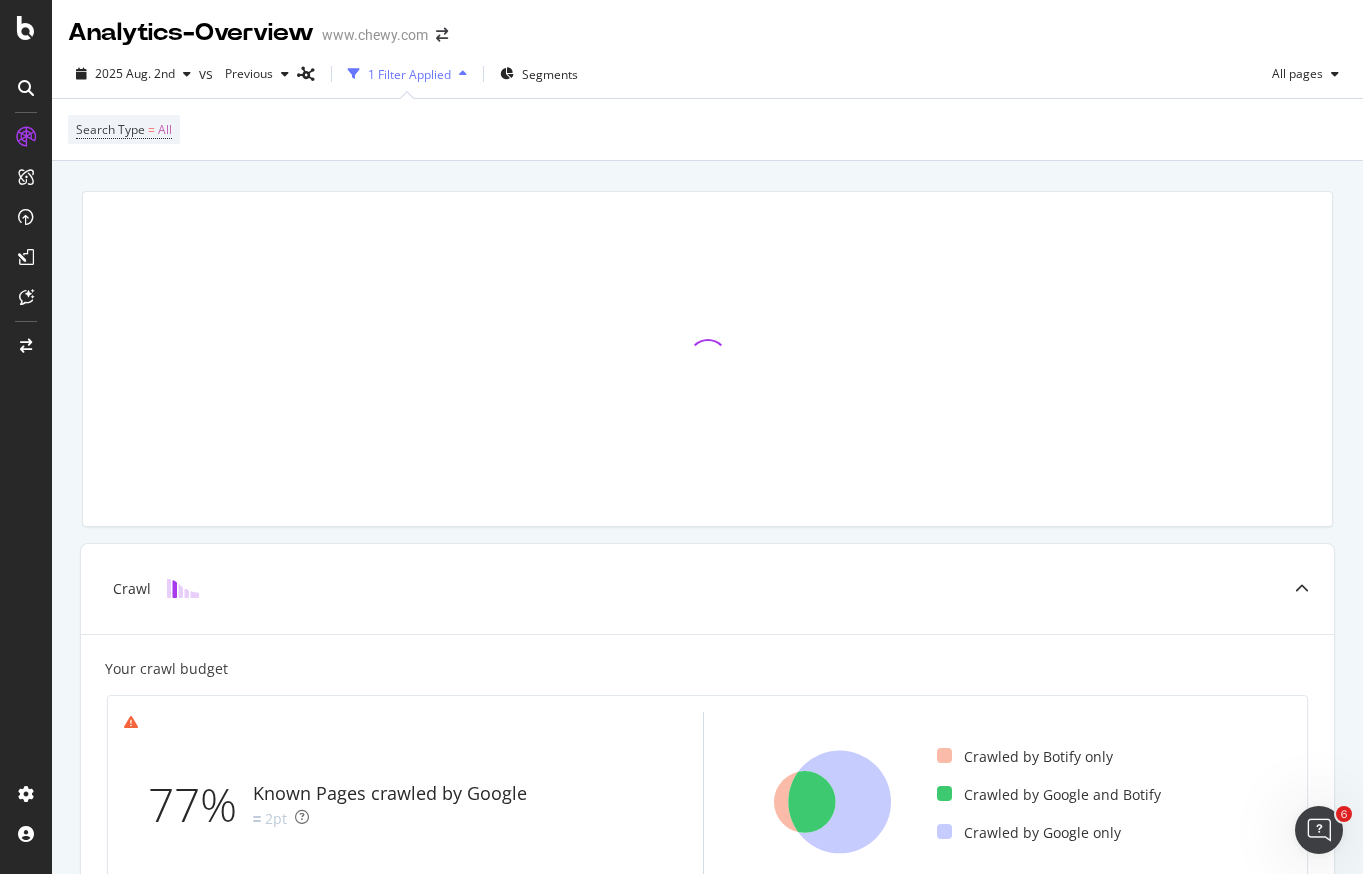 click at bounding box center (26, 88) 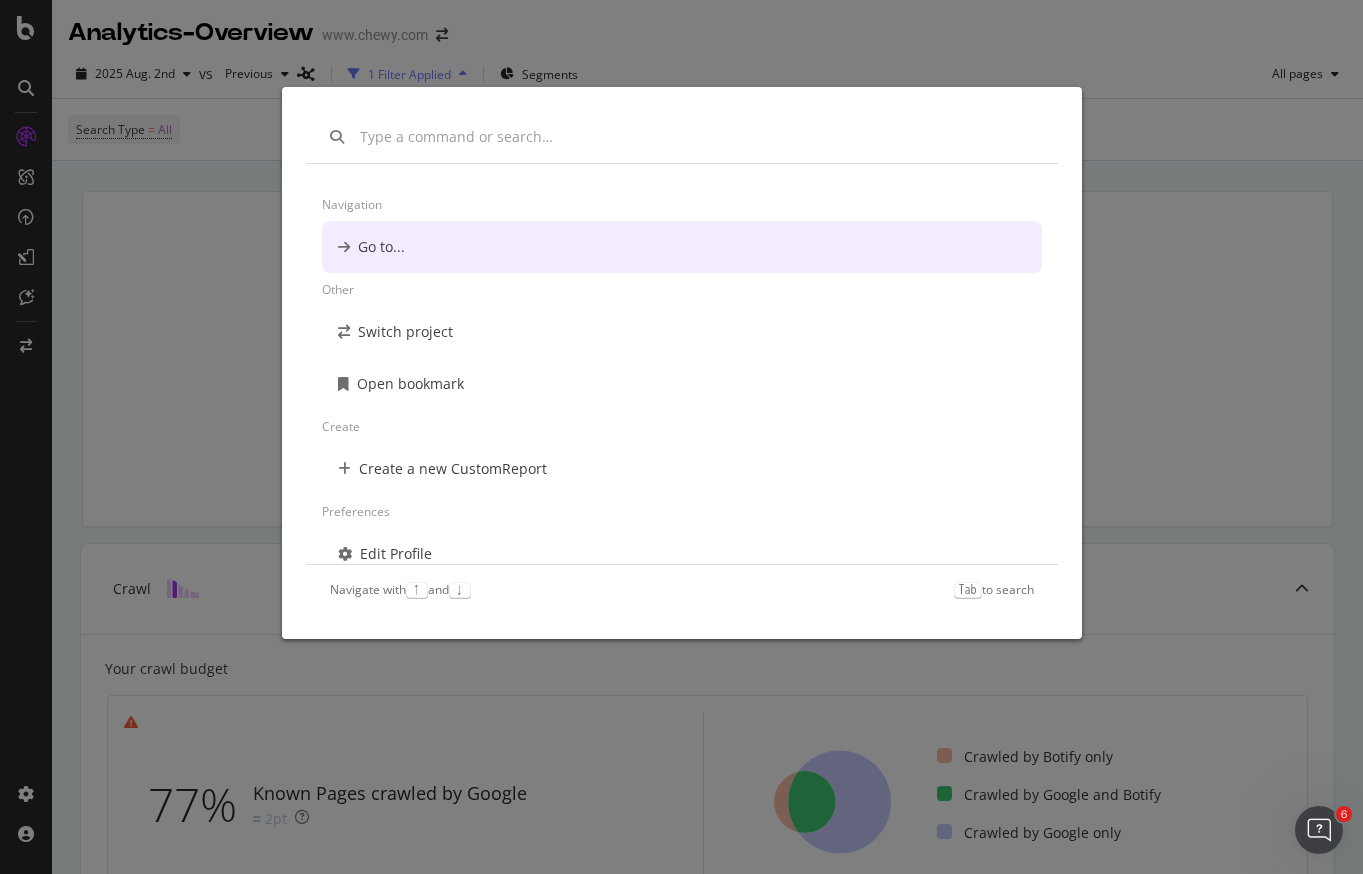 click on "Navigation Go to... Other Switch project Open bookmark Create Create a new CustomReport Preferences Edit Profile Change Password Navigate with  ↑  and  ↓ Tab   to search" at bounding box center [681, 437] 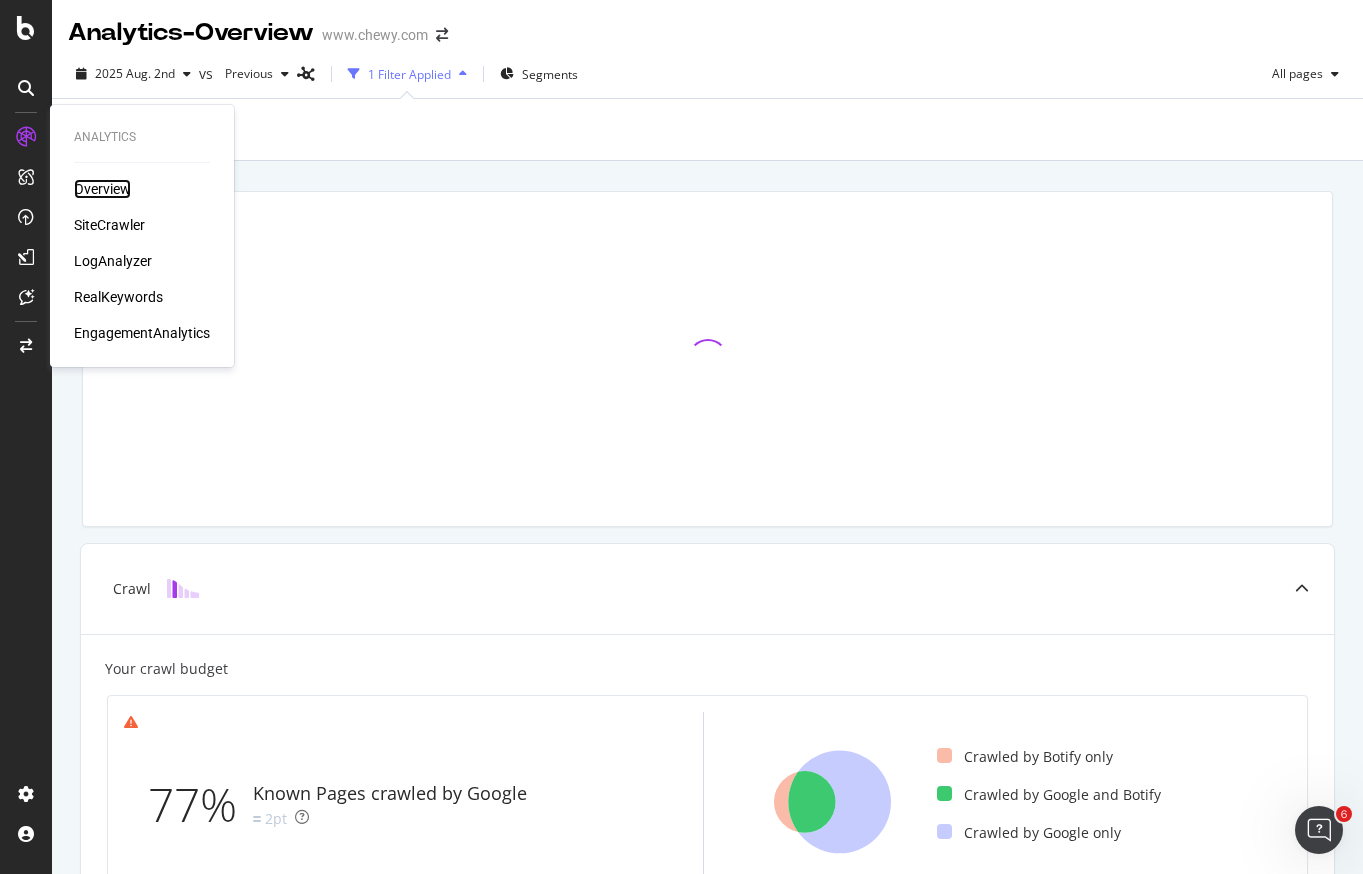 click on "Overview" at bounding box center (102, 189) 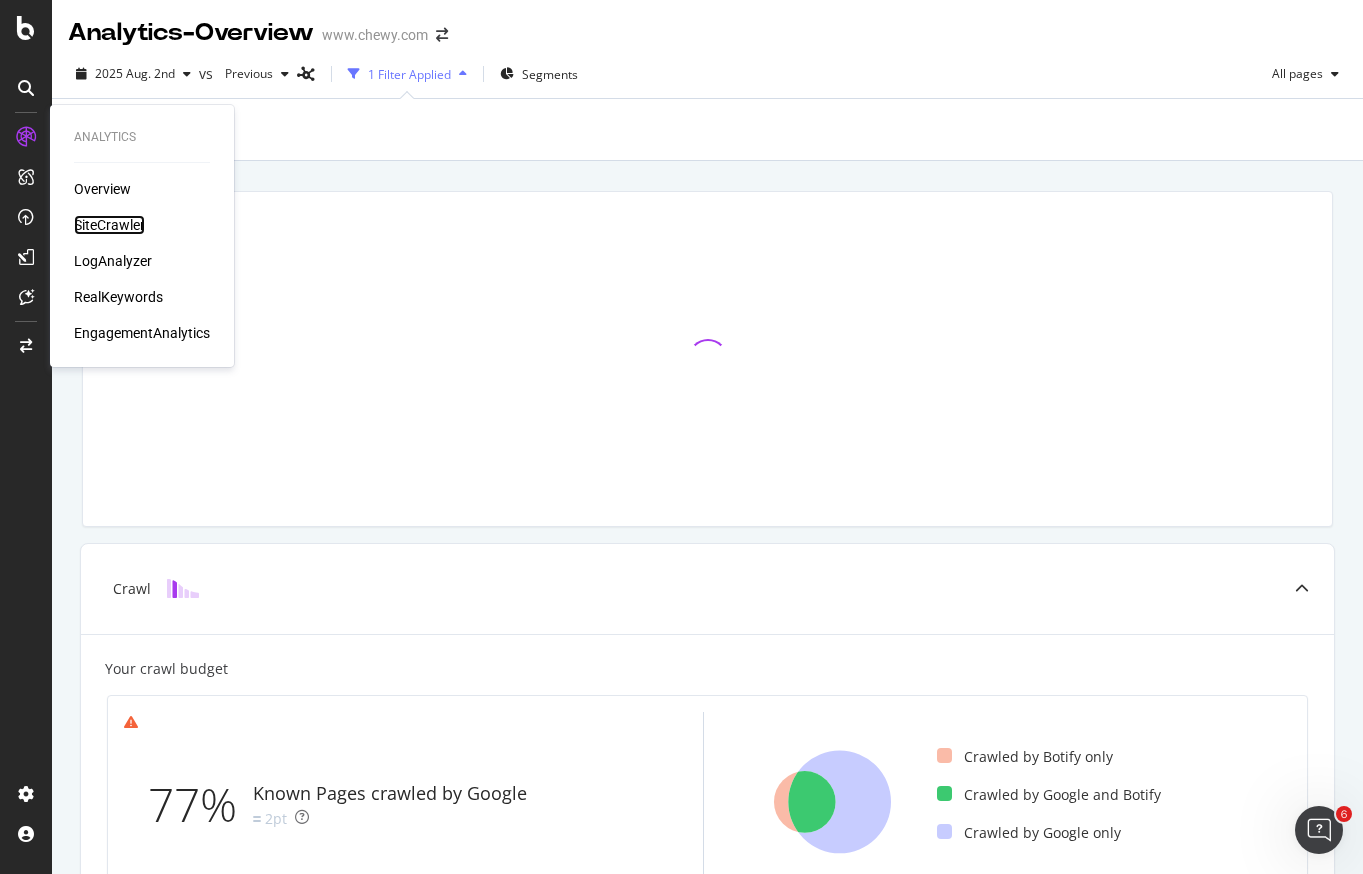 click on "SiteCrawler" at bounding box center (109, 225) 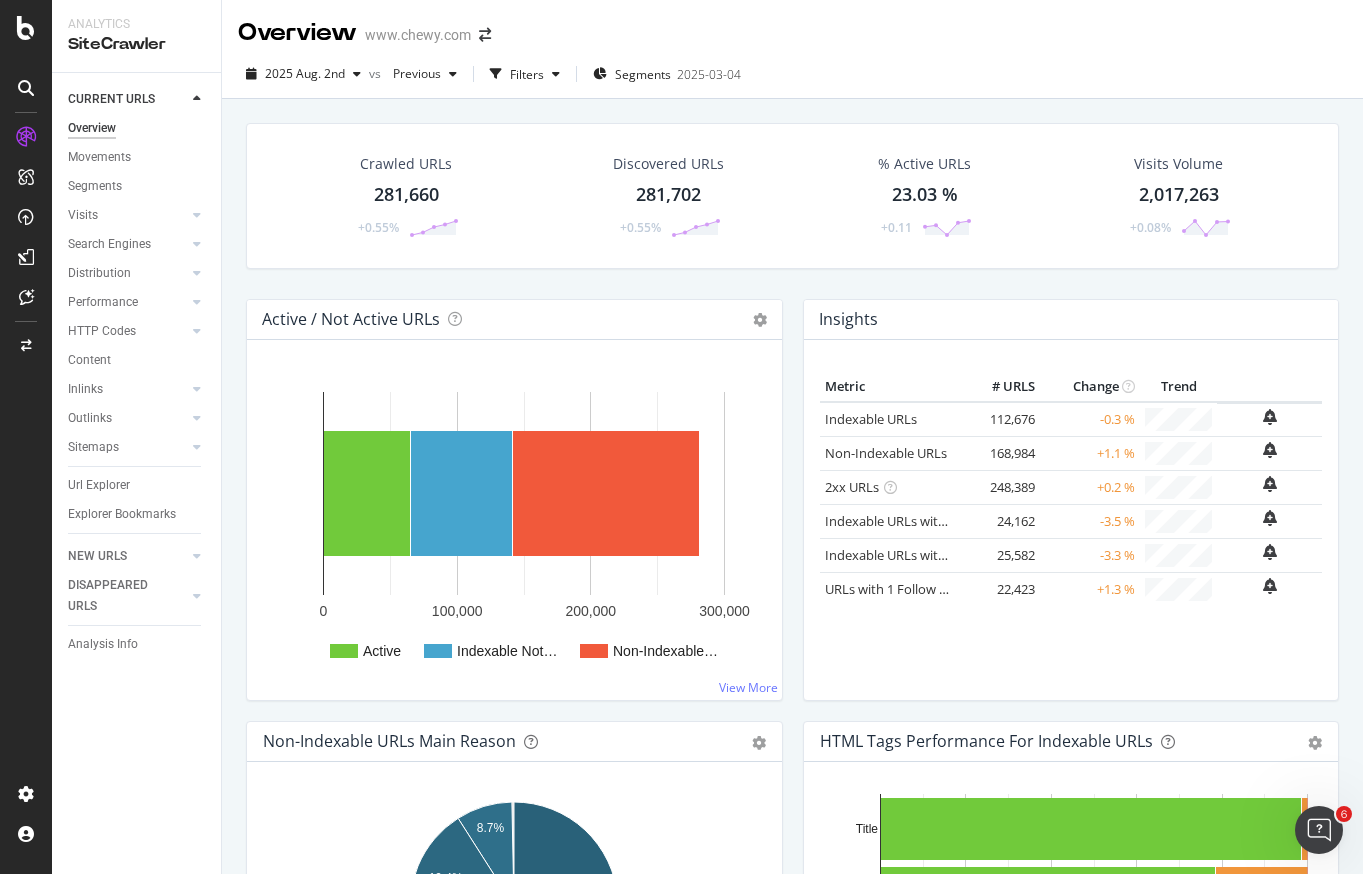 click on "Crawled URLs 281,660 +0.55% Discovered URLs 281,702 +0.55% % Active URLs 23.03 % +0.11 Visits Volume 2,017,263 +0.08%" at bounding box center [792, 211] 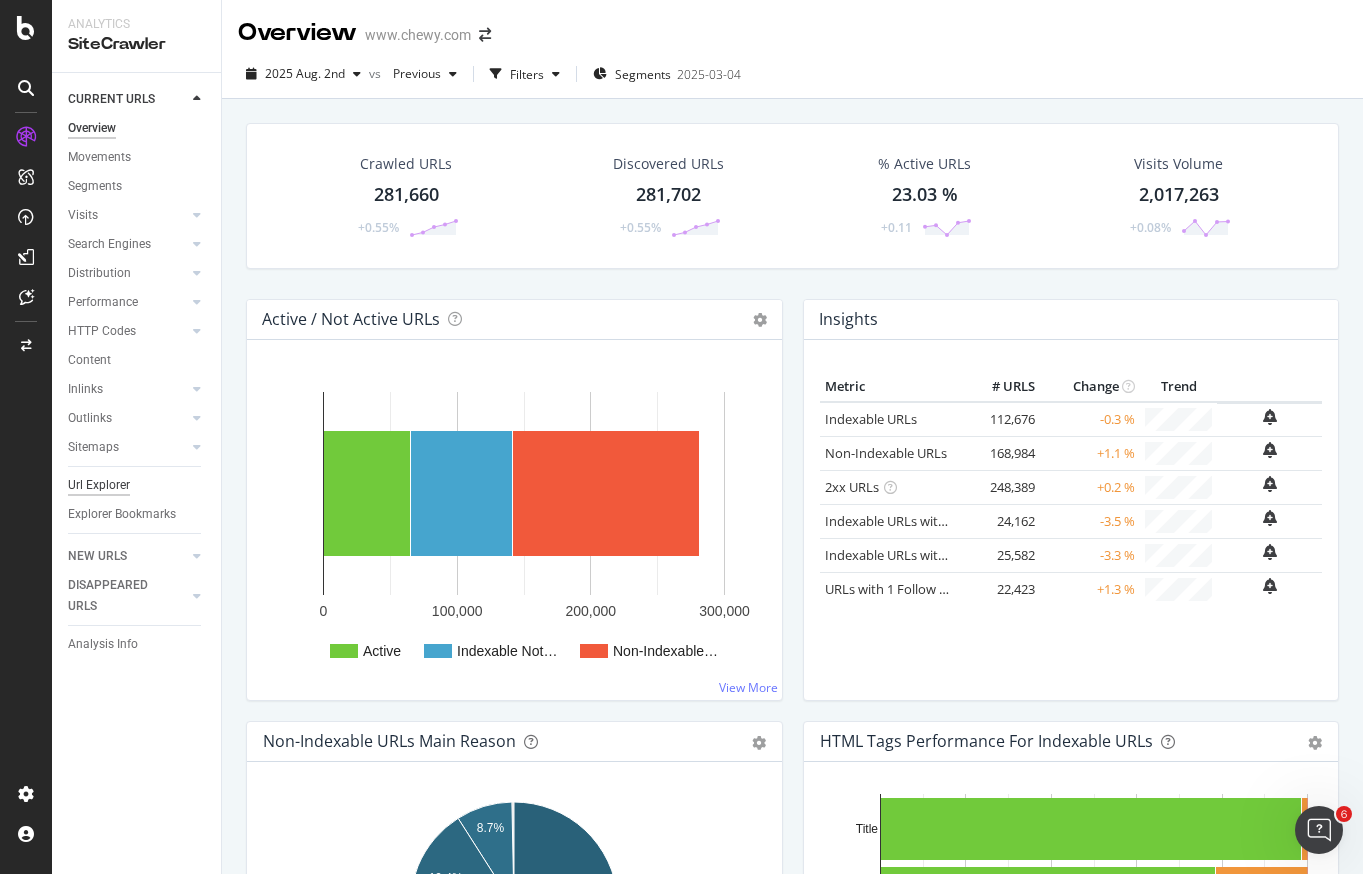 click on "Url Explorer" at bounding box center [99, 485] 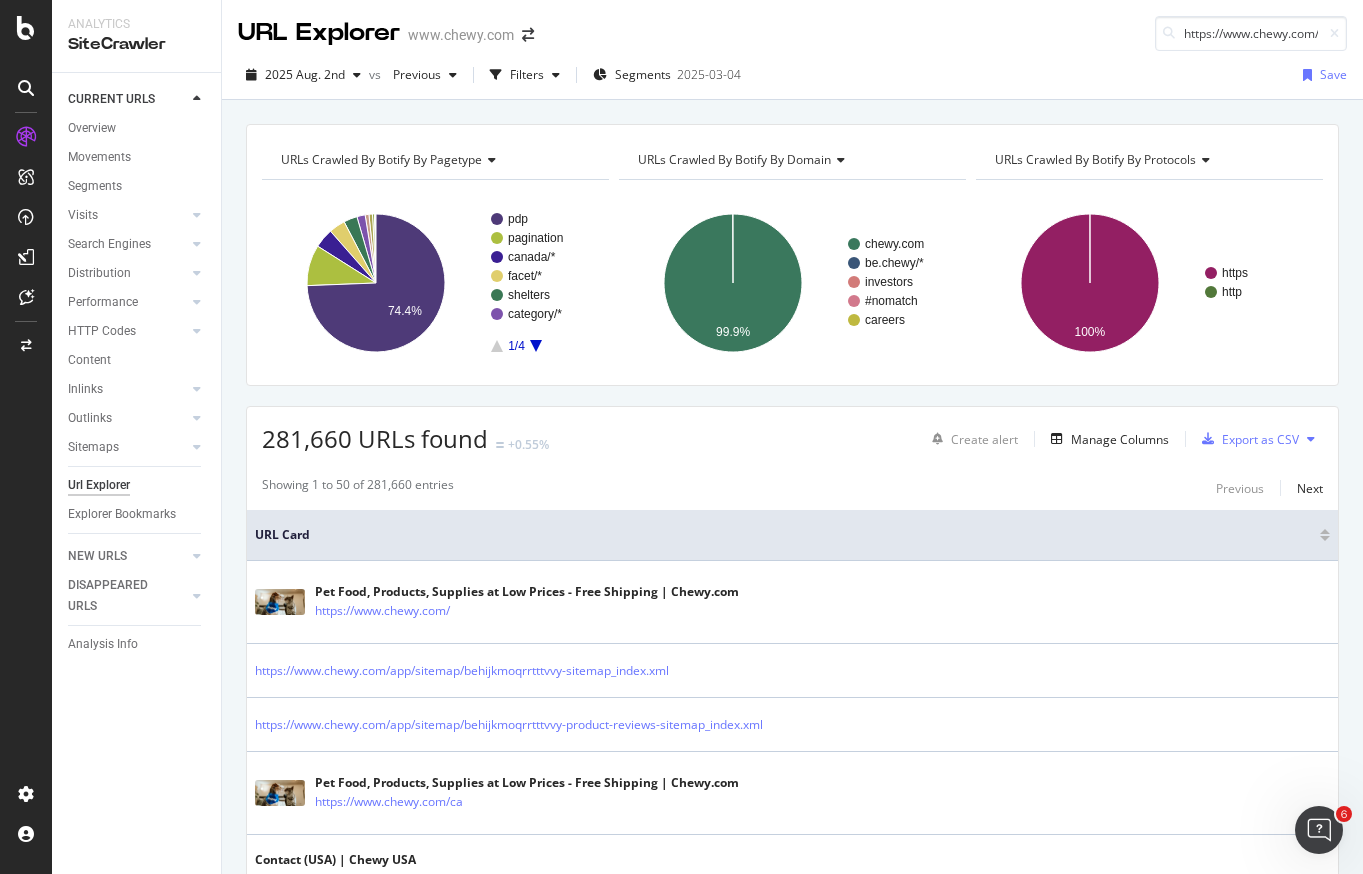 scroll, scrollTop: 0, scrollLeft: 221, axis: horizontal 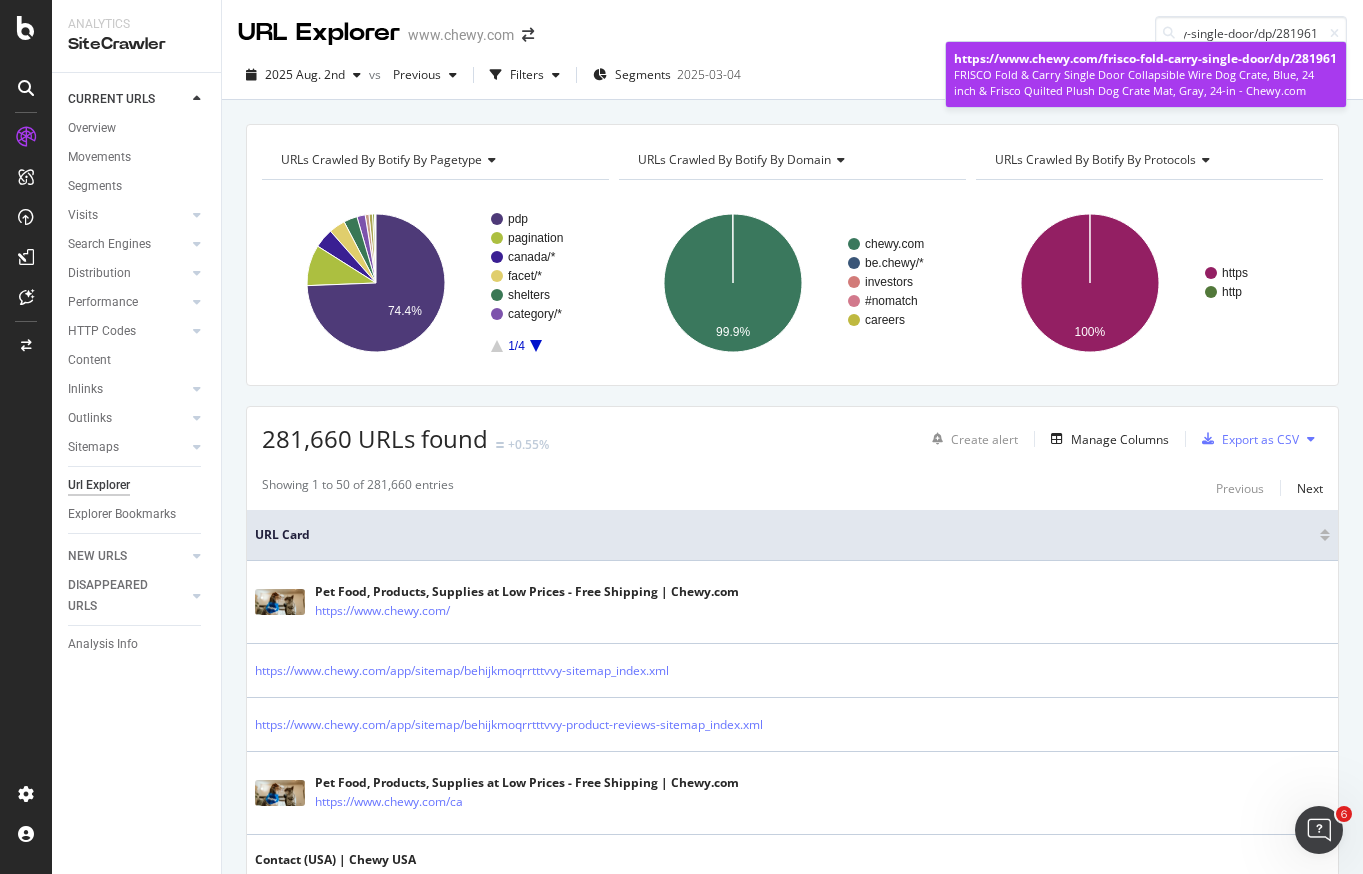 type on "https://www.chewy.com/frisco-fold-carry-single-door/dp/281961" 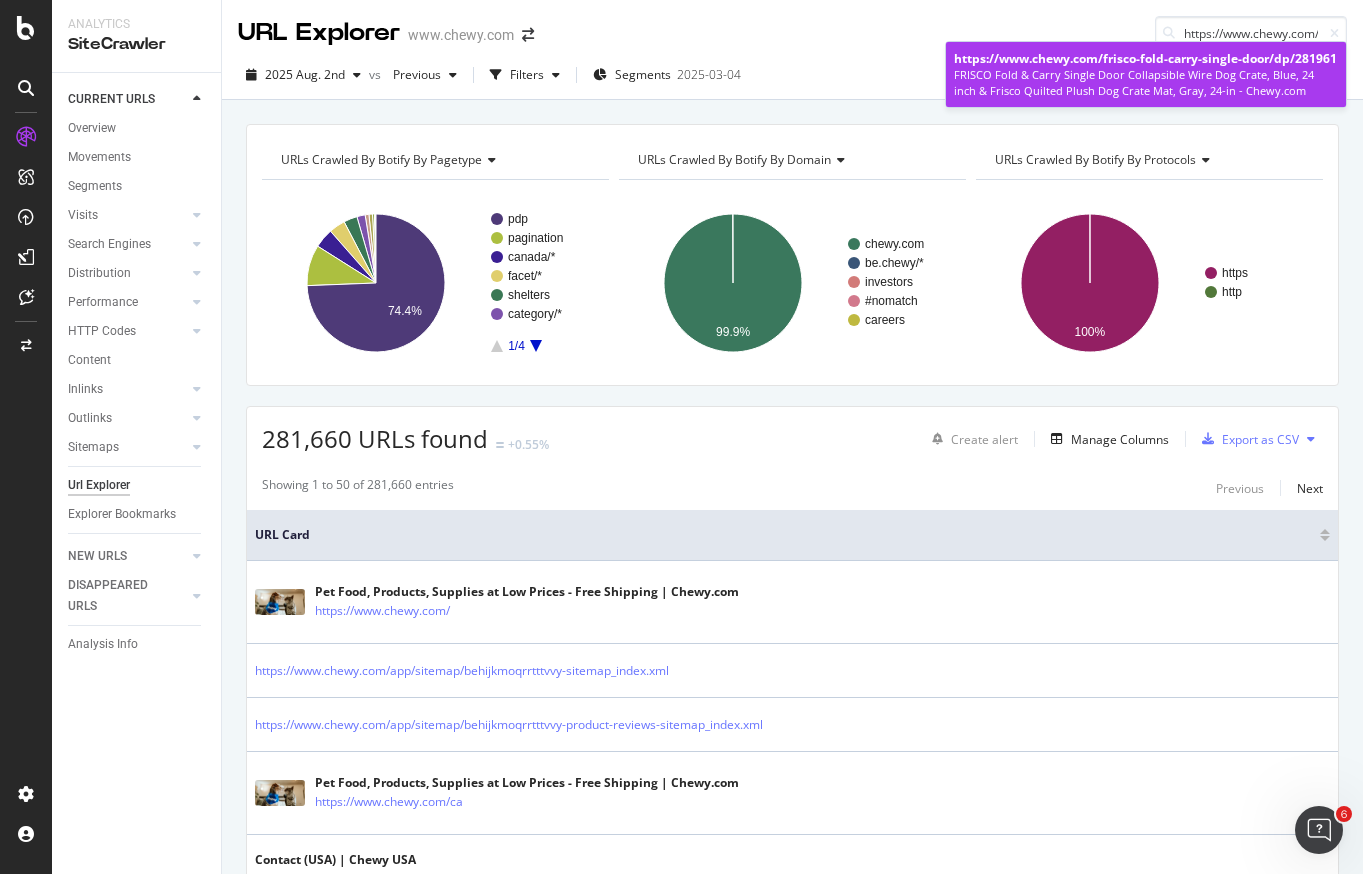 click on "FRISCO Fold & Carry Single Door Collapsible Wire Dog Crate, Blue, 24 inch & Frisco Quilted Plush Dog Crate Mat, Gray, 24-in - Chewy.com" at bounding box center [1146, 82] 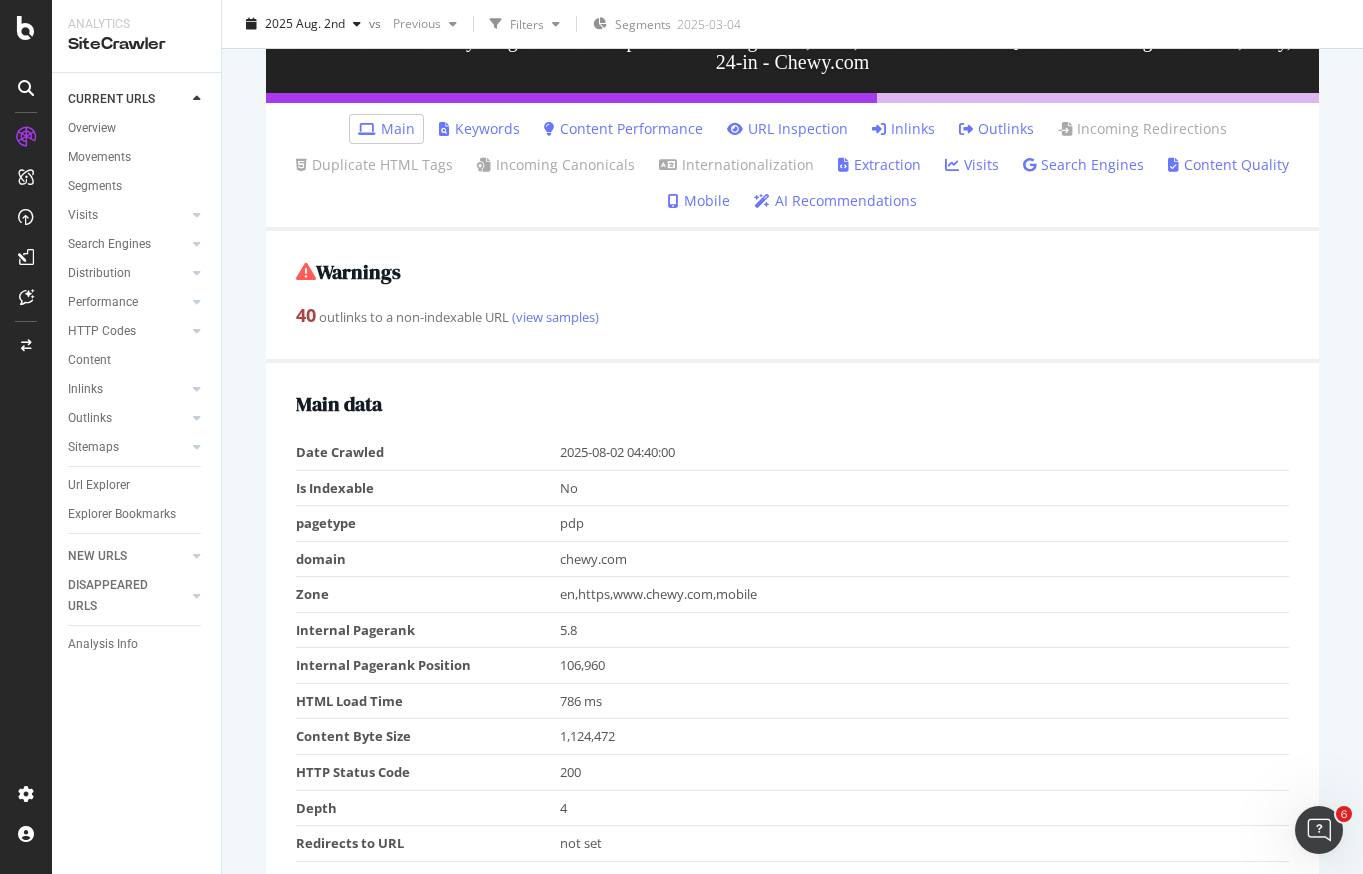 scroll, scrollTop: 0, scrollLeft: 0, axis: both 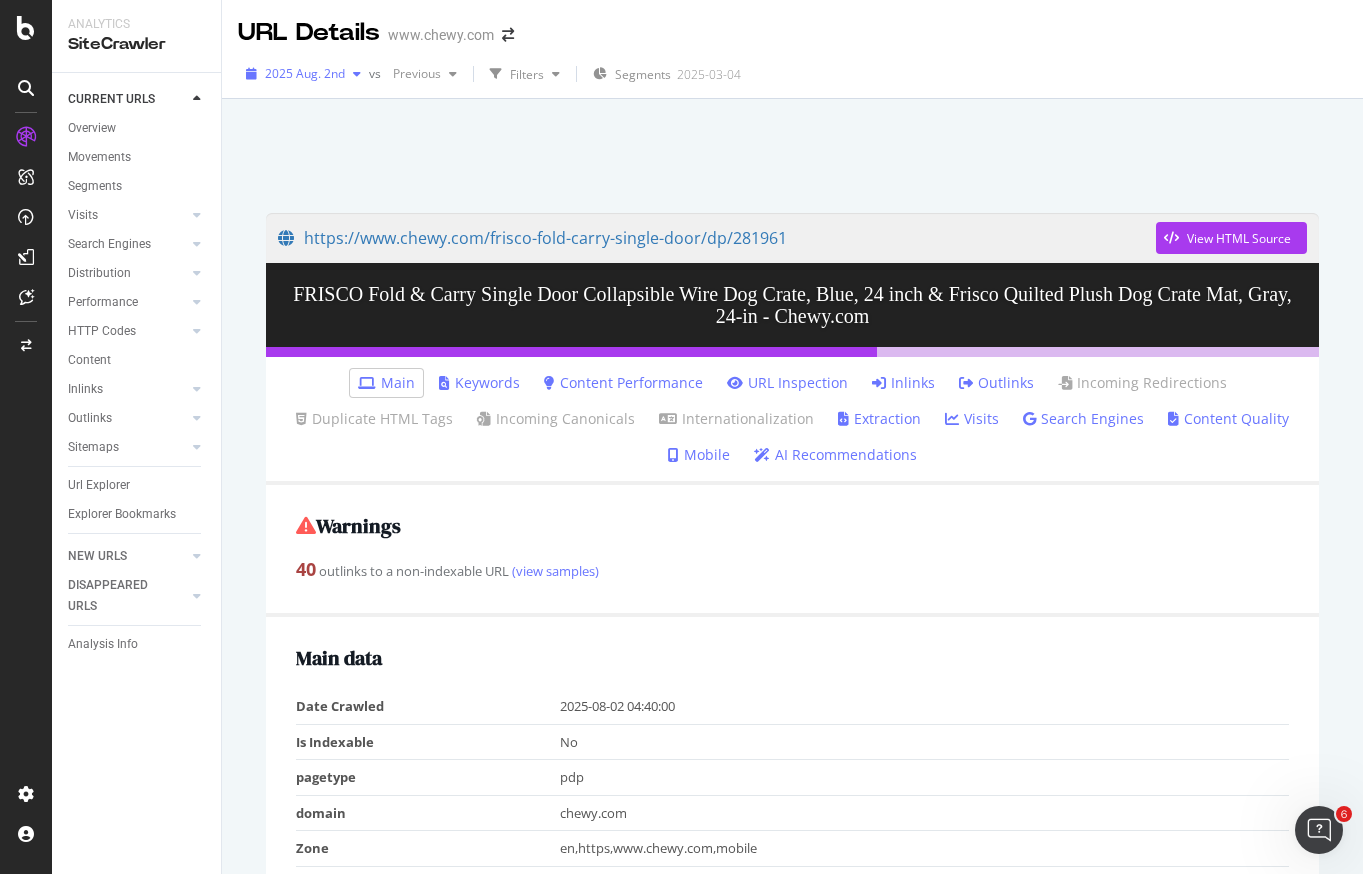 click at bounding box center (357, 74) 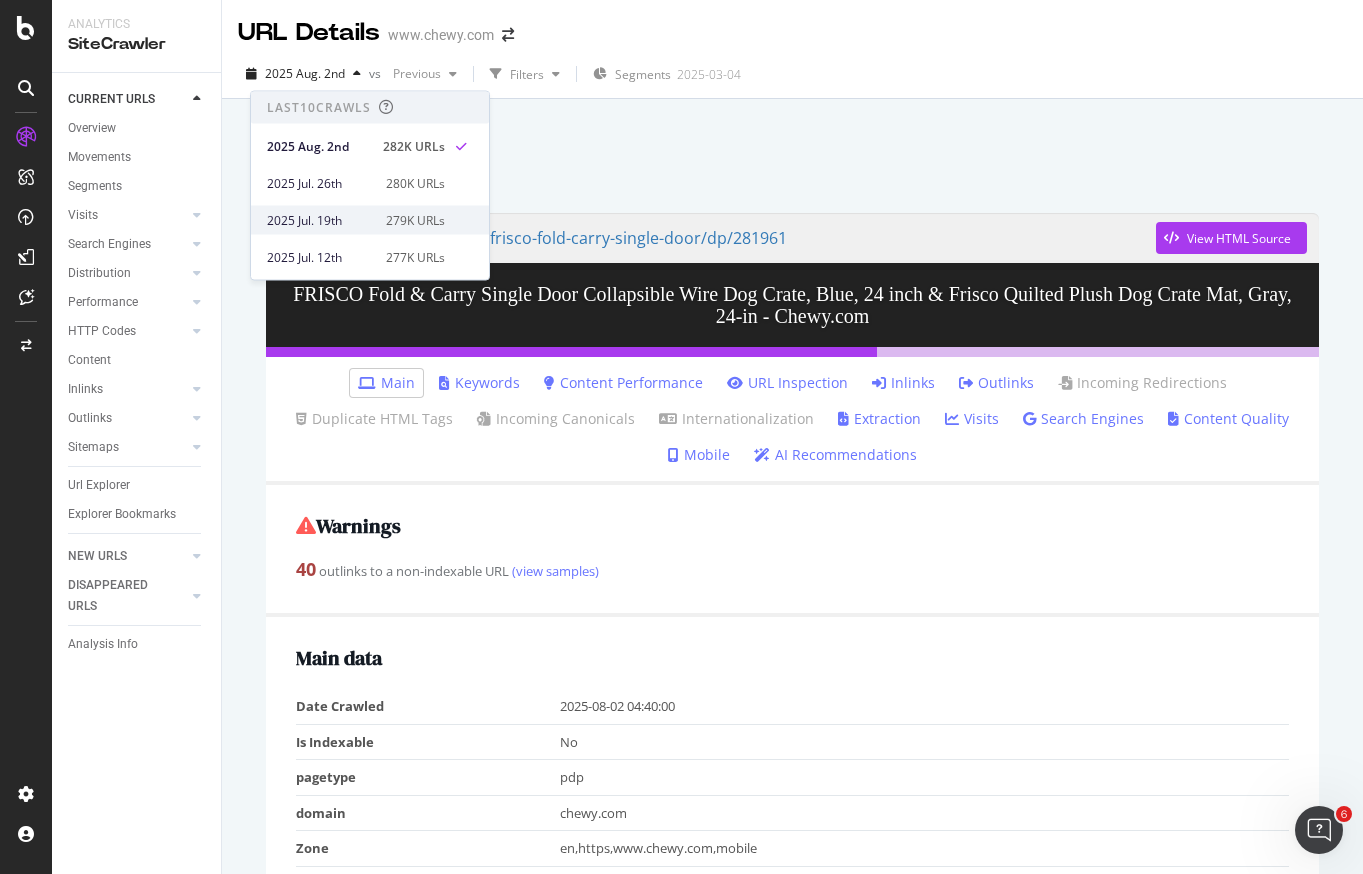 click on "2025 Jul. 19th 279K URLs" at bounding box center [356, 220] 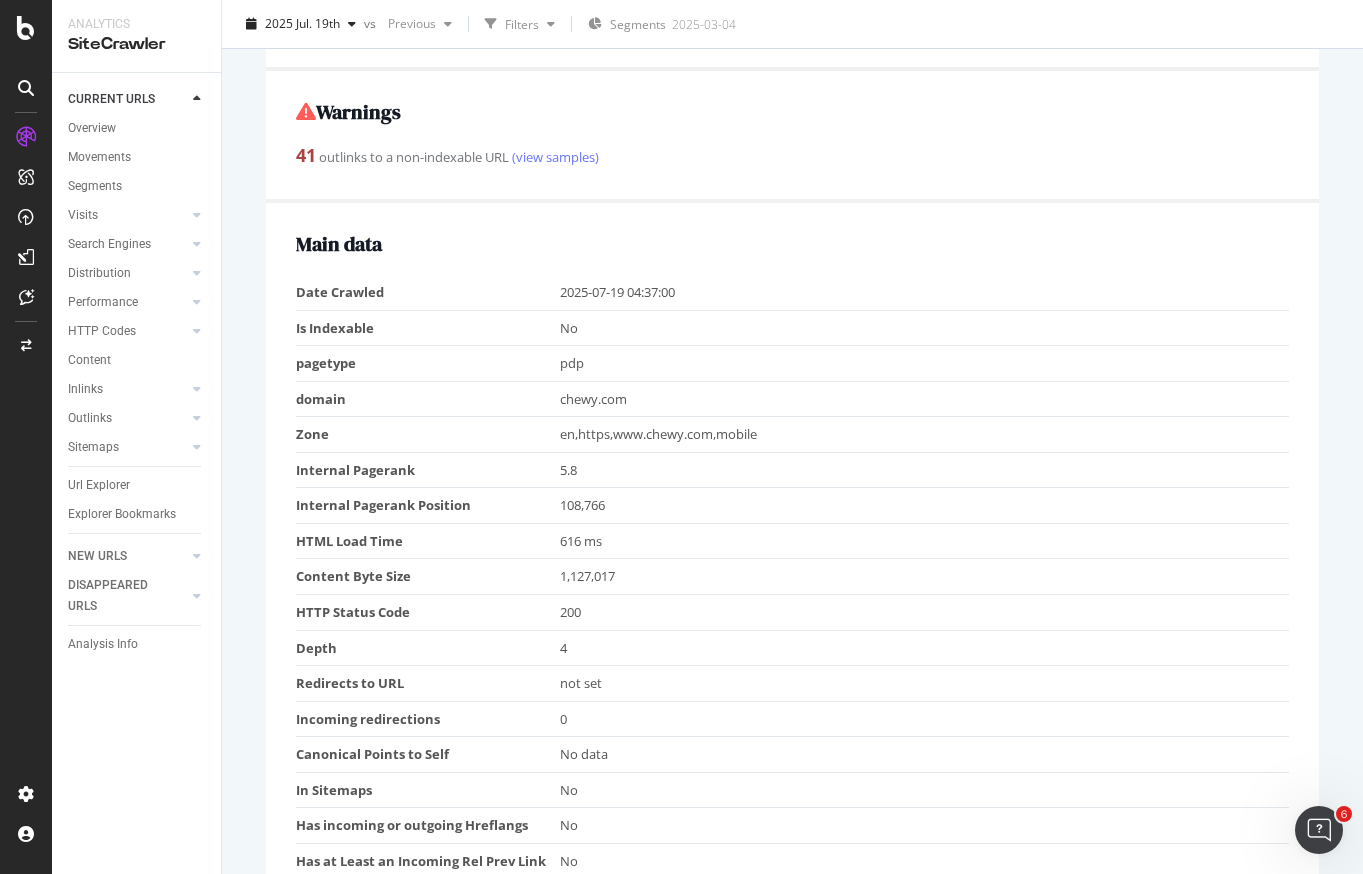 scroll, scrollTop: 0, scrollLeft: 0, axis: both 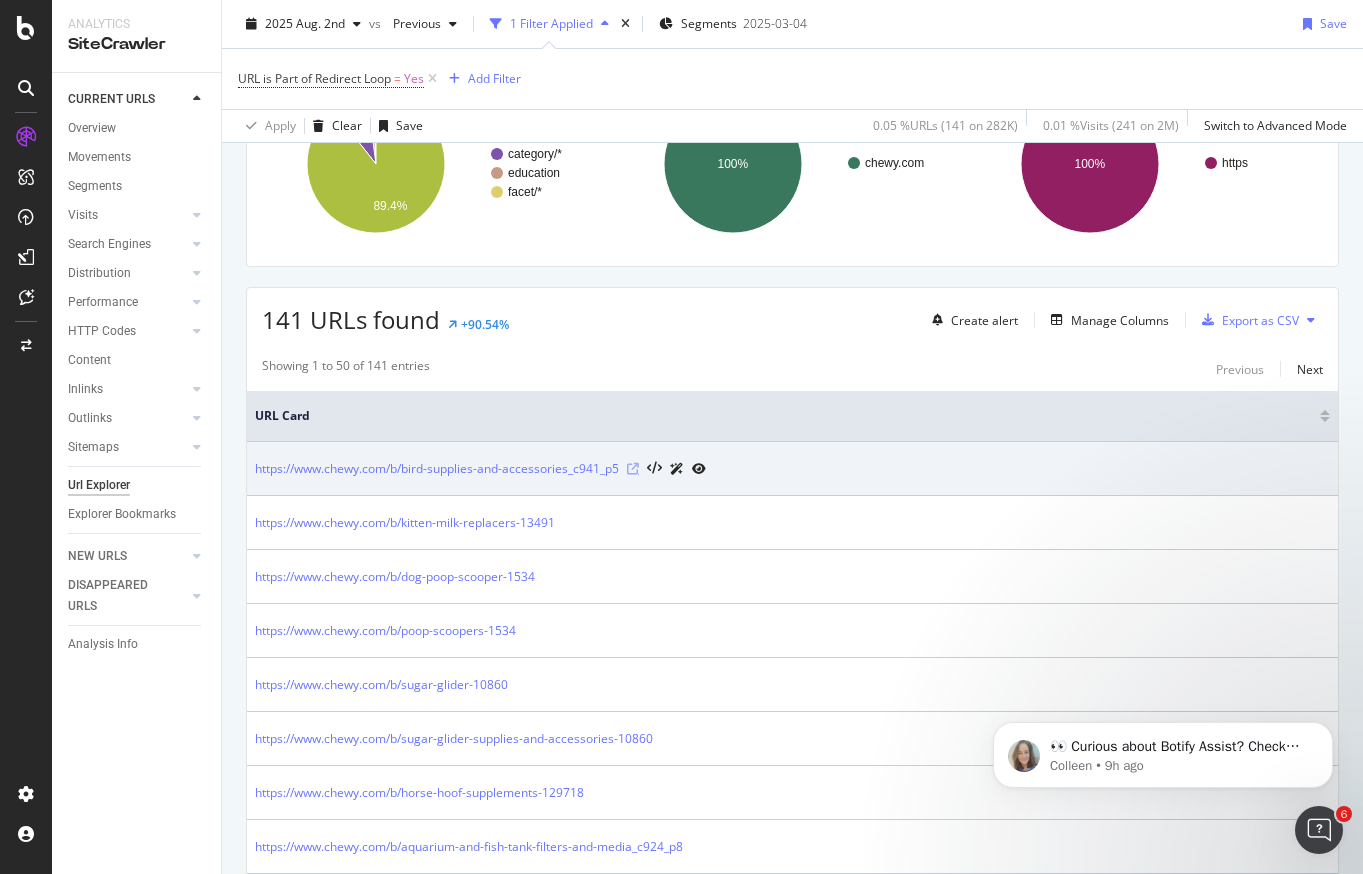 click at bounding box center [633, 469] 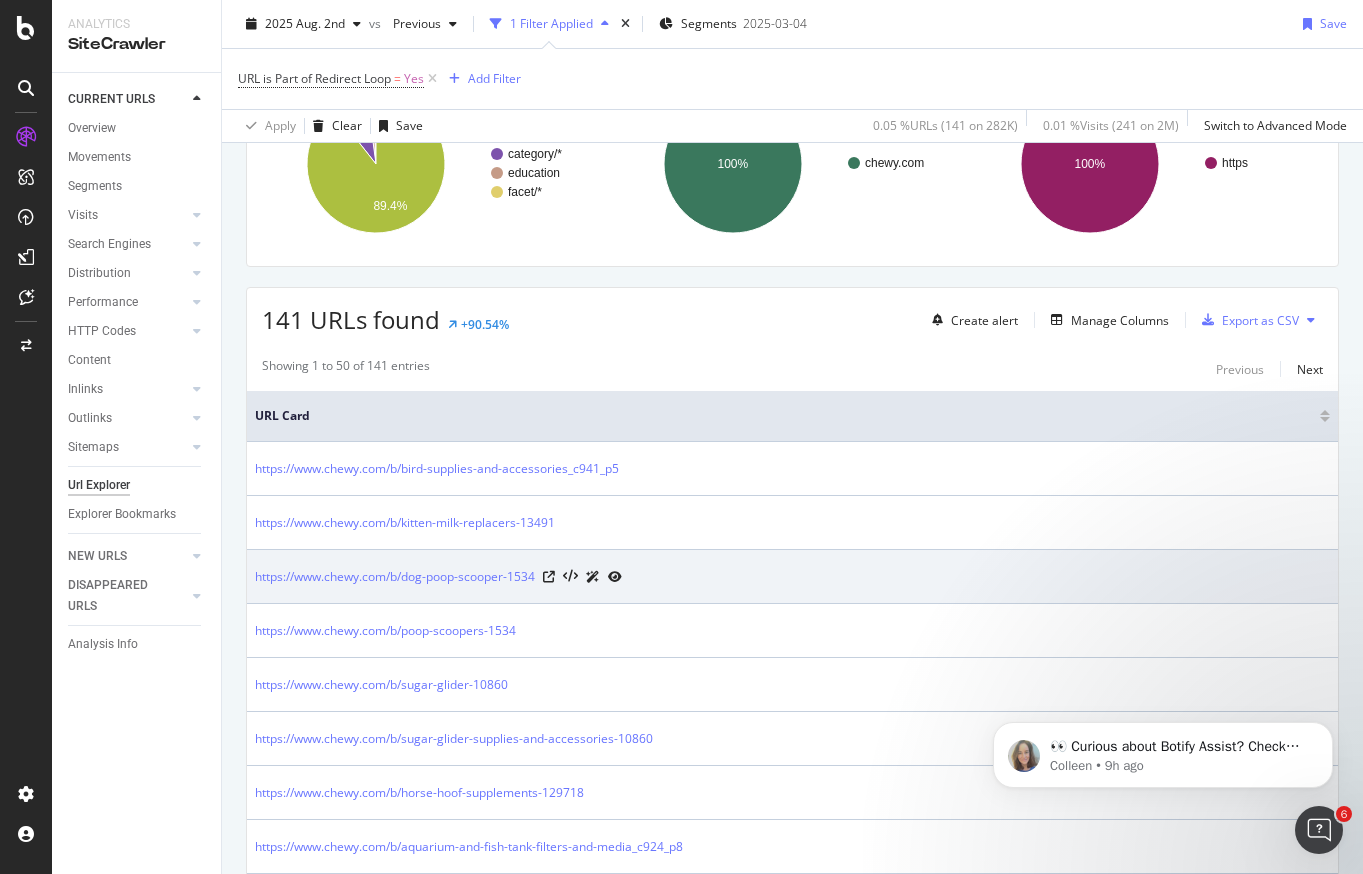 scroll, scrollTop: 214, scrollLeft: 0, axis: vertical 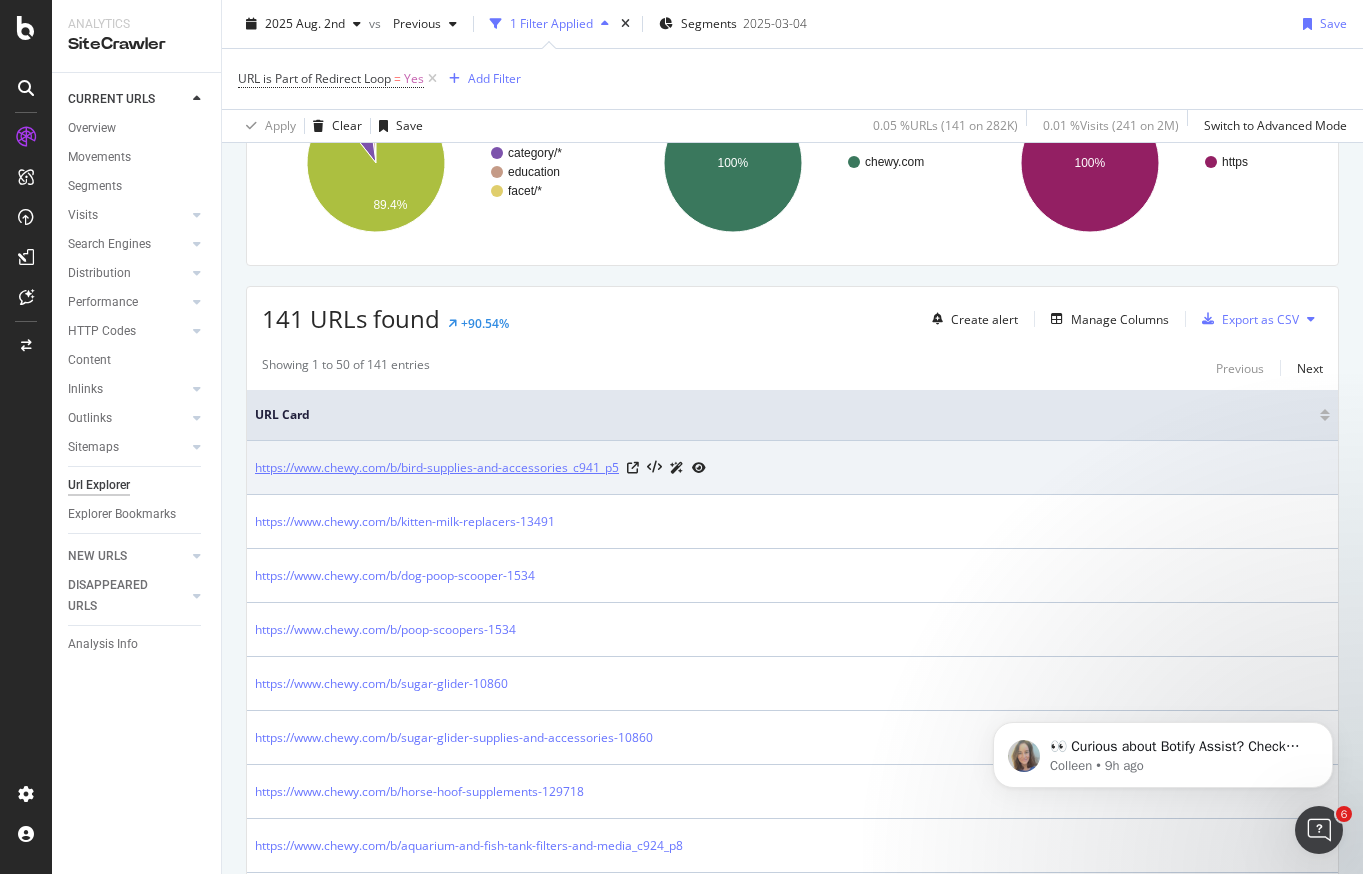 click on "https://www.chewy.com/b/bird-supplies-and-accessories_c941_p5" at bounding box center (437, 468) 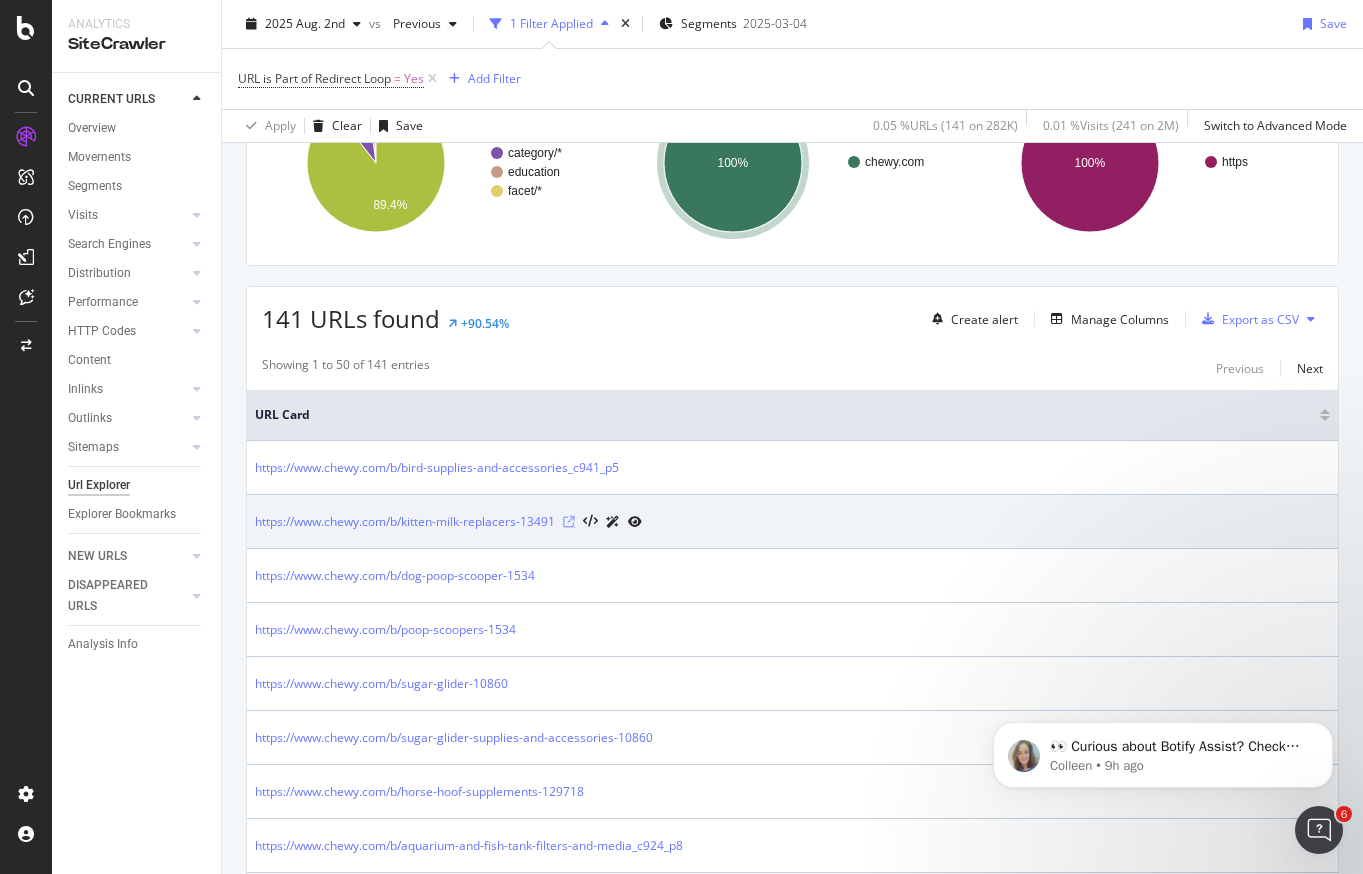 click at bounding box center [569, 522] 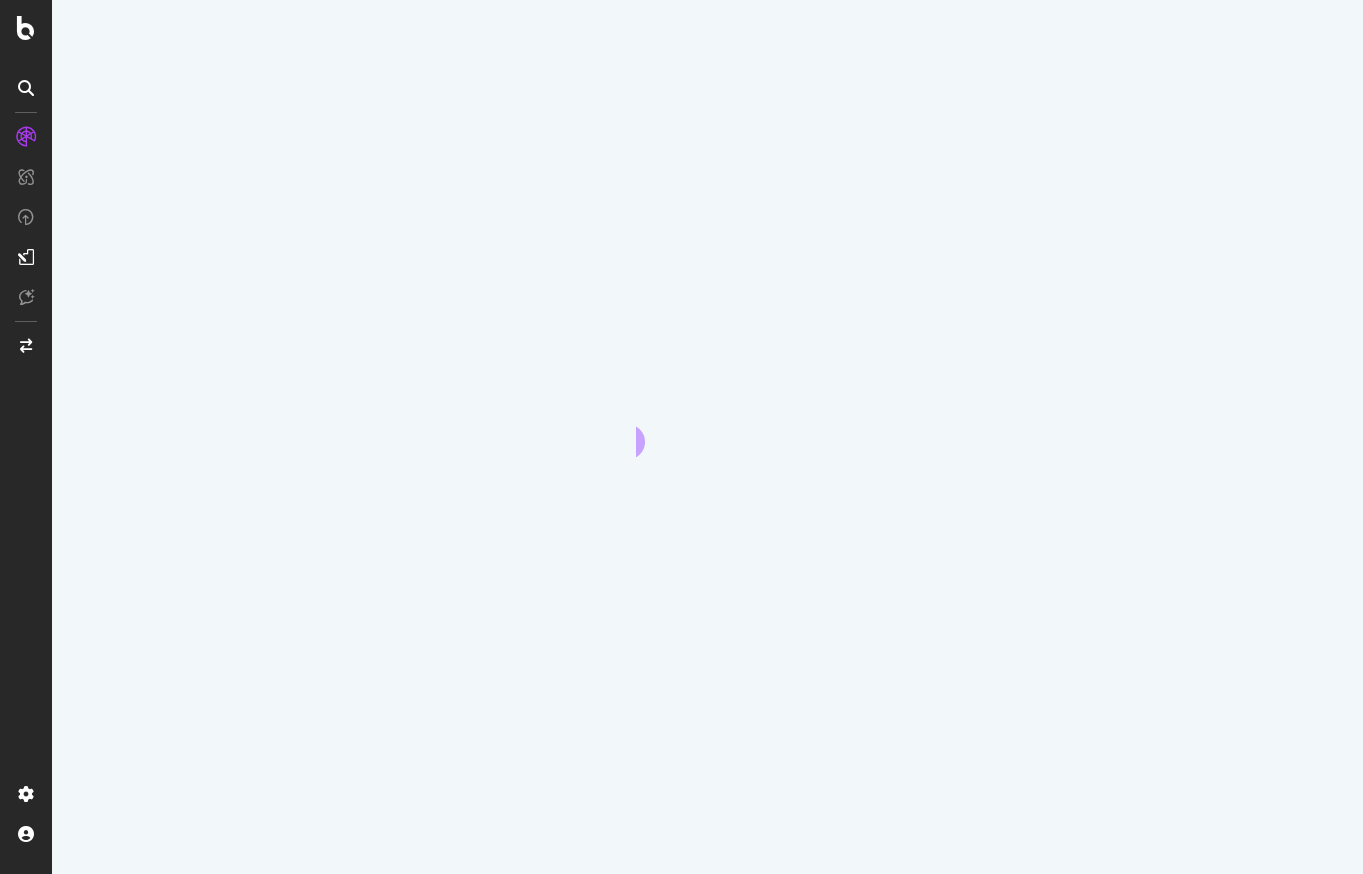 scroll, scrollTop: 0, scrollLeft: 0, axis: both 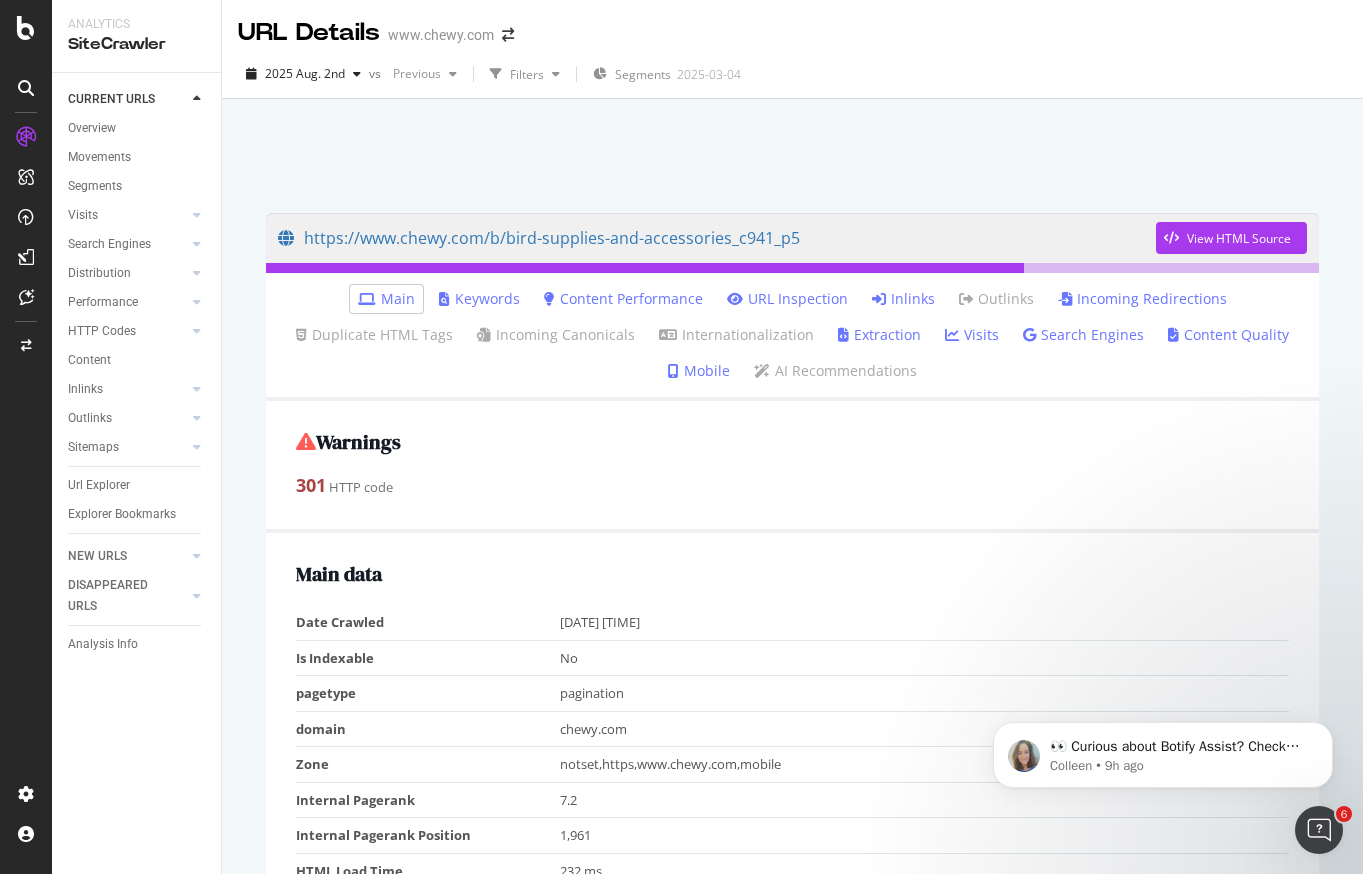 click on "Incoming Redirections" at bounding box center [1142, 299] 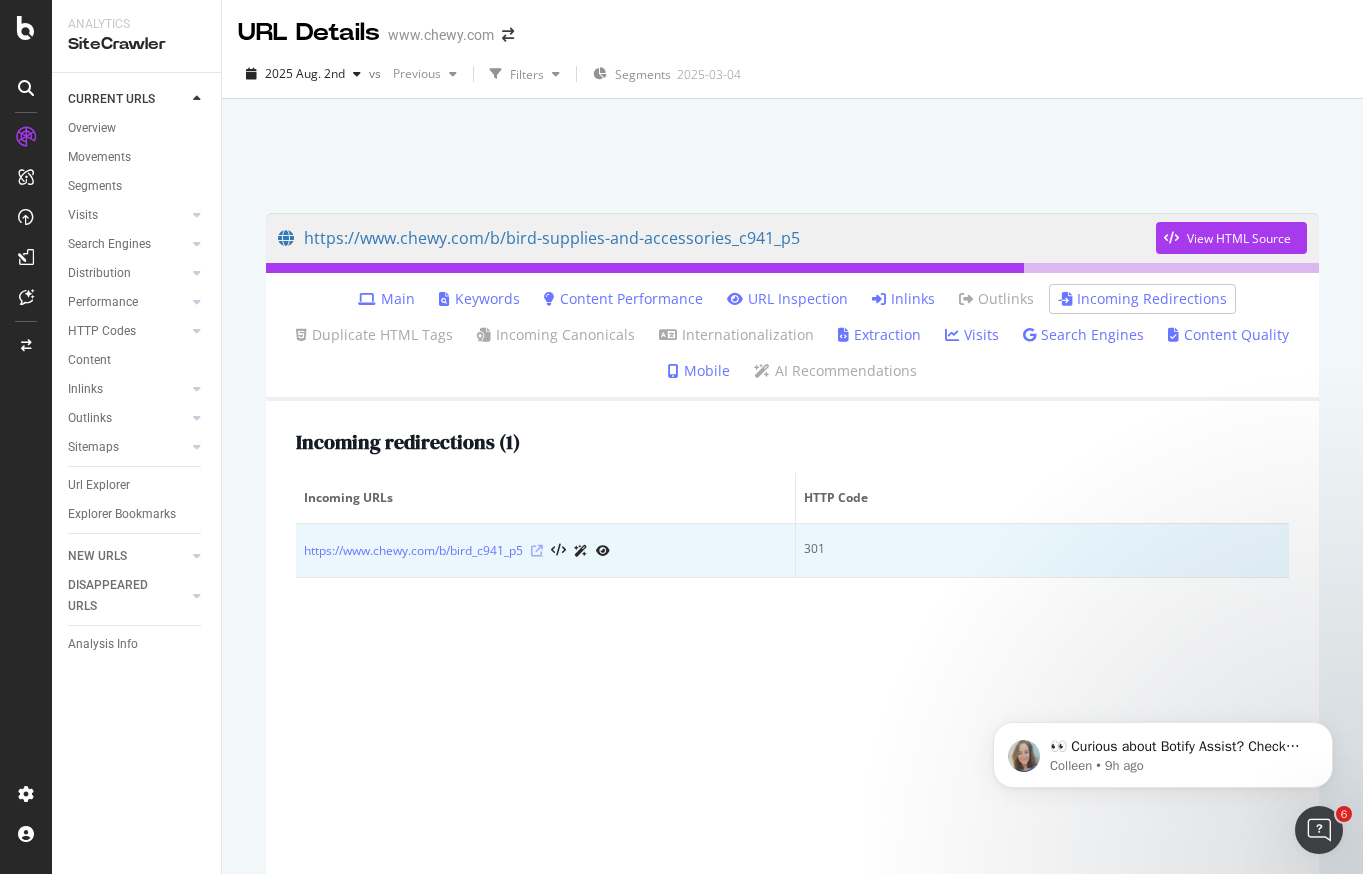 click at bounding box center (537, 551) 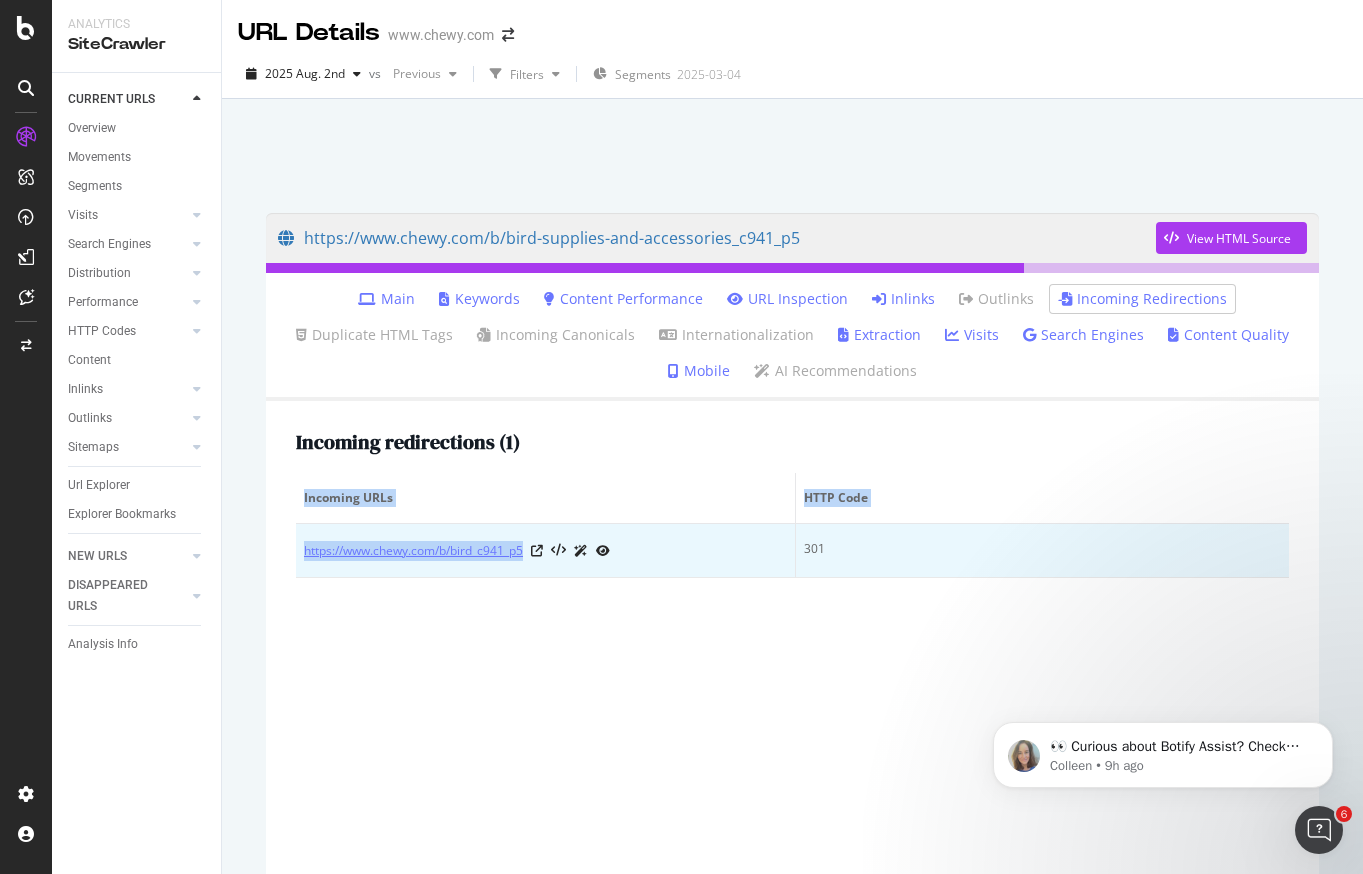drag, startPoint x: 284, startPoint y: 540, endPoint x: 528, endPoint y: 561, distance: 244.90202 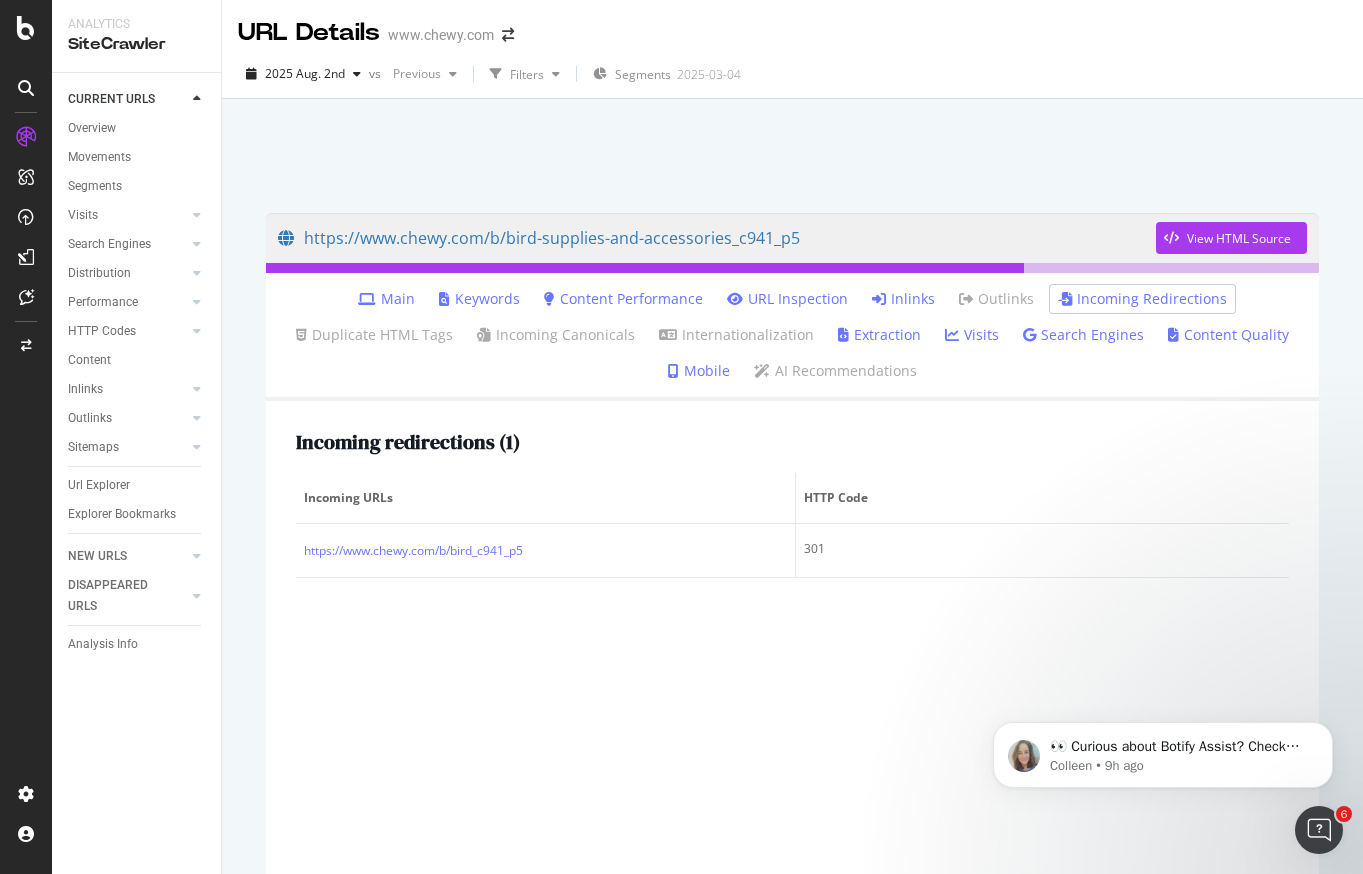 click on "Incoming redirections ( 1 ) Incoming URLs HTTP Code https://www.chewy.com/b/bird_c941_p5 301" at bounding box center (792, 651) 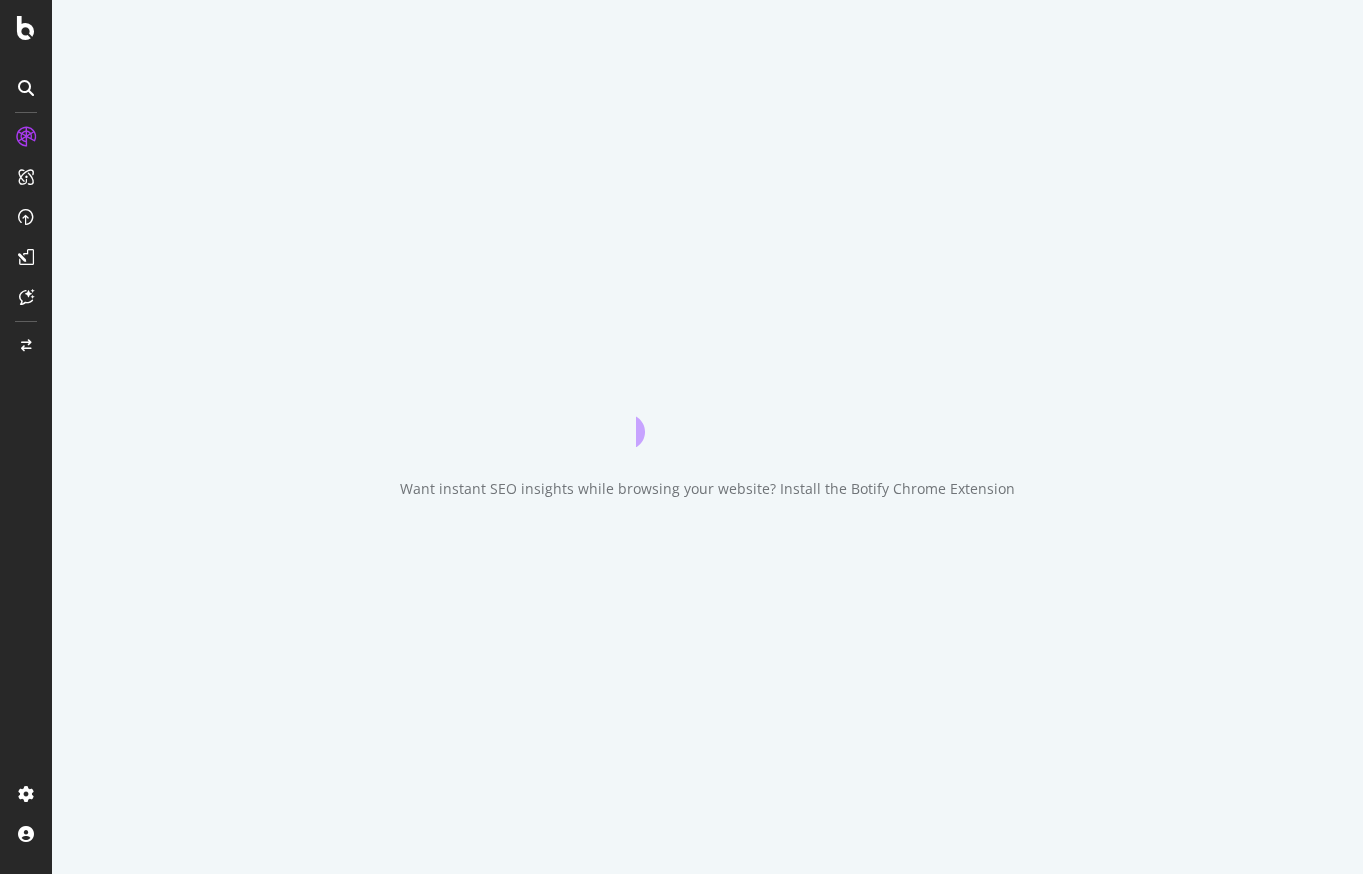 scroll, scrollTop: 0, scrollLeft: 0, axis: both 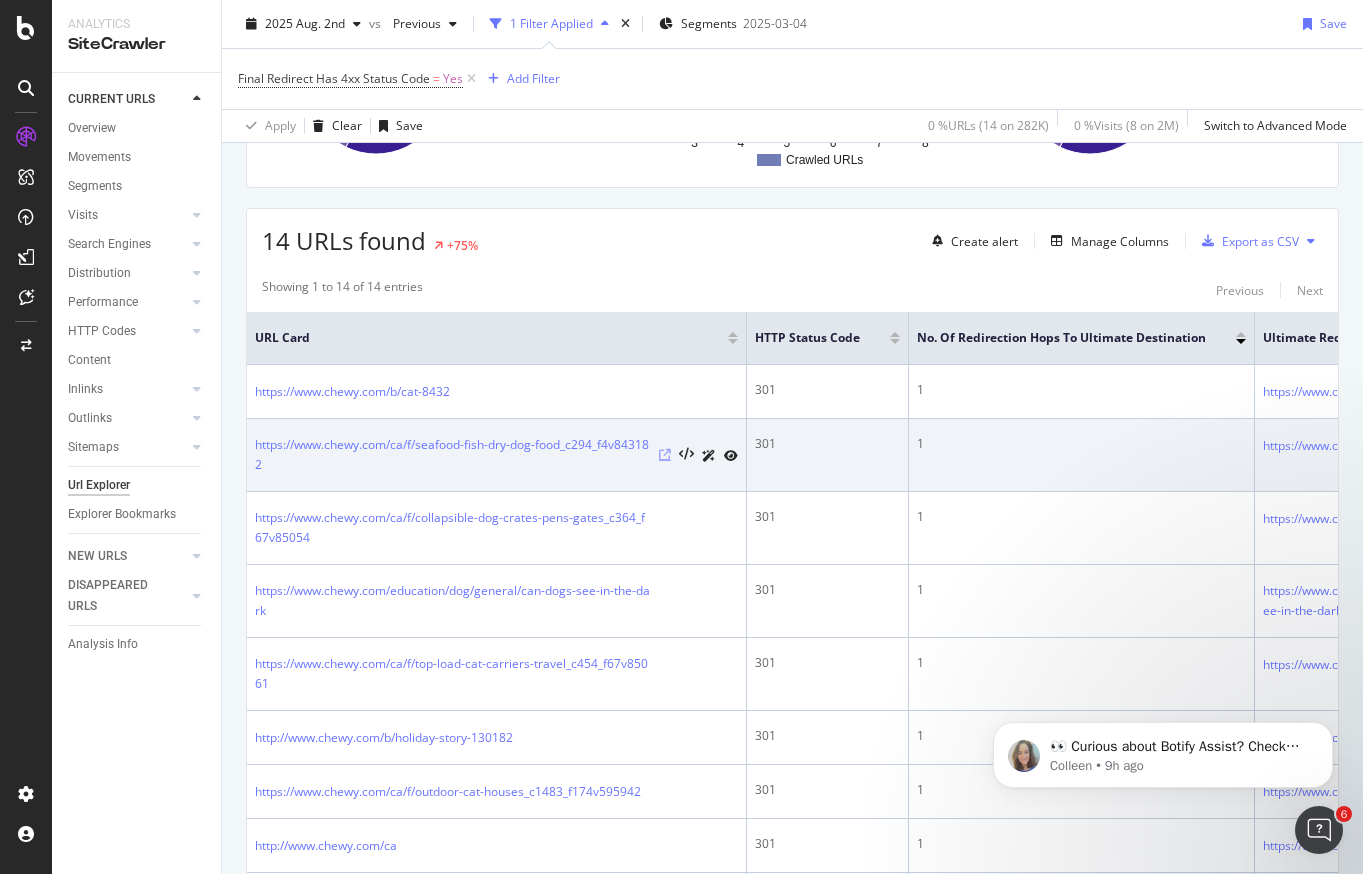click at bounding box center (665, 455) 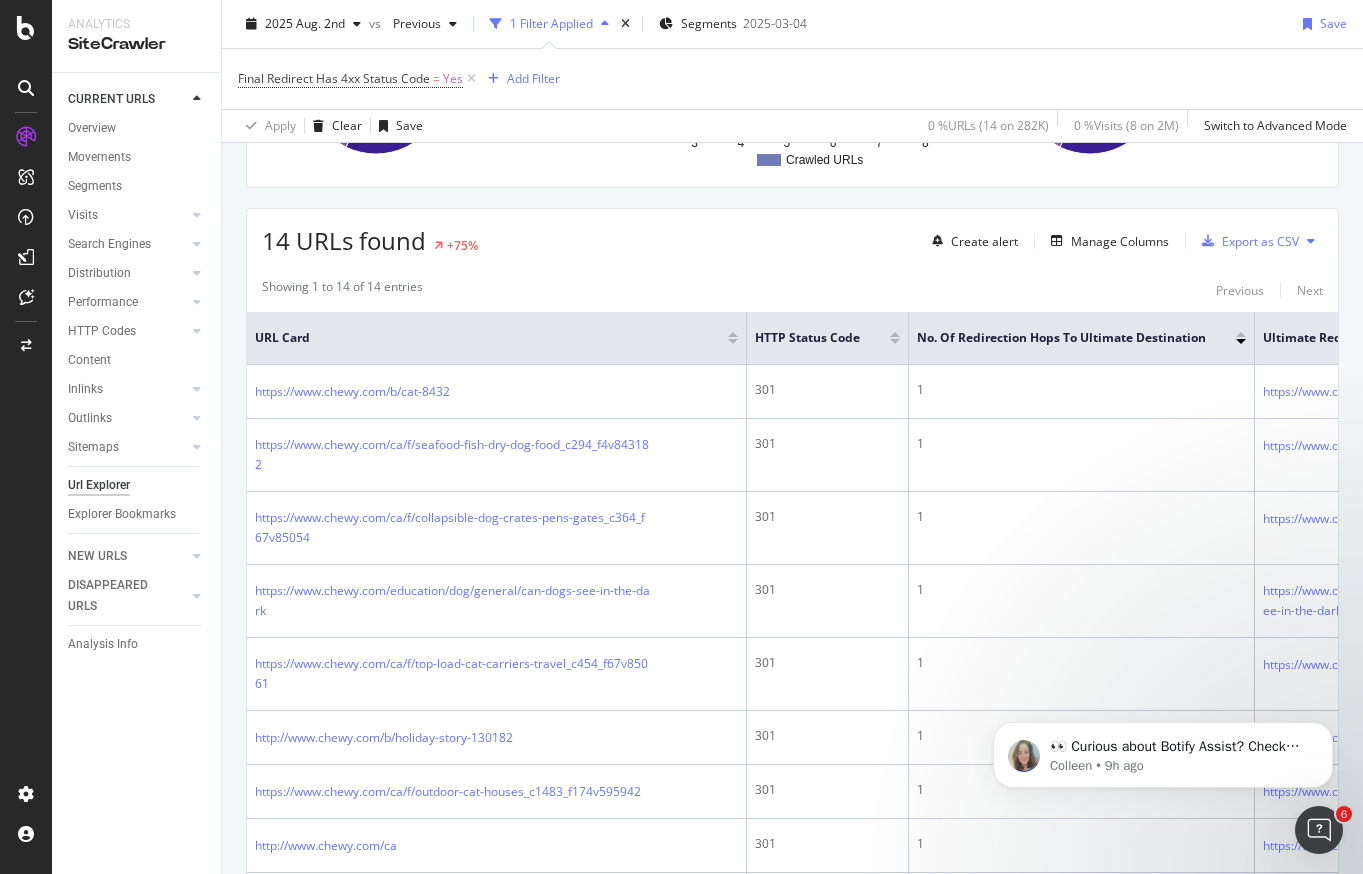 click on "14 URLs found +75% Create alert Manage Columns Export as CSV" at bounding box center (792, 233) 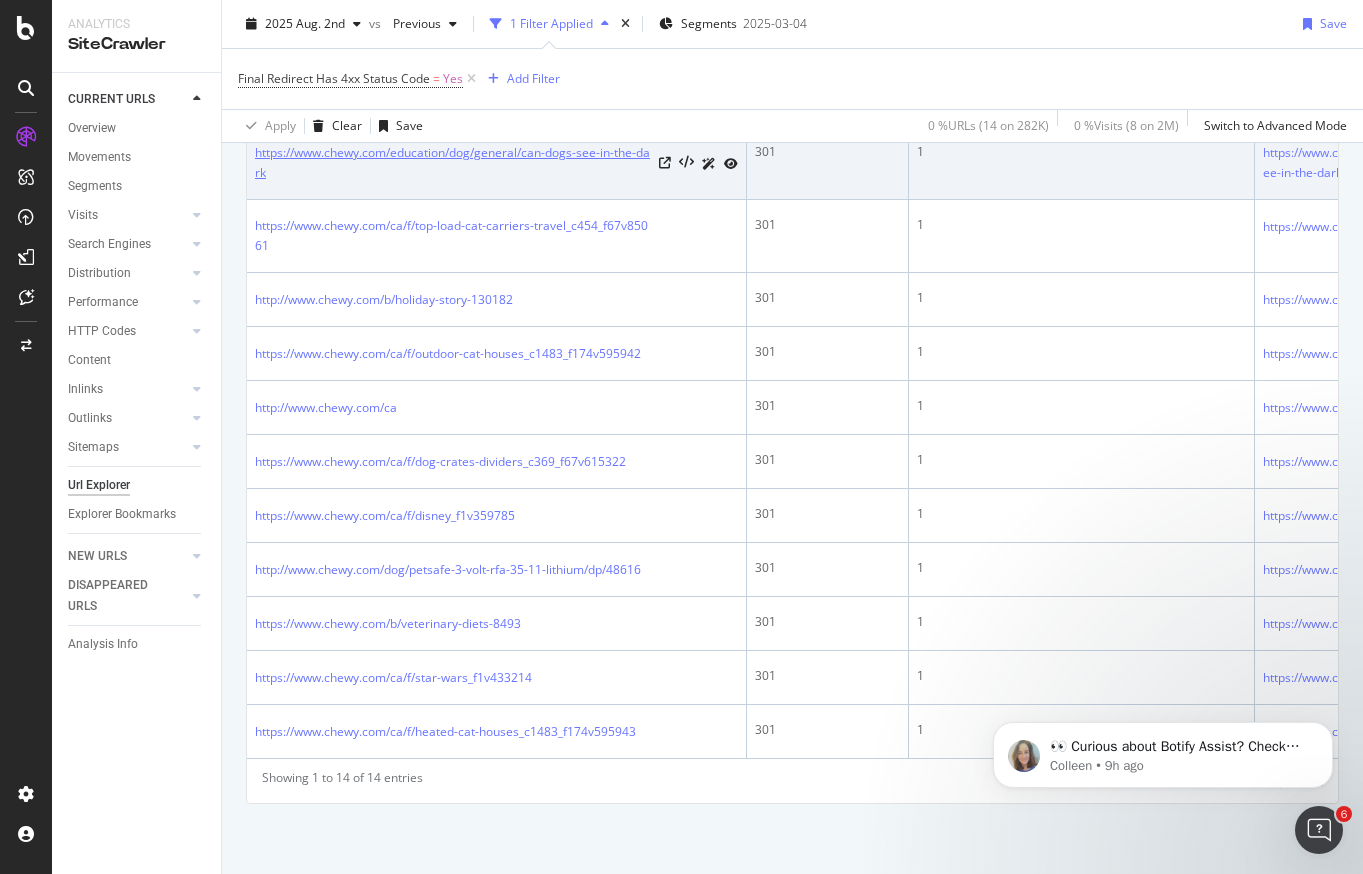 scroll, scrollTop: 730, scrollLeft: 0, axis: vertical 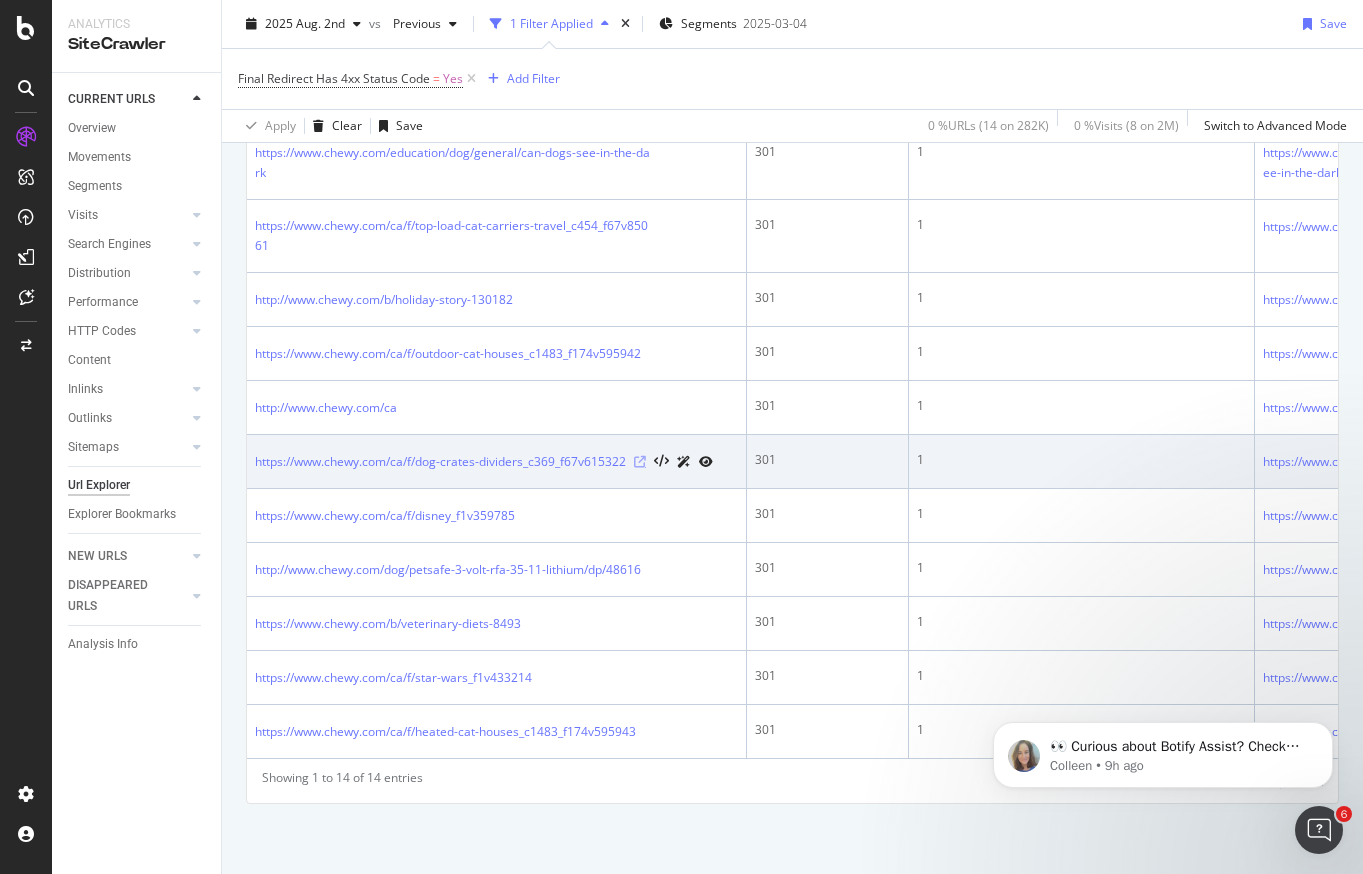 click at bounding box center [640, 462] 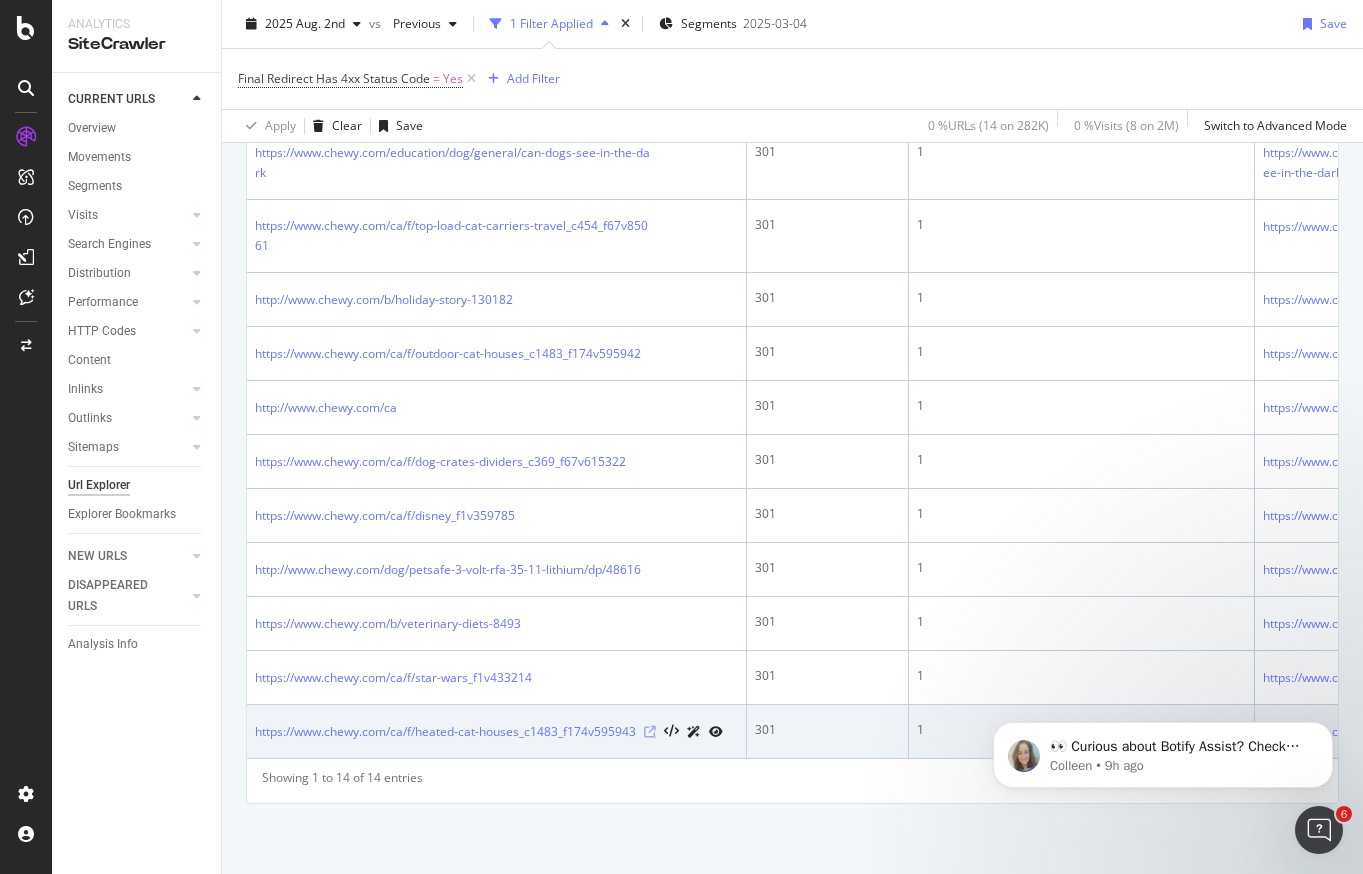 click at bounding box center [650, 732] 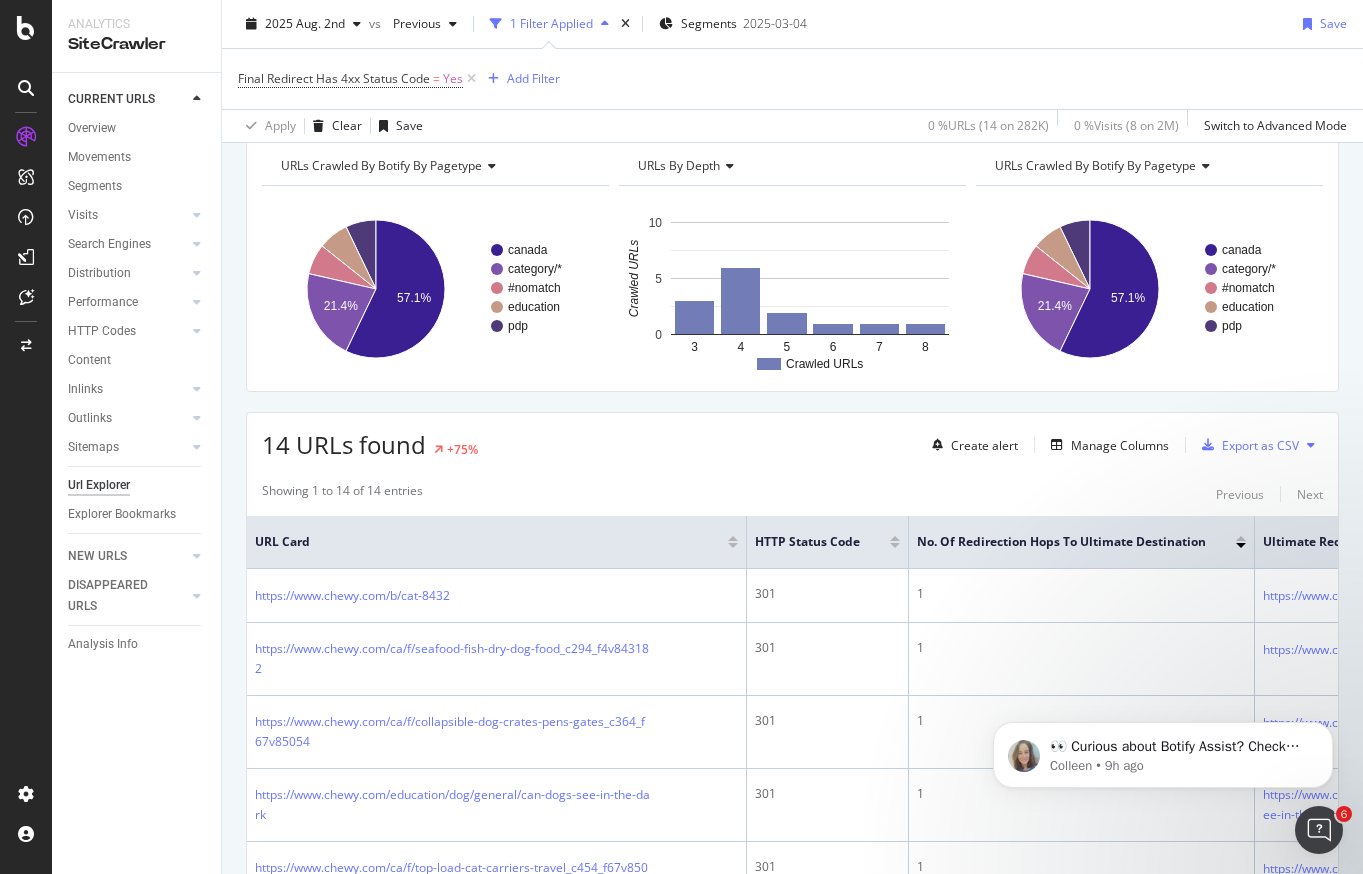 scroll, scrollTop: 0, scrollLeft: 0, axis: both 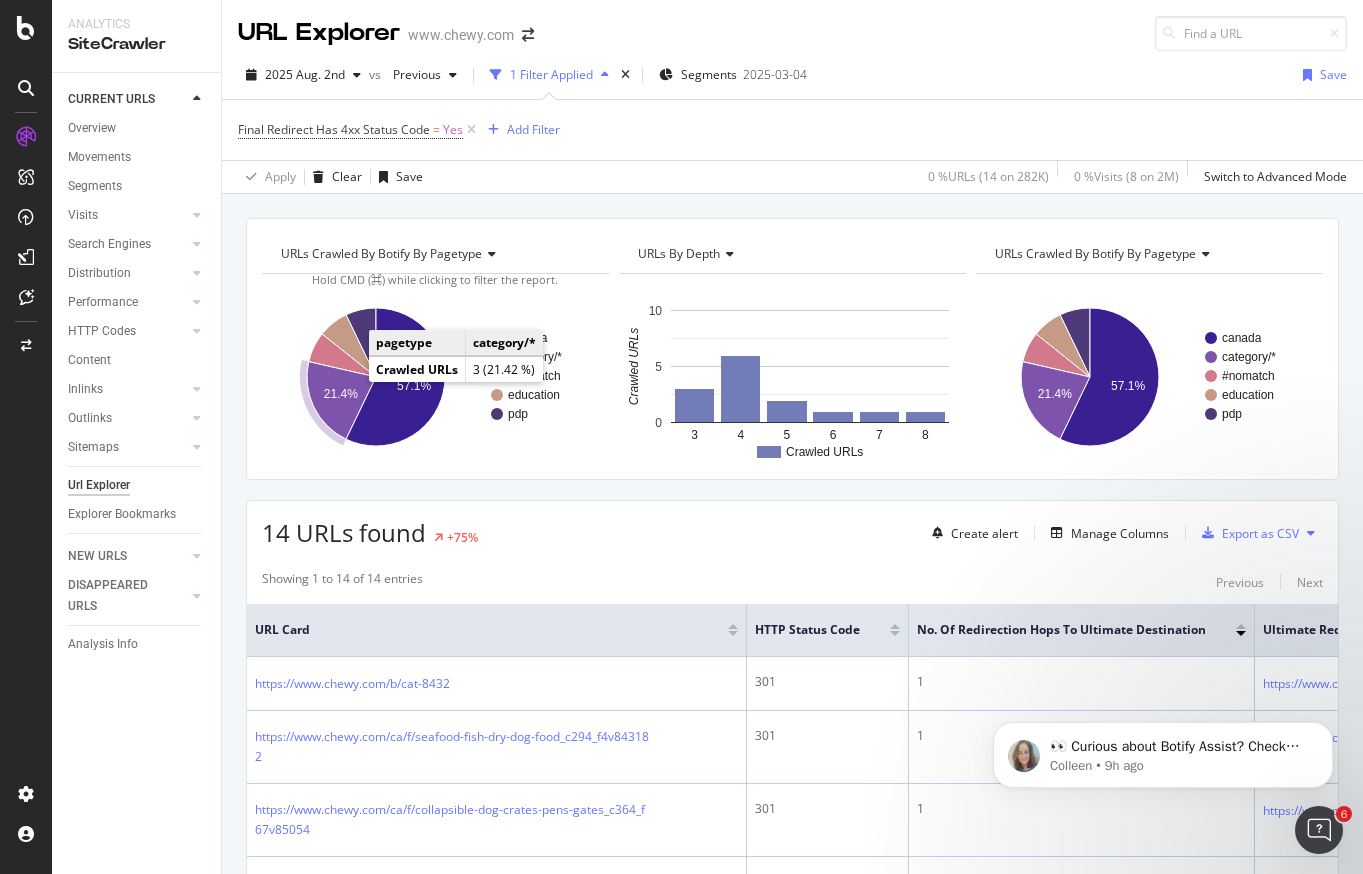 click on "21.4%" 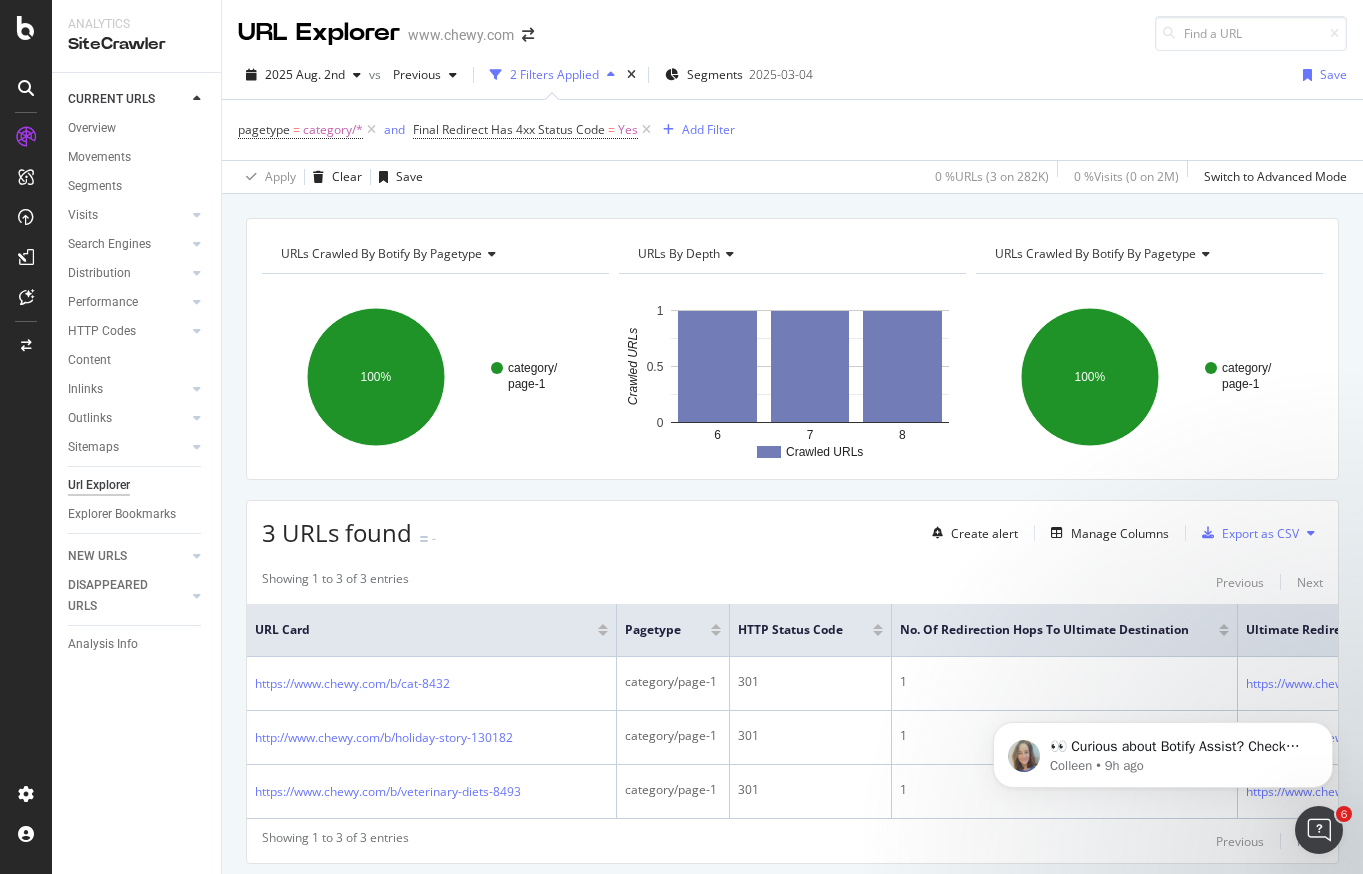 scroll, scrollTop: 61, scrollLeft: 0, axis: vertical 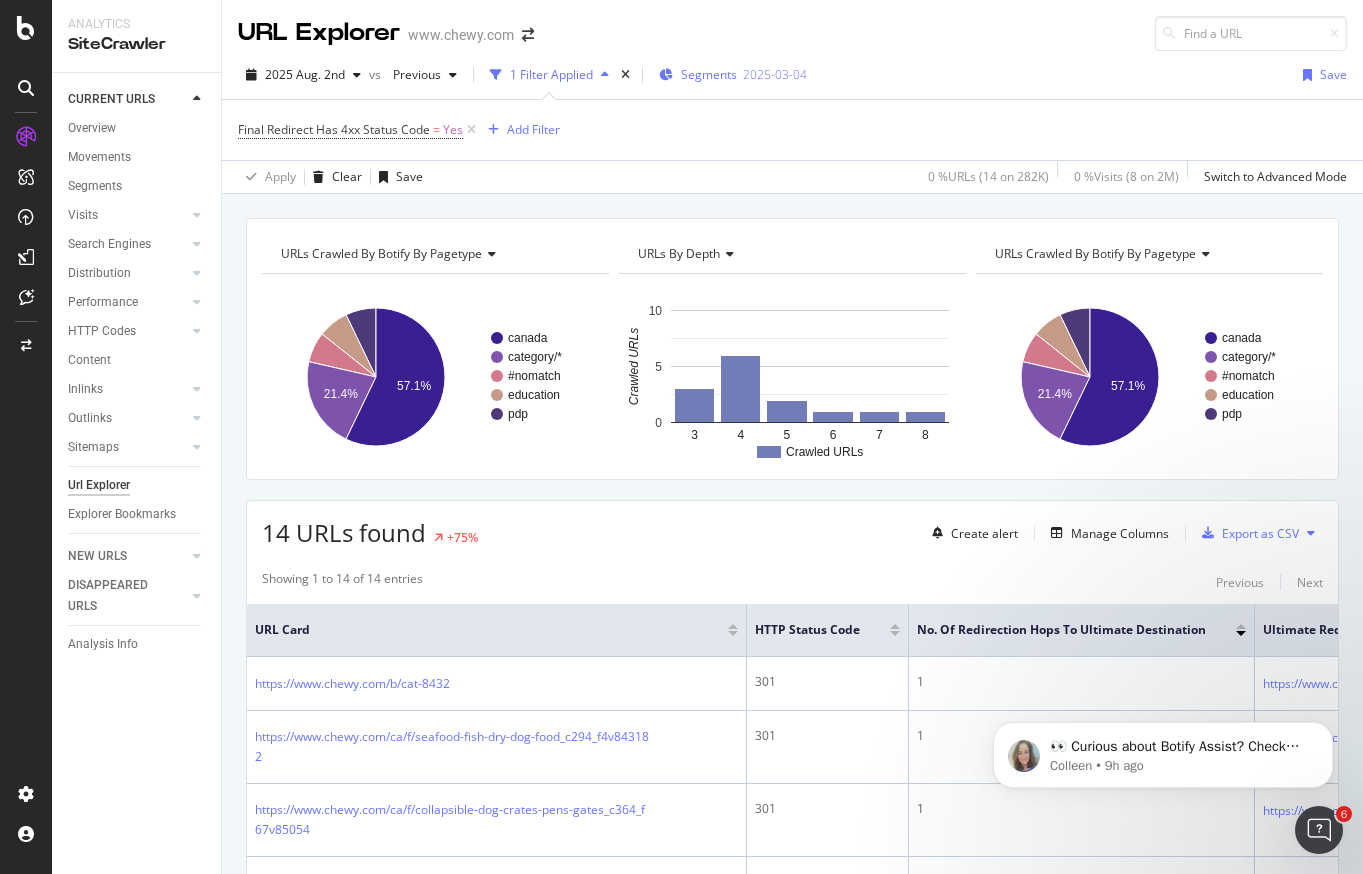 click on "Segments" at bounding box center [709, 74] 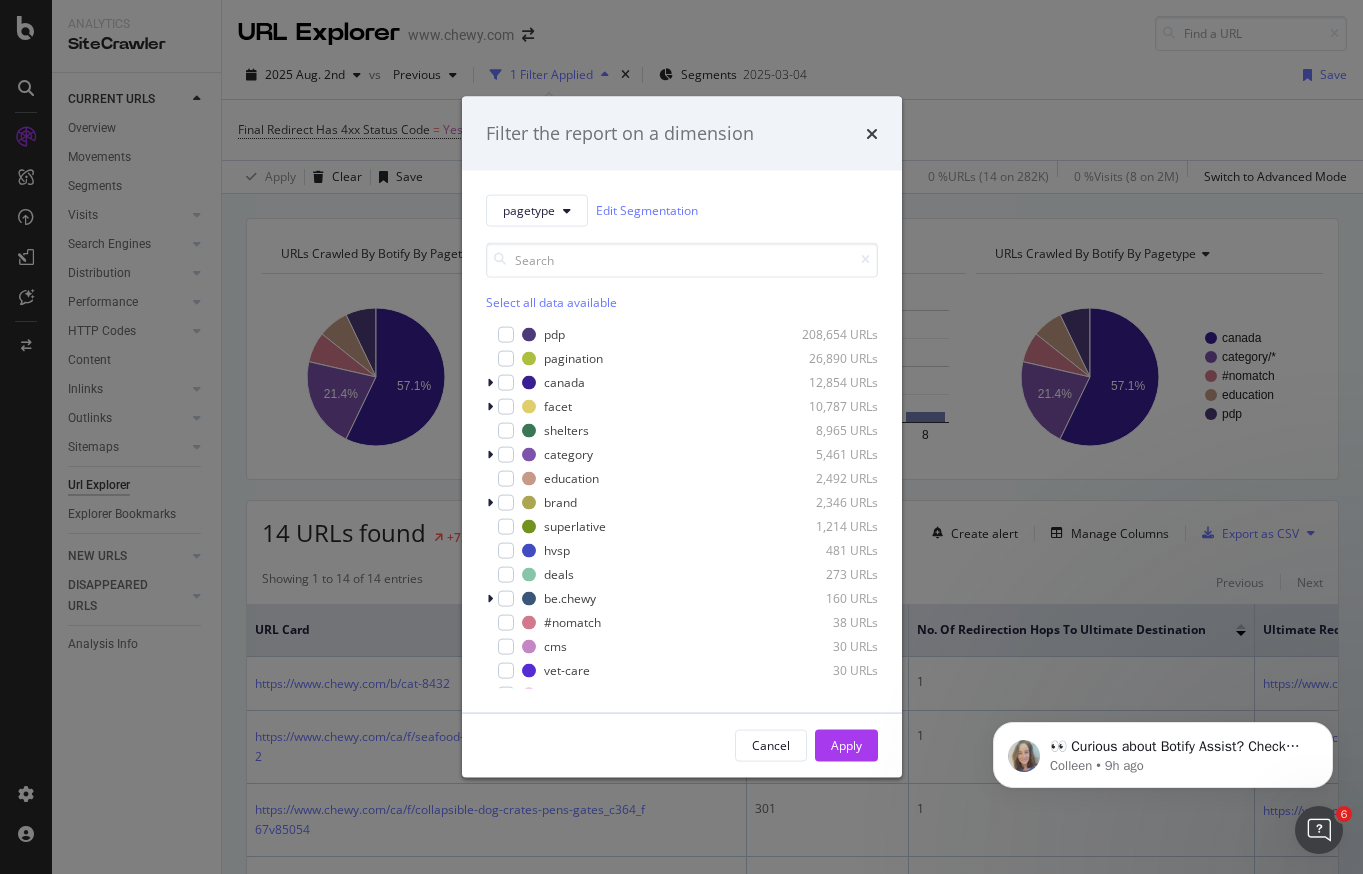 click on "Filter the report on a dimension pagetype Edit Segmentation Select all data available pdp 208,654 URLs pagination 26,890 URLs [COUNTRY] 12,854 URLs facet 10,787 URLs shelters 8,965 URLs category 5,461 URLs education 2,492 URLs brand 2,346 URLs superlative 1,214 URLs hvsp 481 URLs deals 273 URLs be.chewy 160 URLs #nomatch 38 URLs cms 30 URLs vet-care 30 URLs investor 17 URLs pet-health 9 URLs static-resources 7 URLs account 6 URLs career 6 URLs home 4 URLs jobs 2 URLs gift-guide 1 URL Cancel Apply" 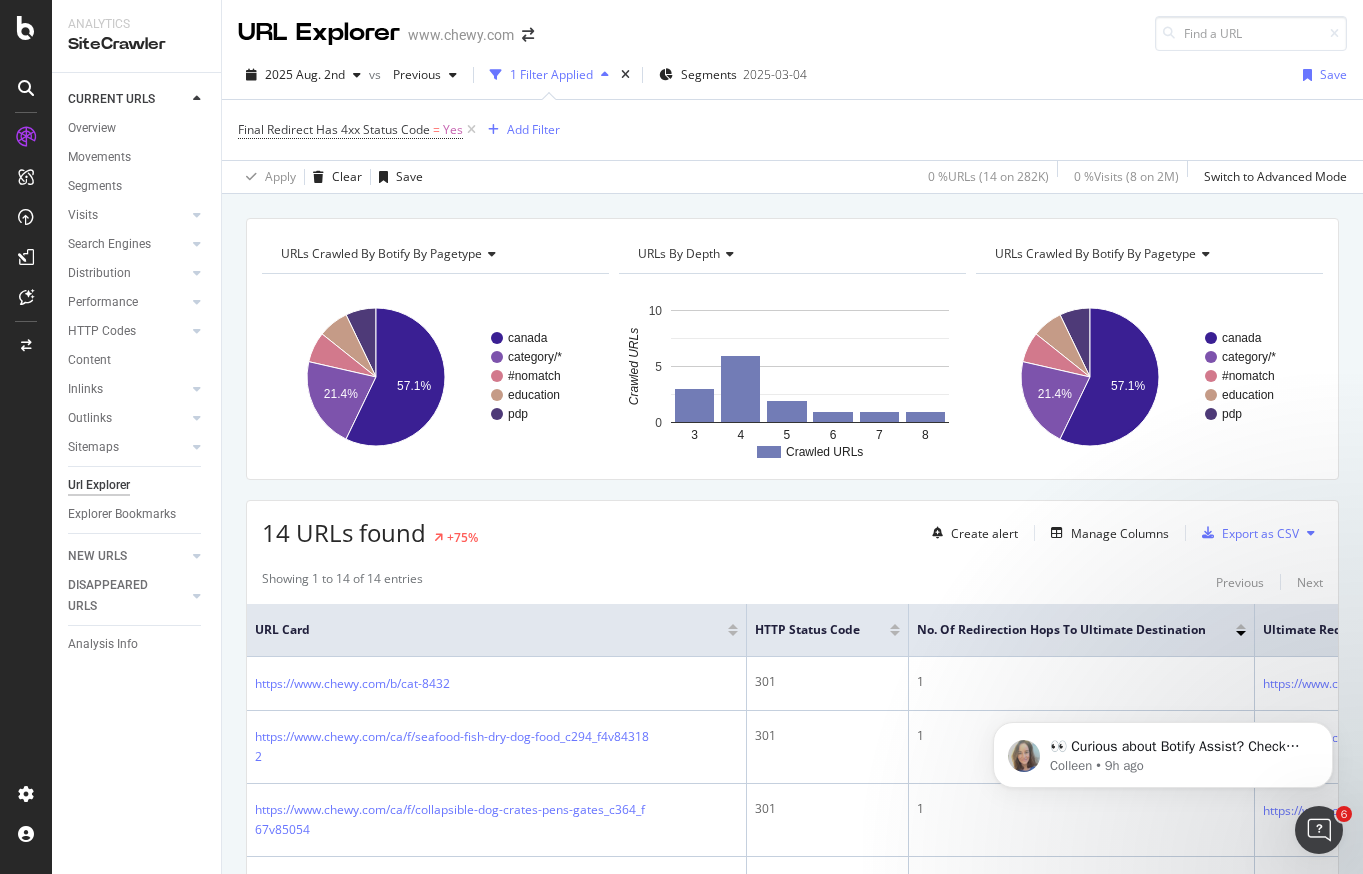 type 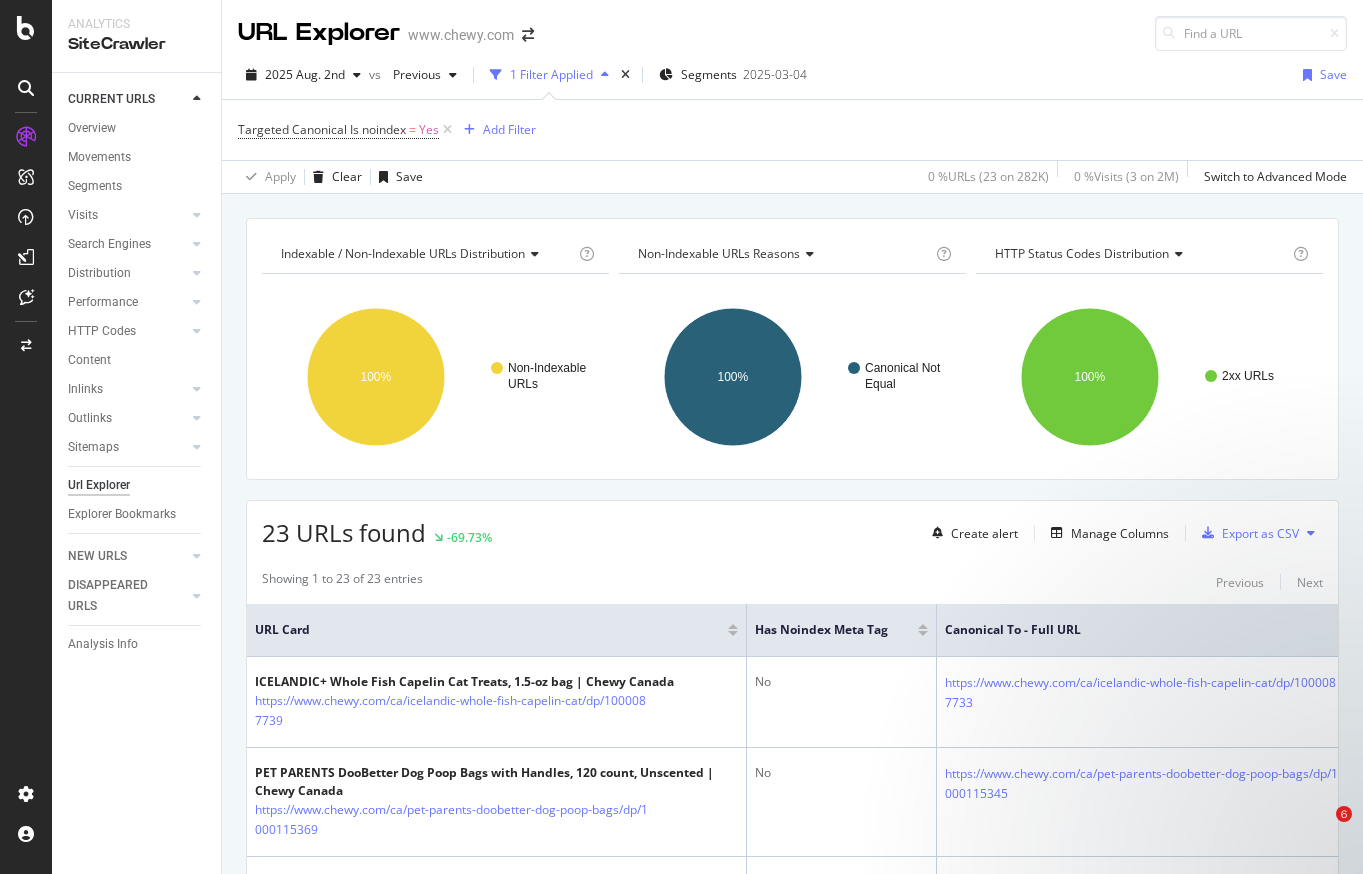 scroll, scrollTop: 0, scrollLeft: 0, axis: both 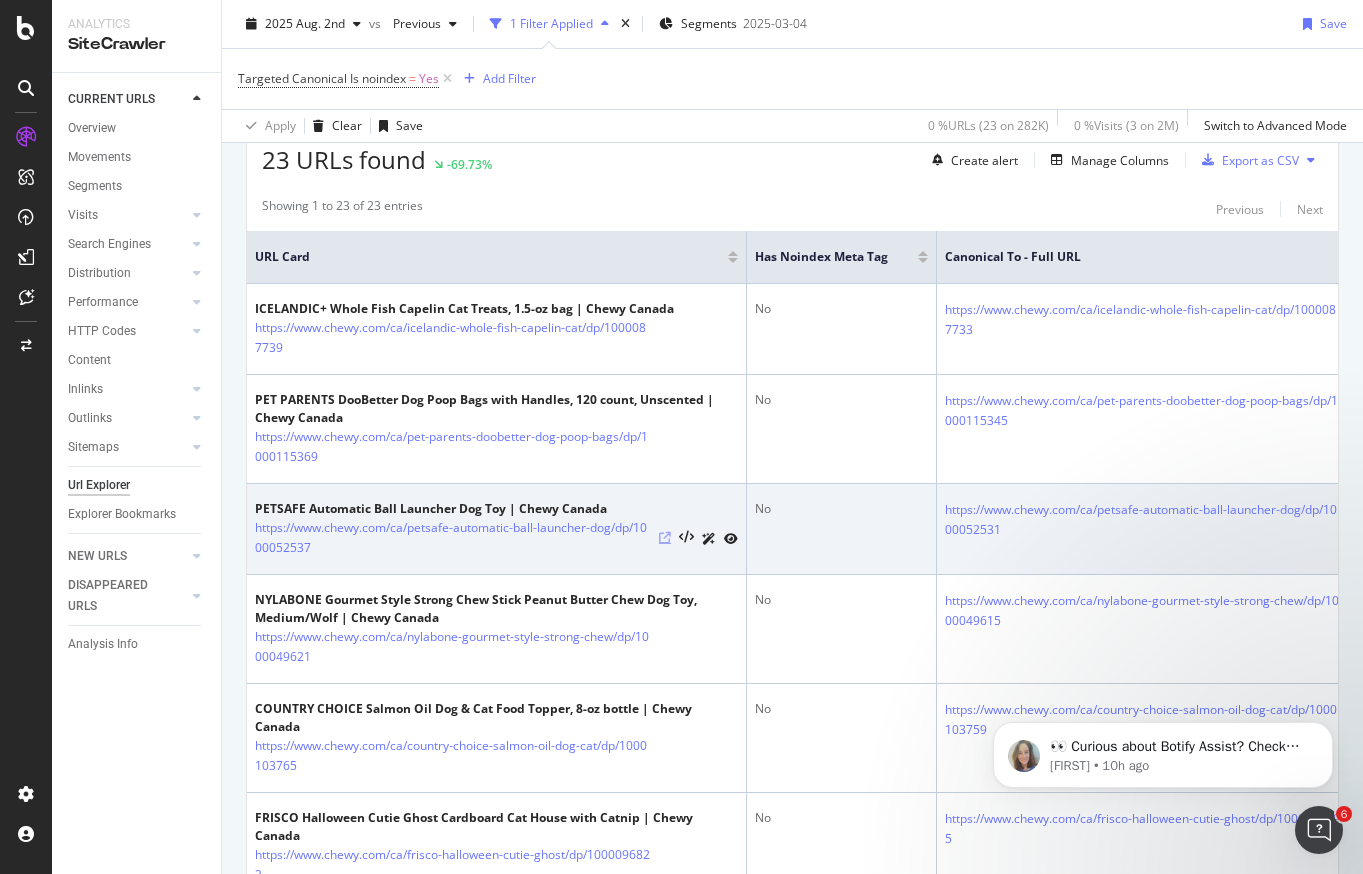 click at bounding box center [665, 538] 